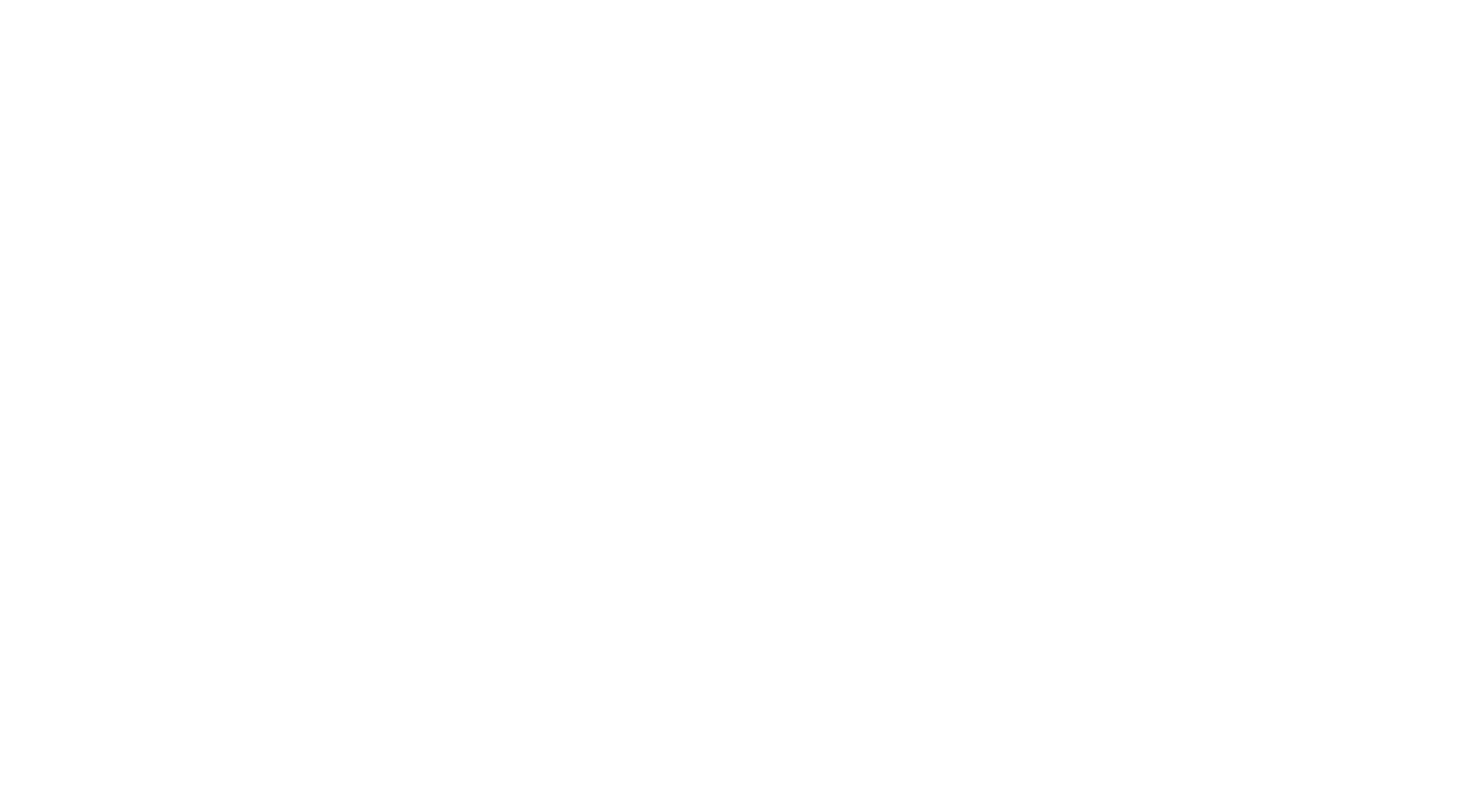 scroll, scrollTop: 0, scrollLeft: 0, axis: both 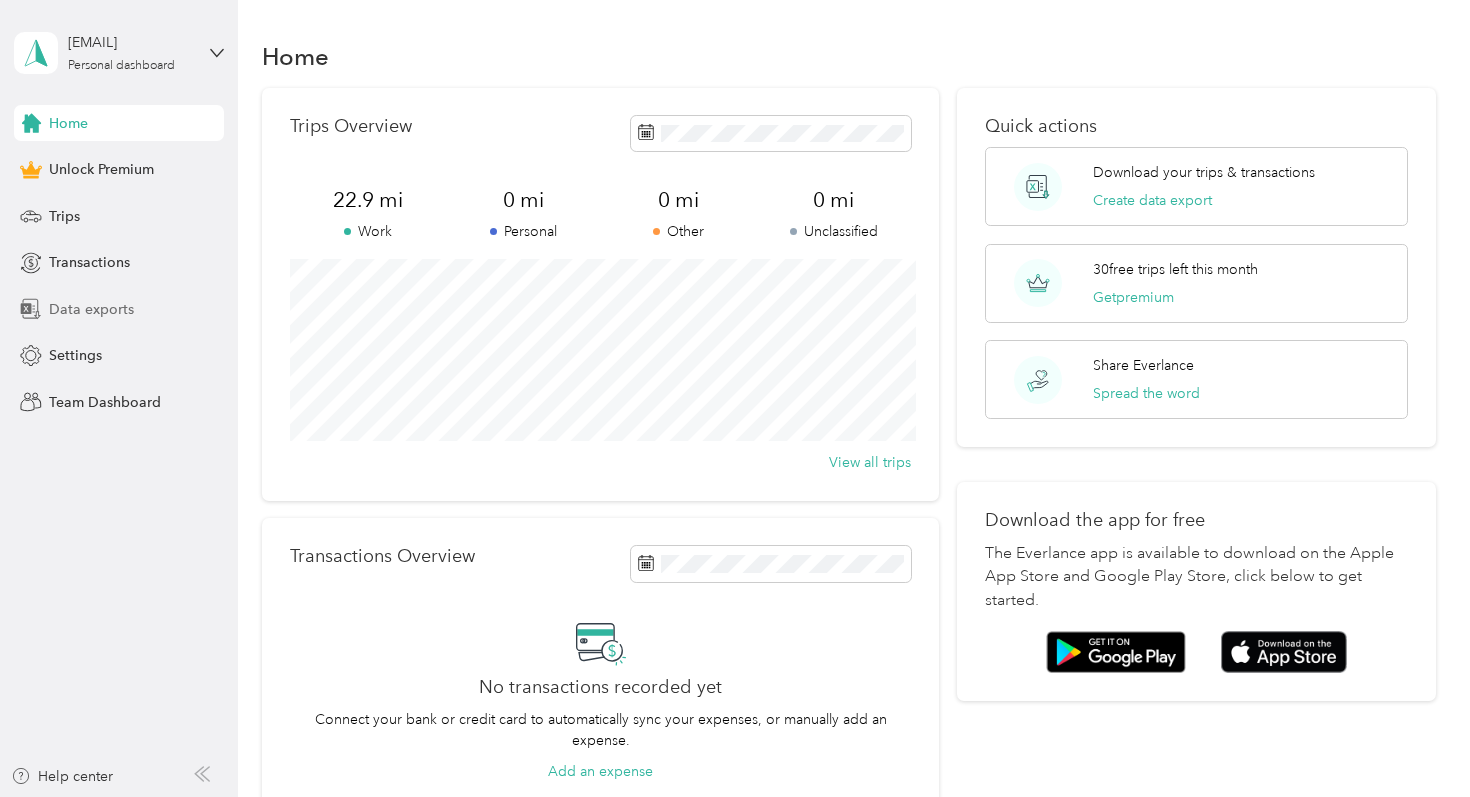 click on "Data exports" at bounding box center [119, 309] 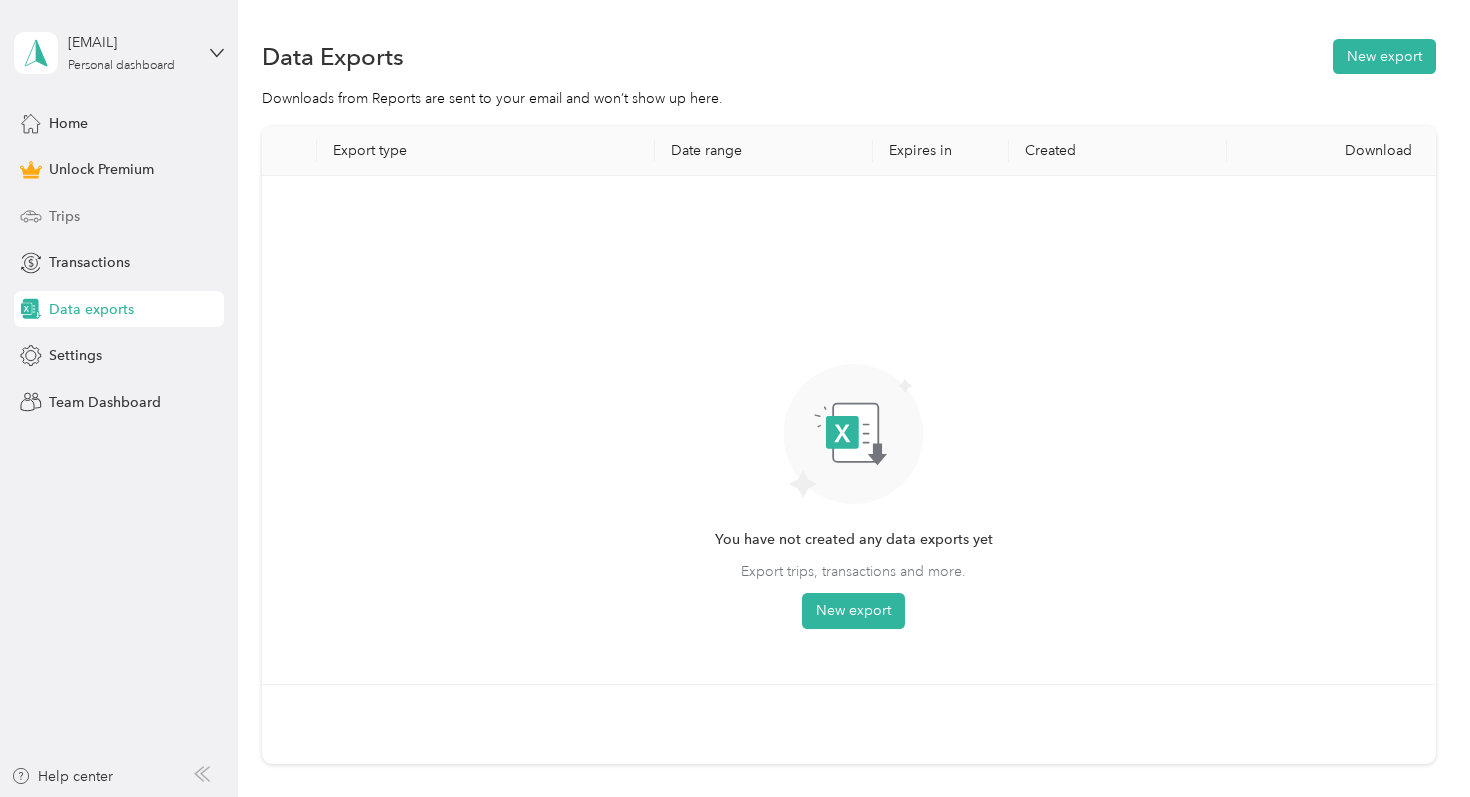 click on "Trips" at bounding box center [119, 216] 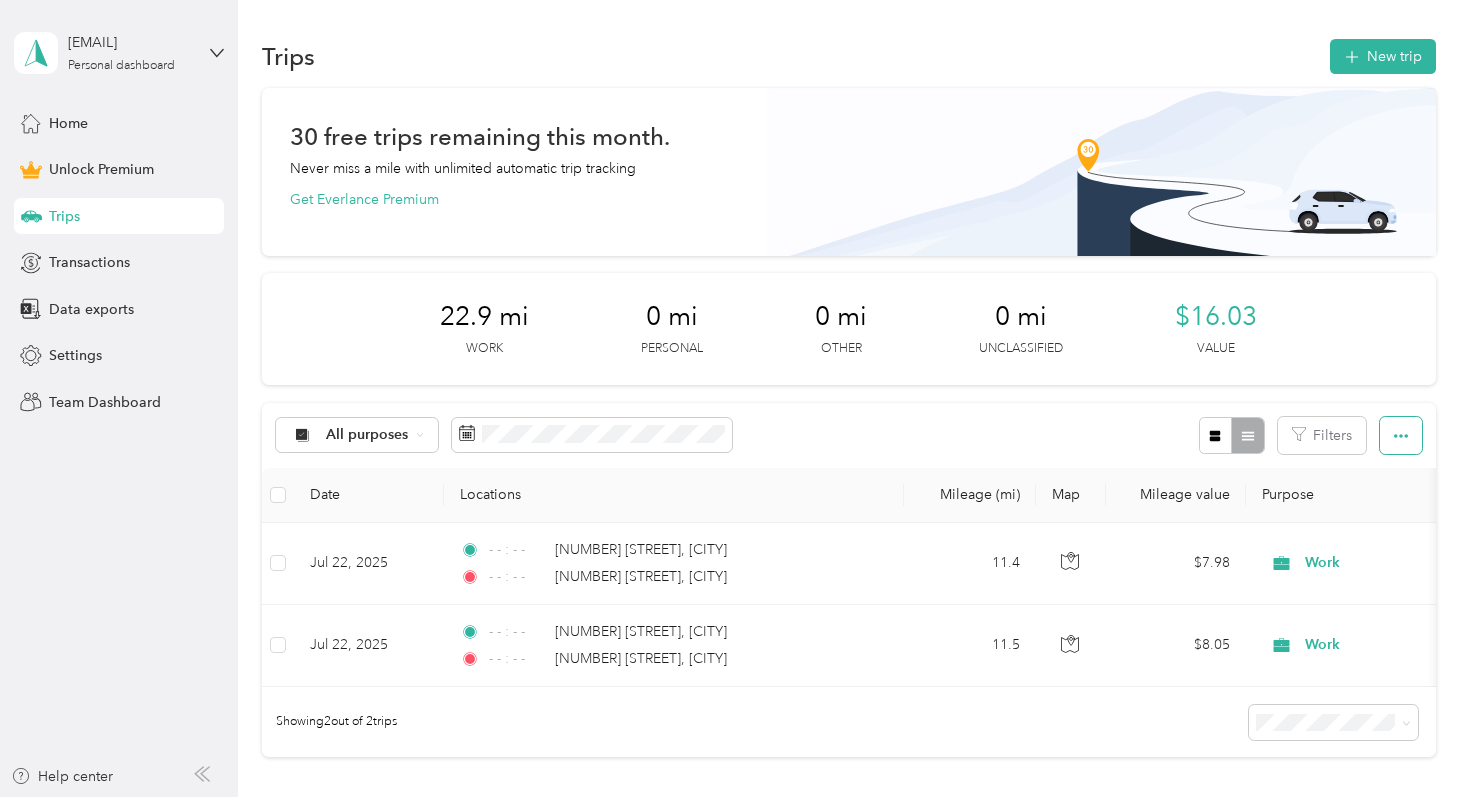click at bounding box center [1401, 435] 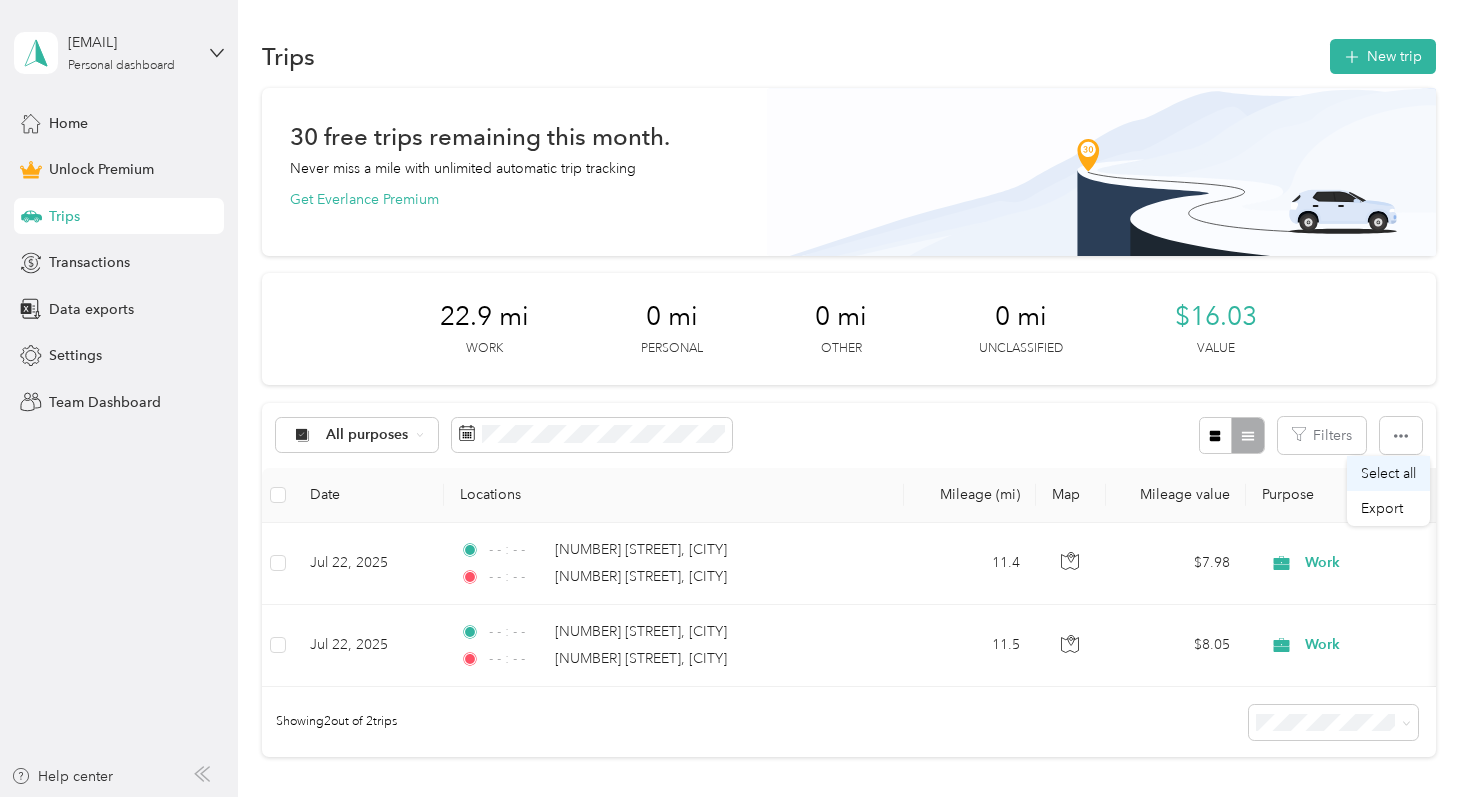 click on "Select all" at bounding box center (1388, 473) 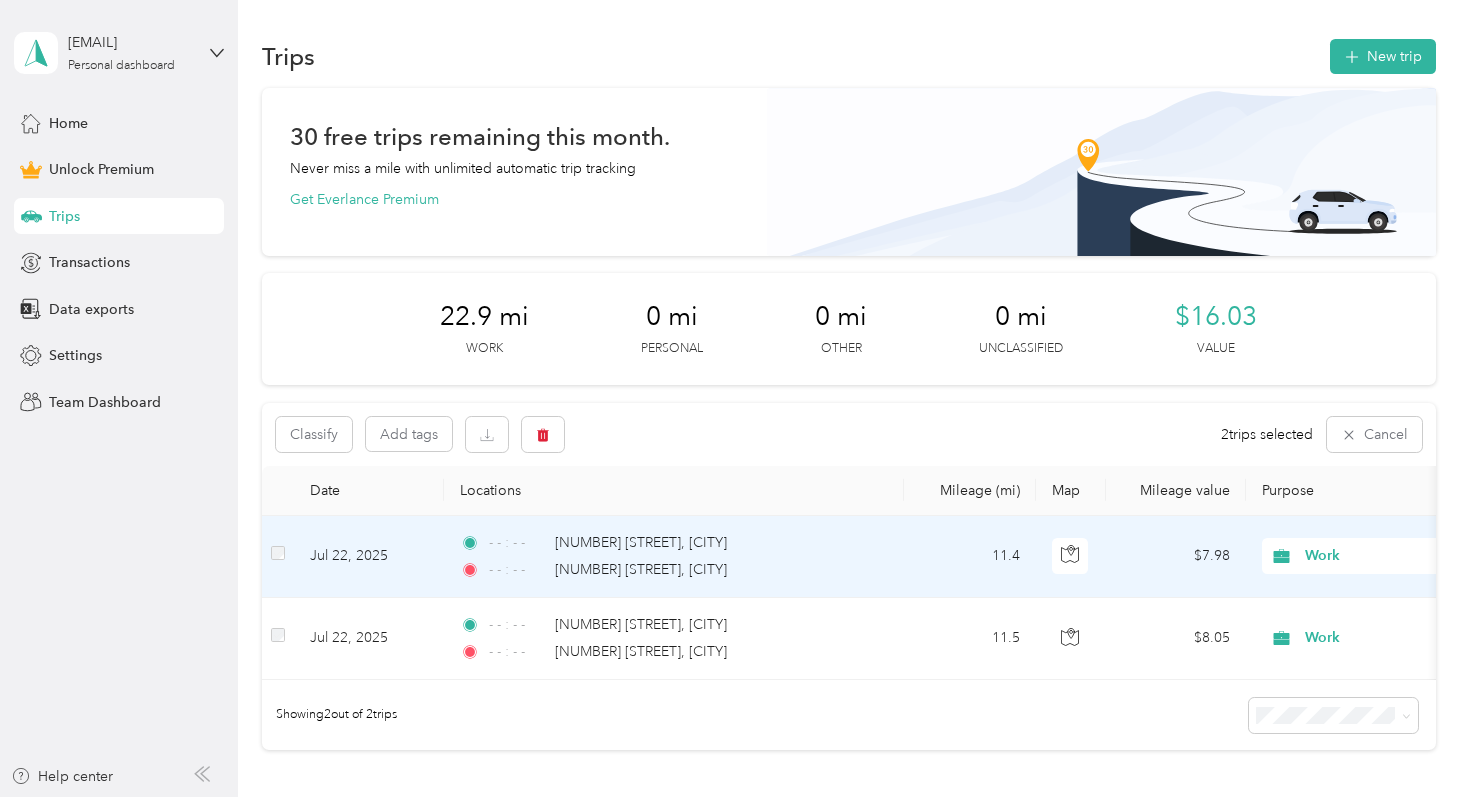 scroll, scrollTop: 138, scrollLeft: 0, axis: vertical 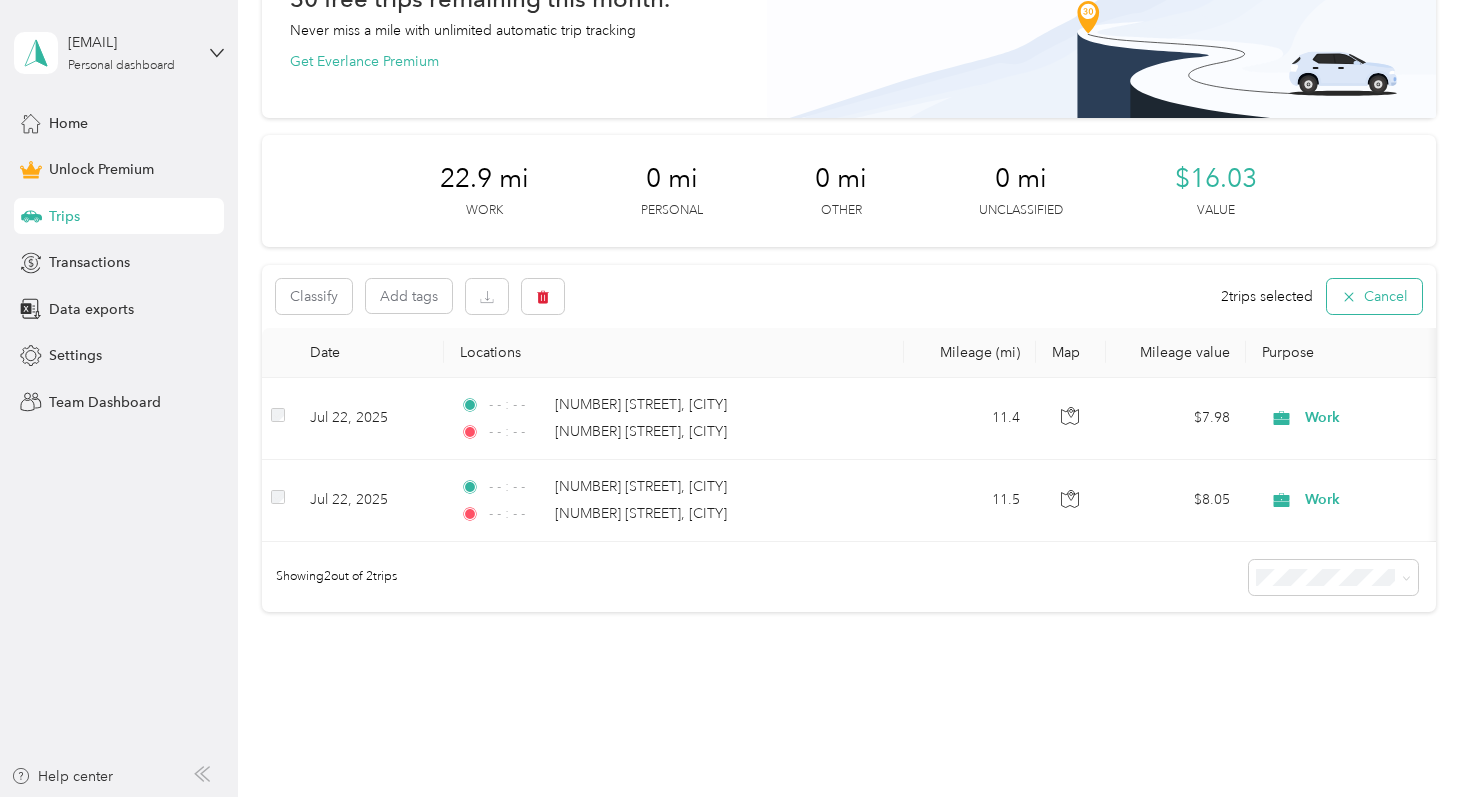 click 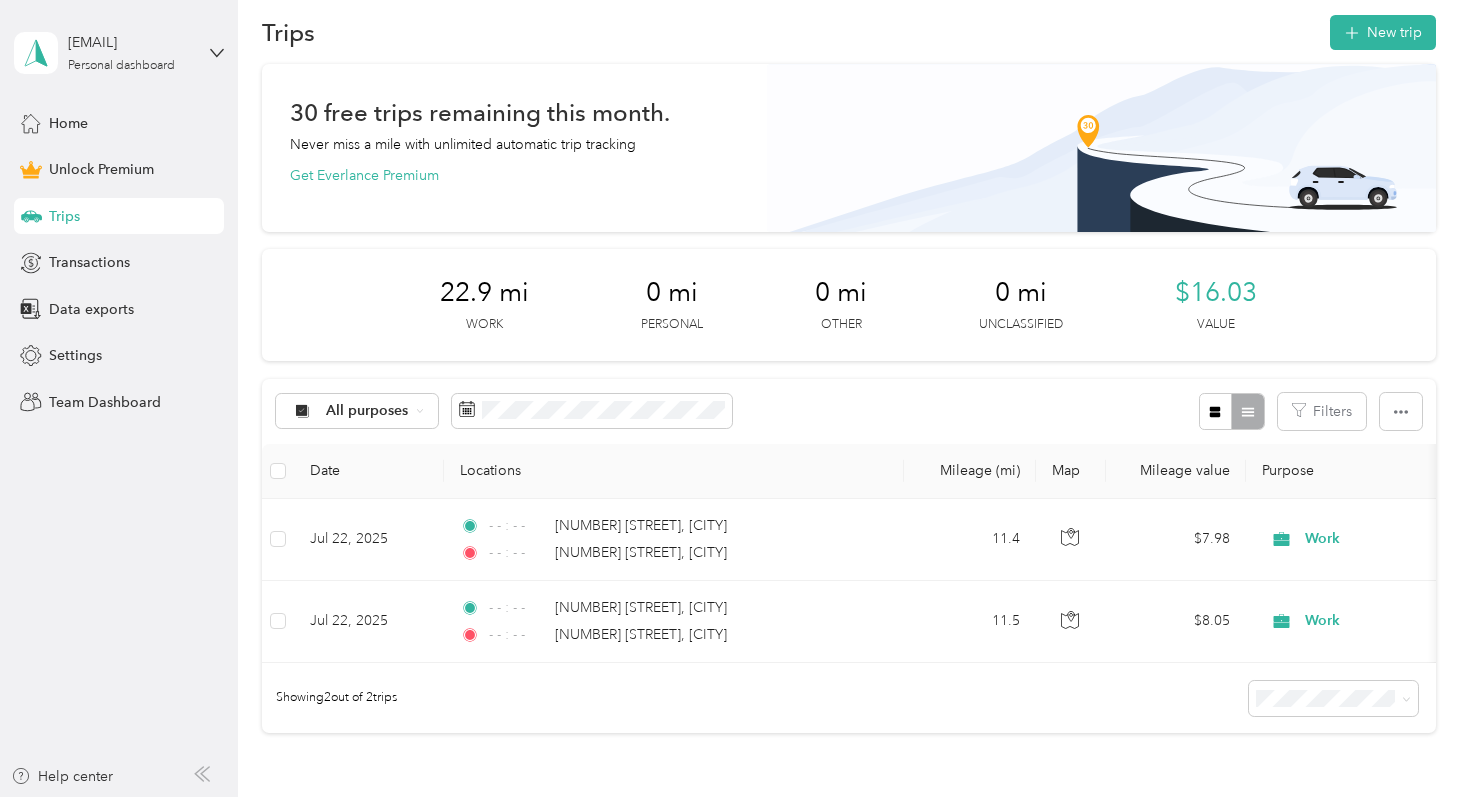 scroll, scrollTop: 0, scrollLeft: 0, axis: both 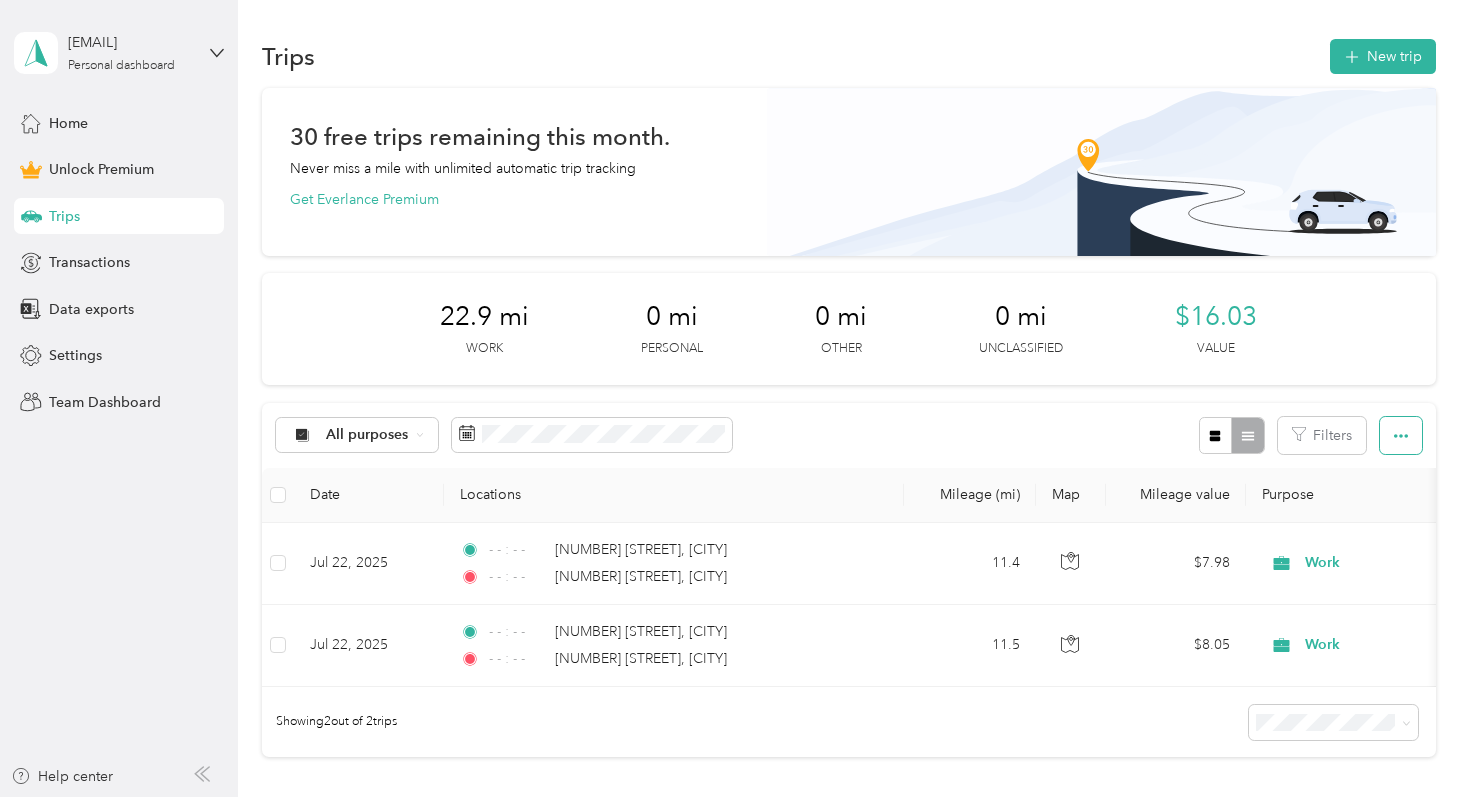 click at bounding box center (1401, 435) 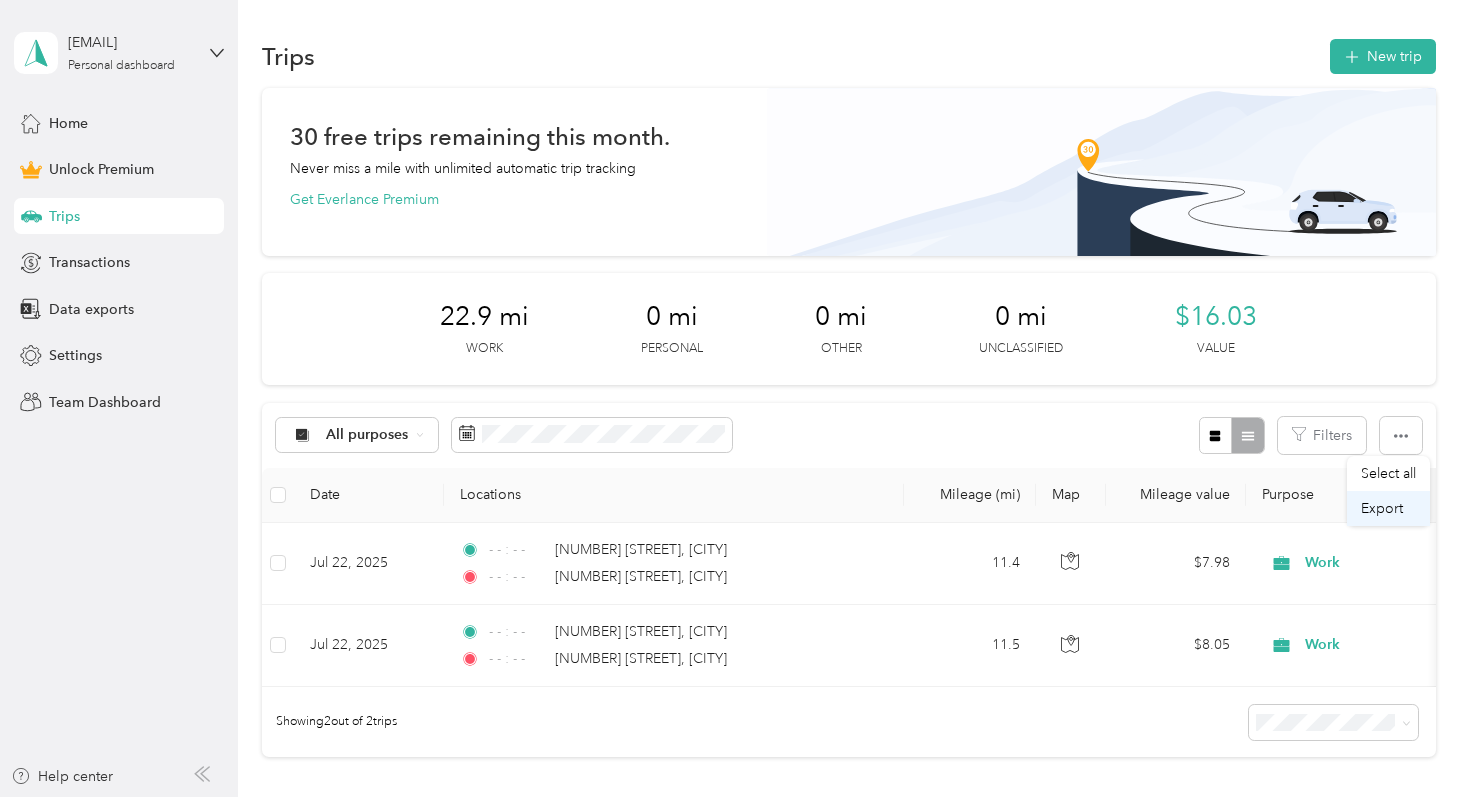 click on "Export" at bounding box center [1388, 508] 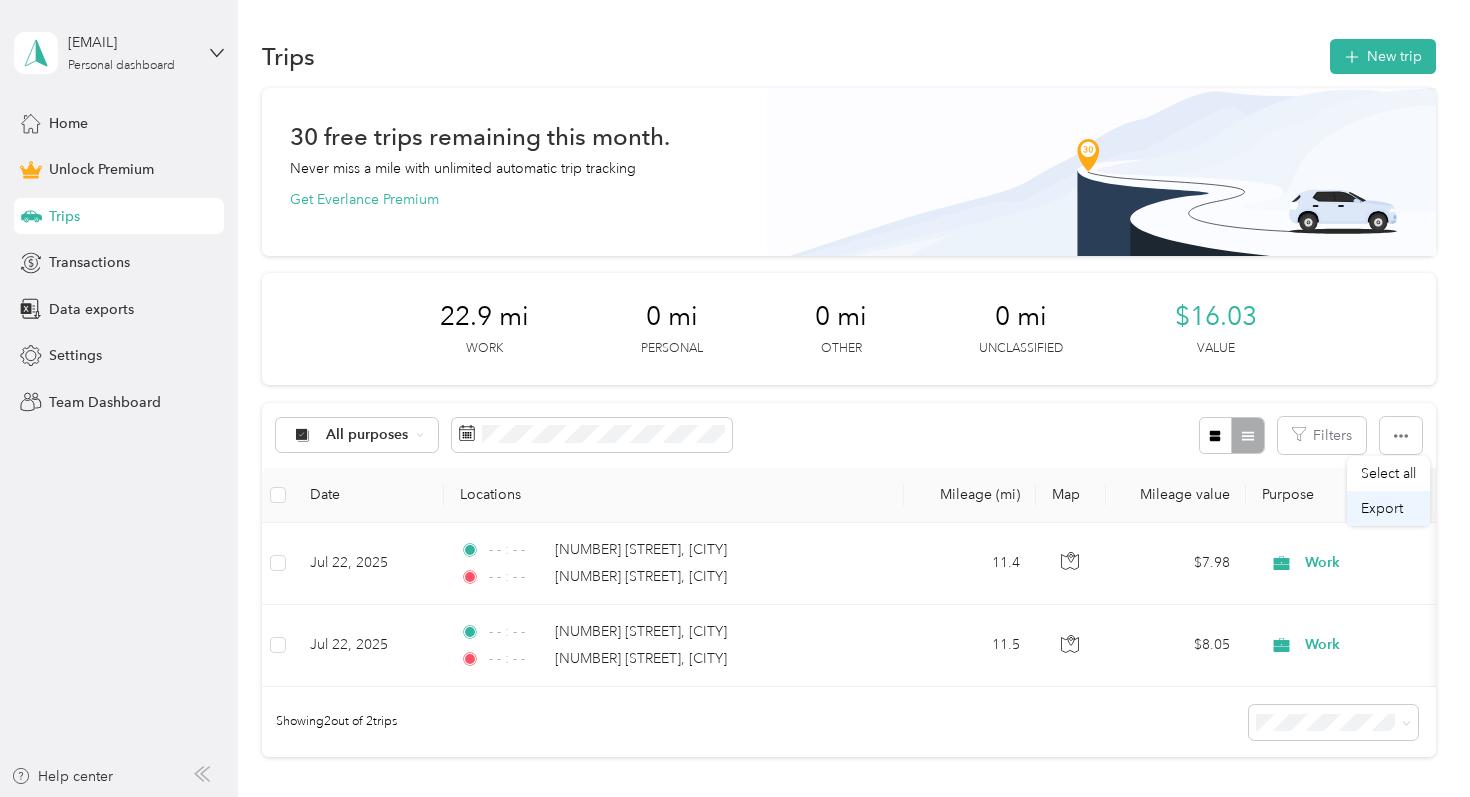 click on "Export" at bounding box center [1388, 508] 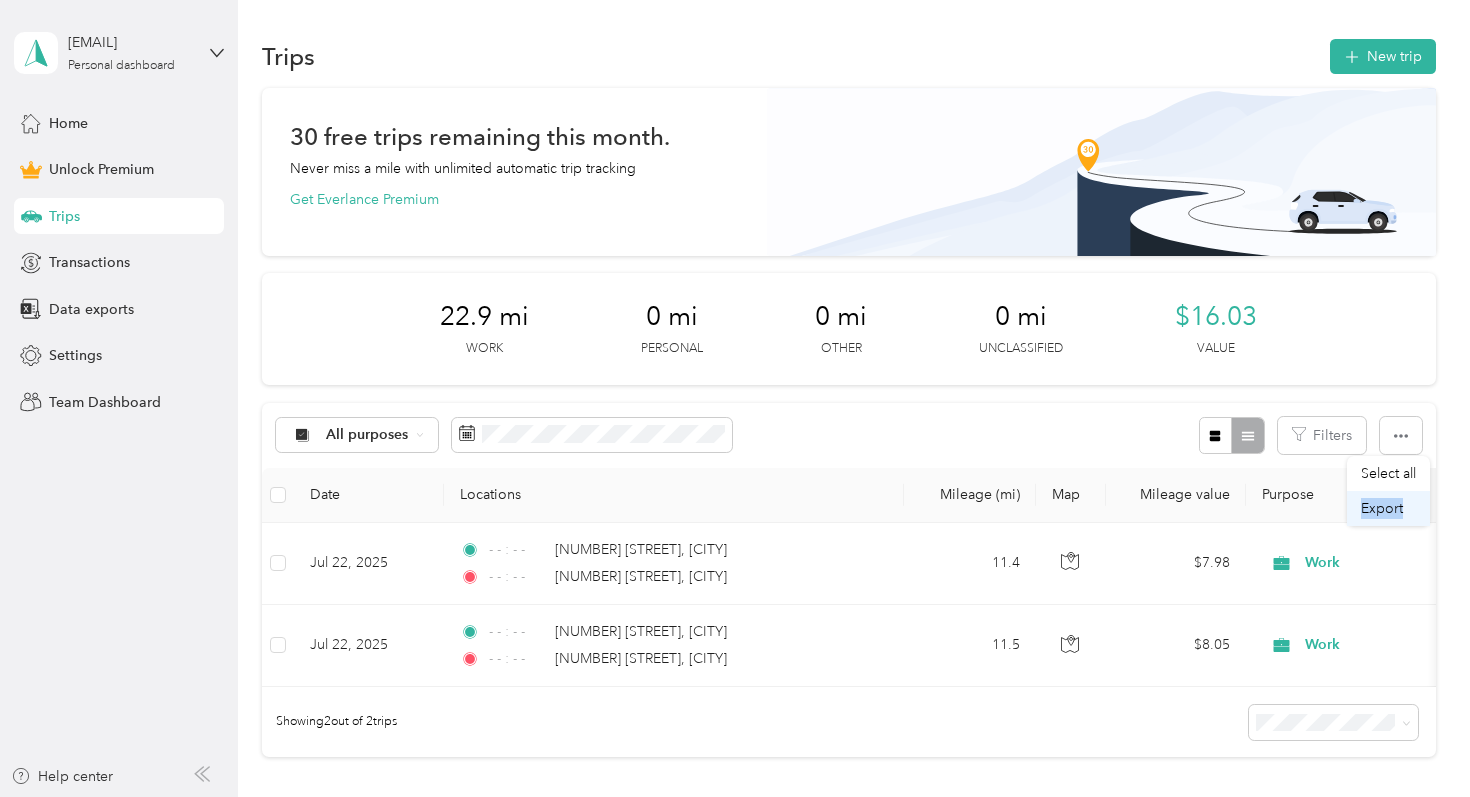click on "Export" at bounding box center (1388, 508) 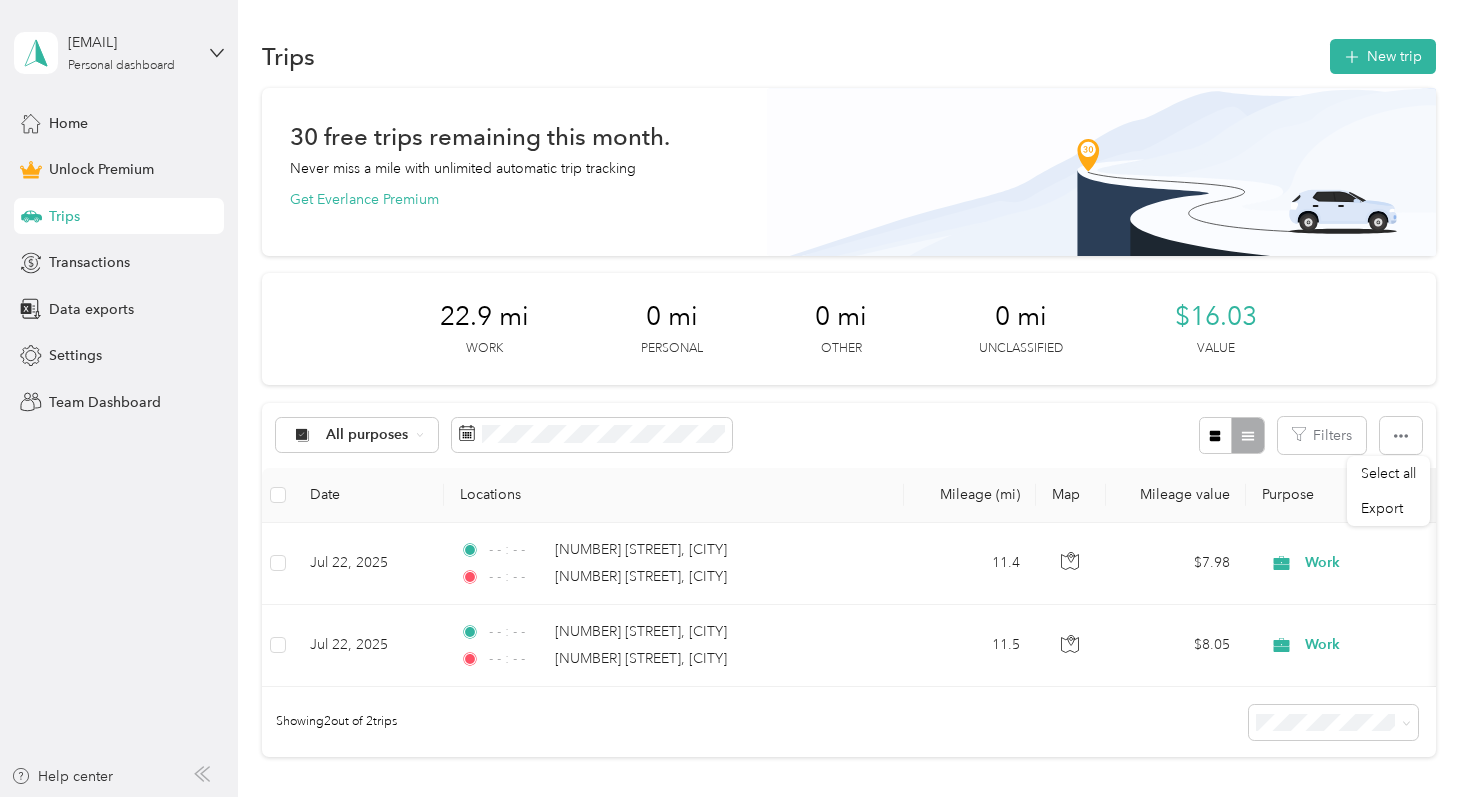 click on "All purposes Filters" at bounding box center [848, 435] 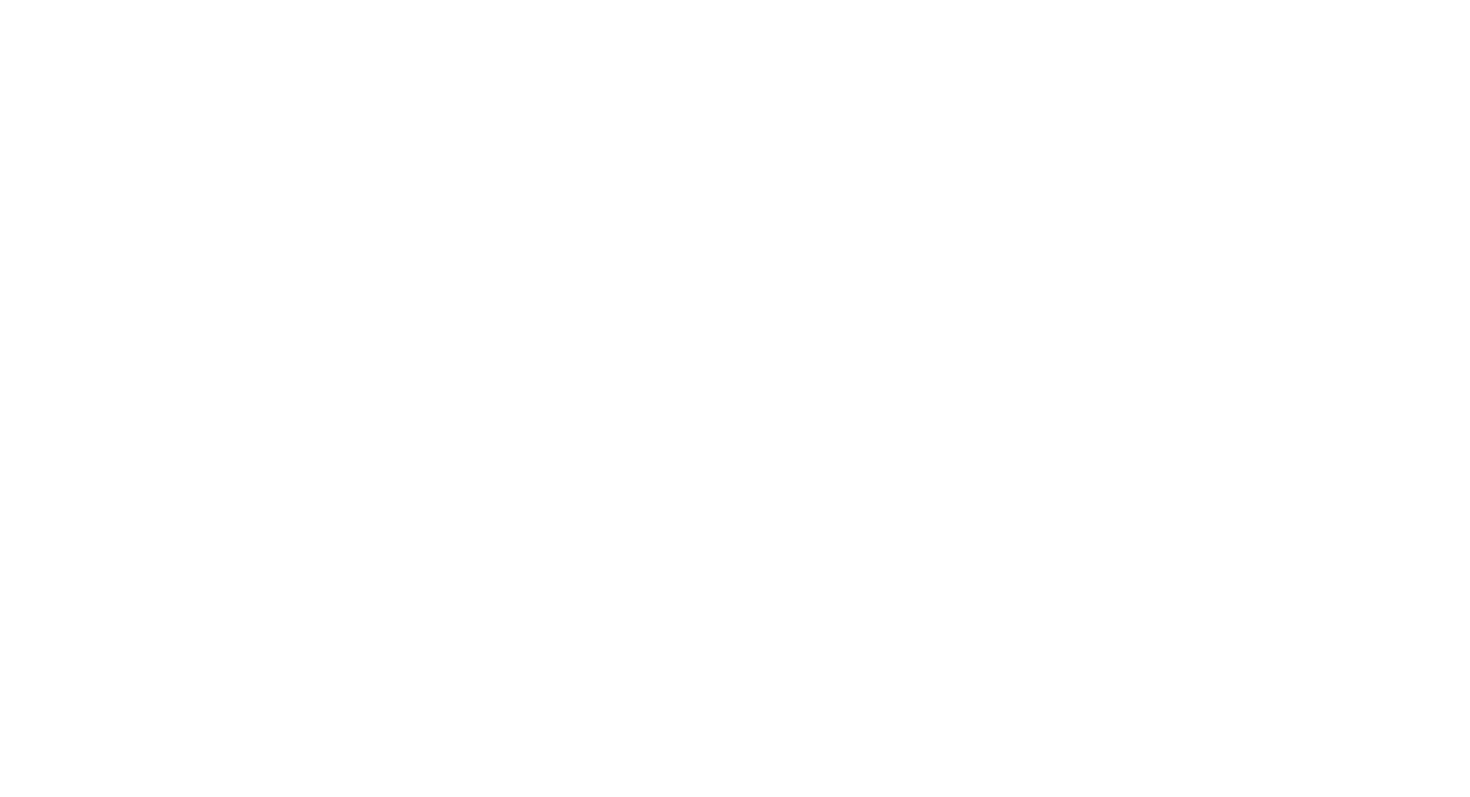 scroll, scrollTop: 0, scrollLeft: 0, axis: both 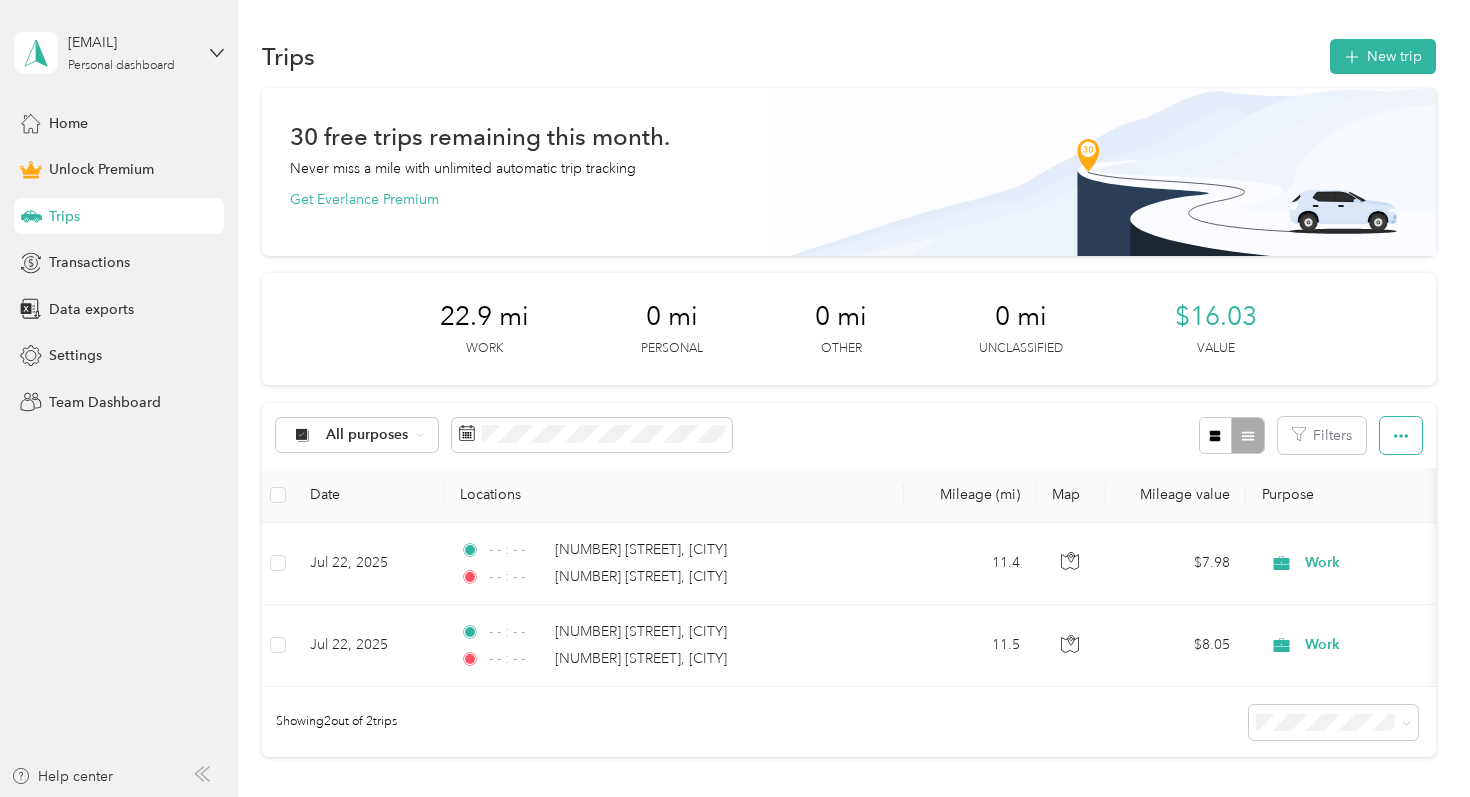 click at bounding box center [1401, 435] 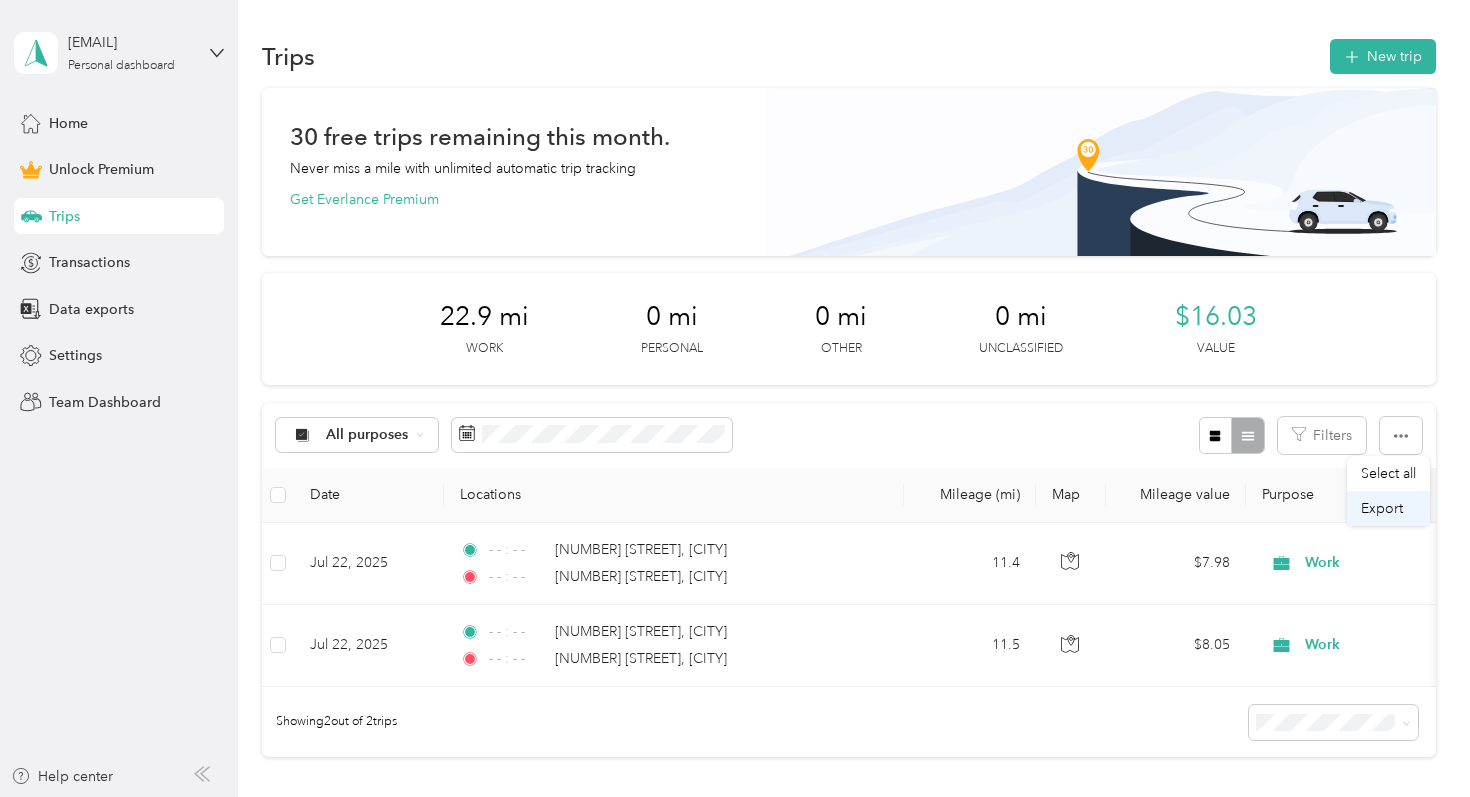 click on "Export" at bounding box center [1388, 508] 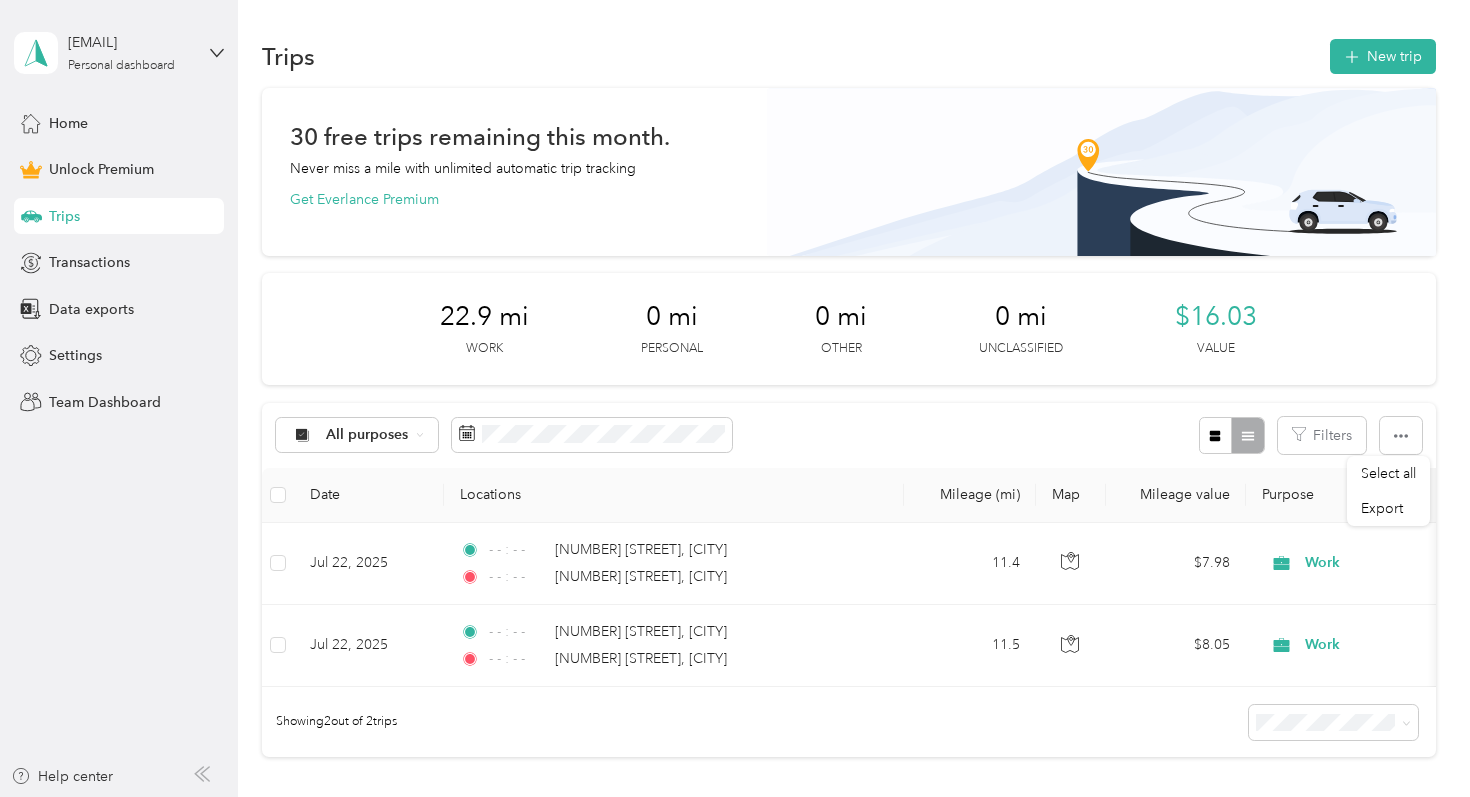 click on "All purposes Filters" at bounding box center [848, 435] 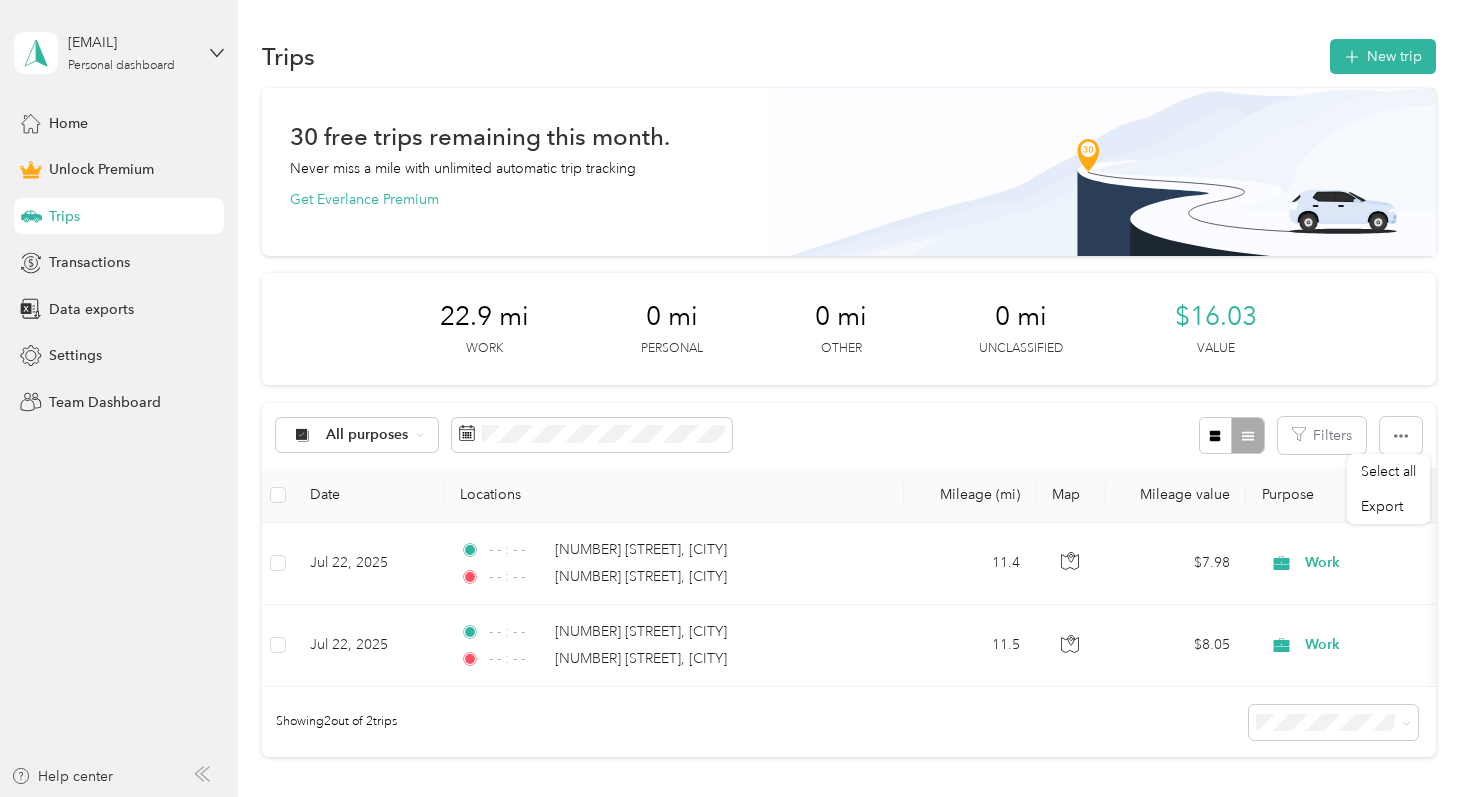 scroll, scrollTop: 120, scrollLeft: 0, axis: vertical 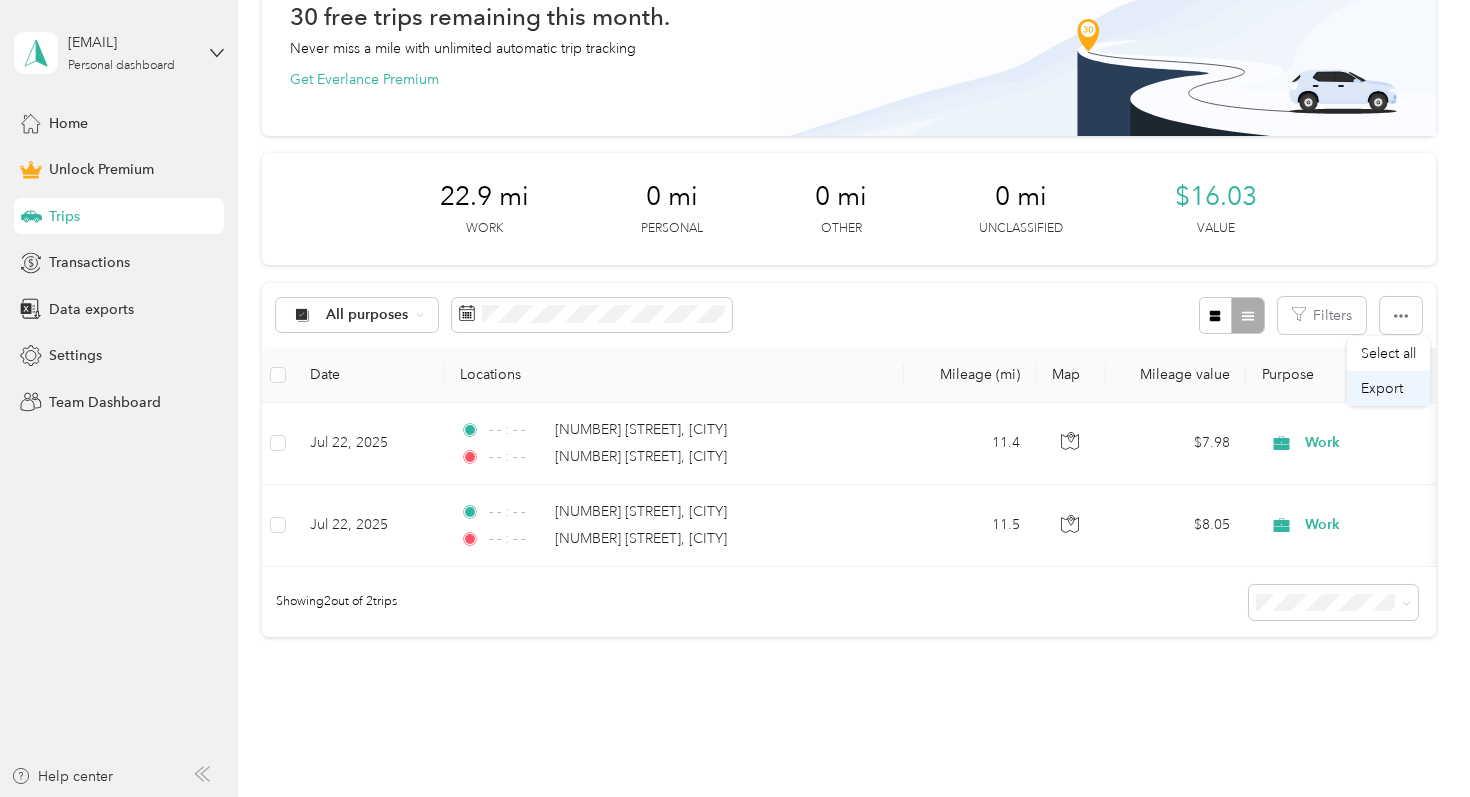 click on "Export" at bounding box center [1388, 388] 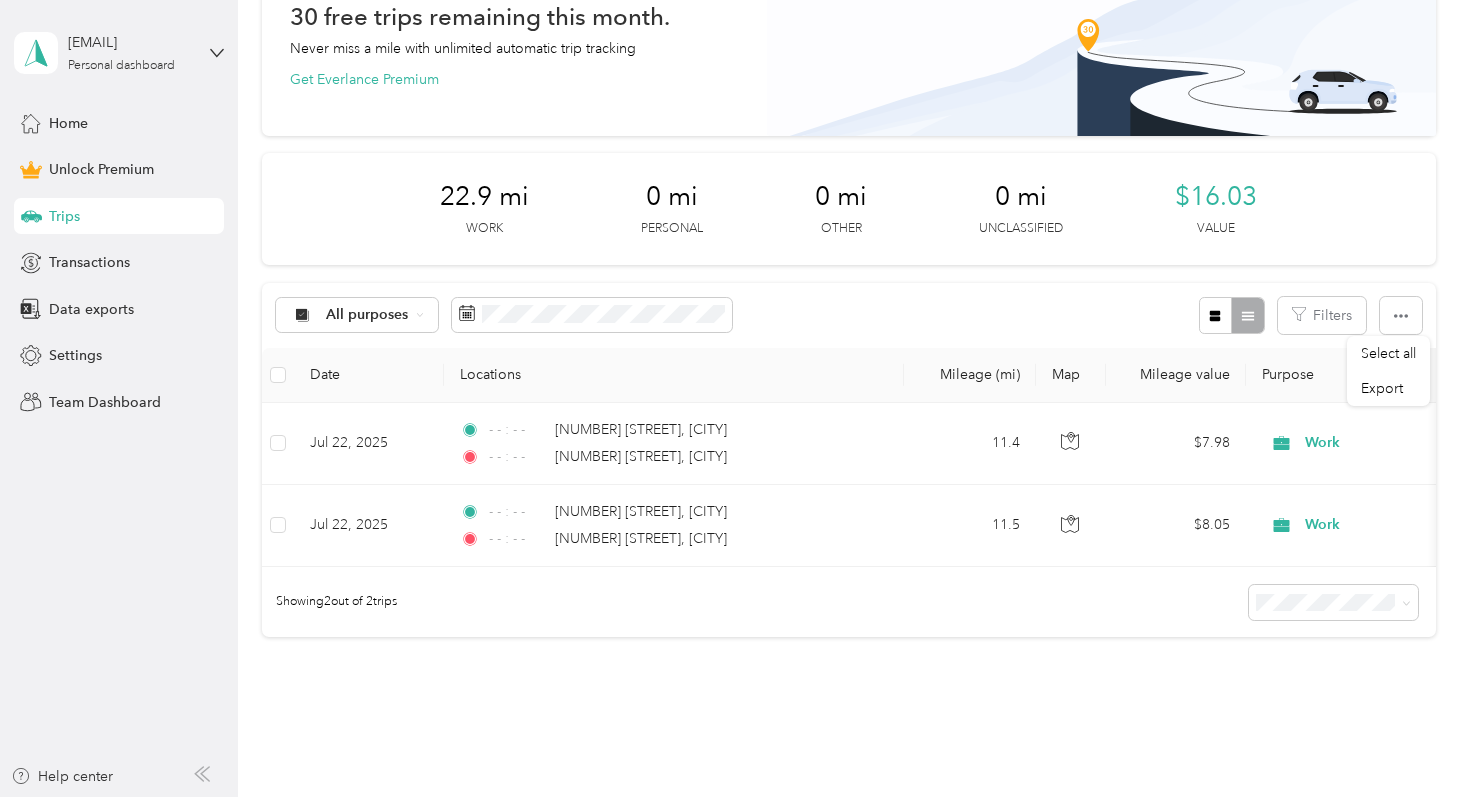 click on "Trips New trip 30 free trips remaining this month. Never miss a mile with unlimited automatic trip tracking Get Everlance Premium 22.9   mi Work 0   mi Personal 0   mi Other 0   mi Unclassified $16.03 Value All purposes Filters Date Locations Mileage (mi) Map Mileage value Purpose Track Method Report                     Jul 22, 2025 - - : - - 6960 Mira Flores Avenue, Coral Gables - - : - - 4141 Northeast 2nd Avenue, Miami 11.4 $7.98 Work Manual -- Jul 22, 2025 - - : - - 4141 Northeast 2nd Avenue, Miami - - : - - 6960 Mira Flores Avenue, Coral Gables 11.5 $8.05 Work Manual -- Showing  2  out of   2  trips" at bounding box center [849, 348] 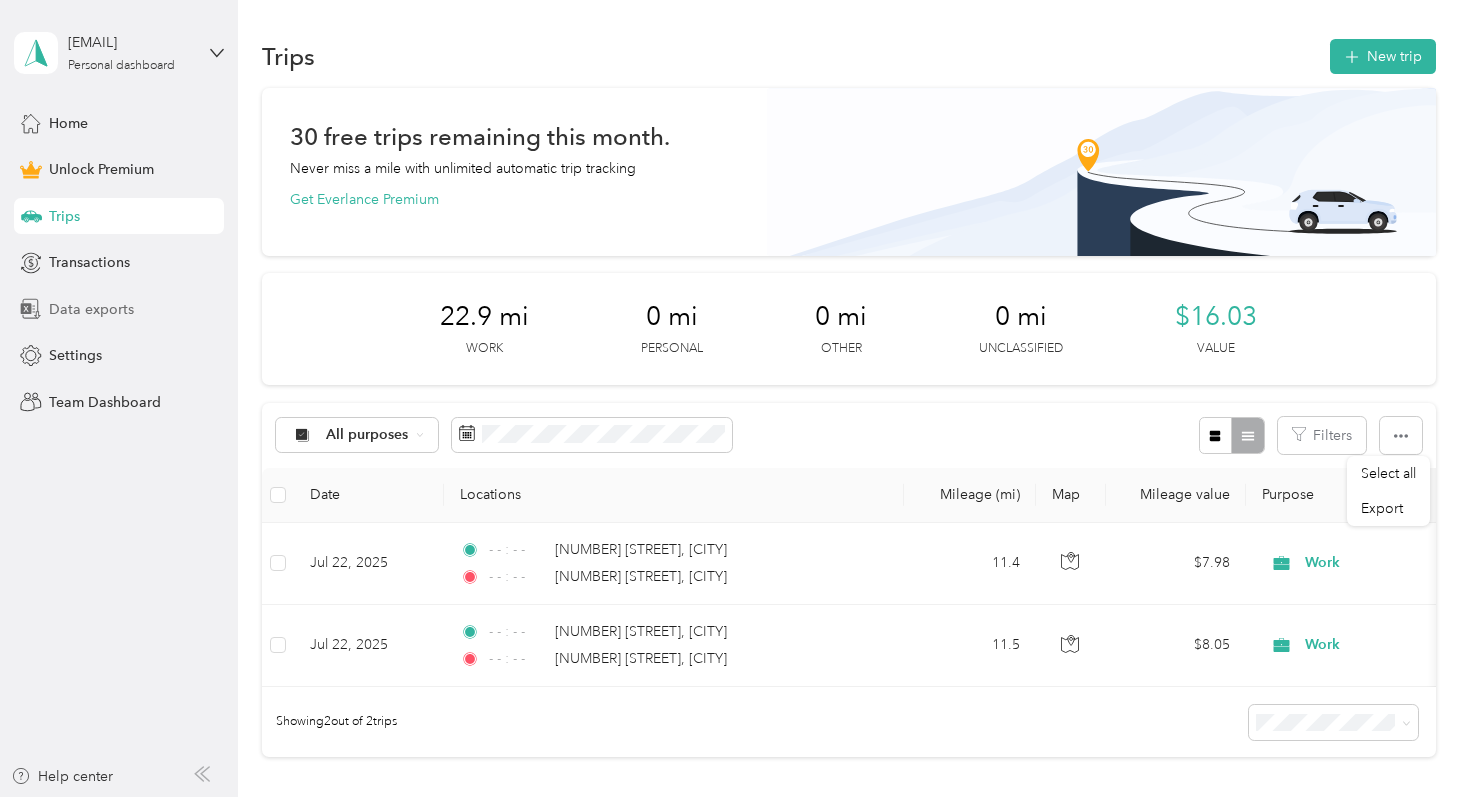 click on "Data exports" at bounding box center [91, 309] 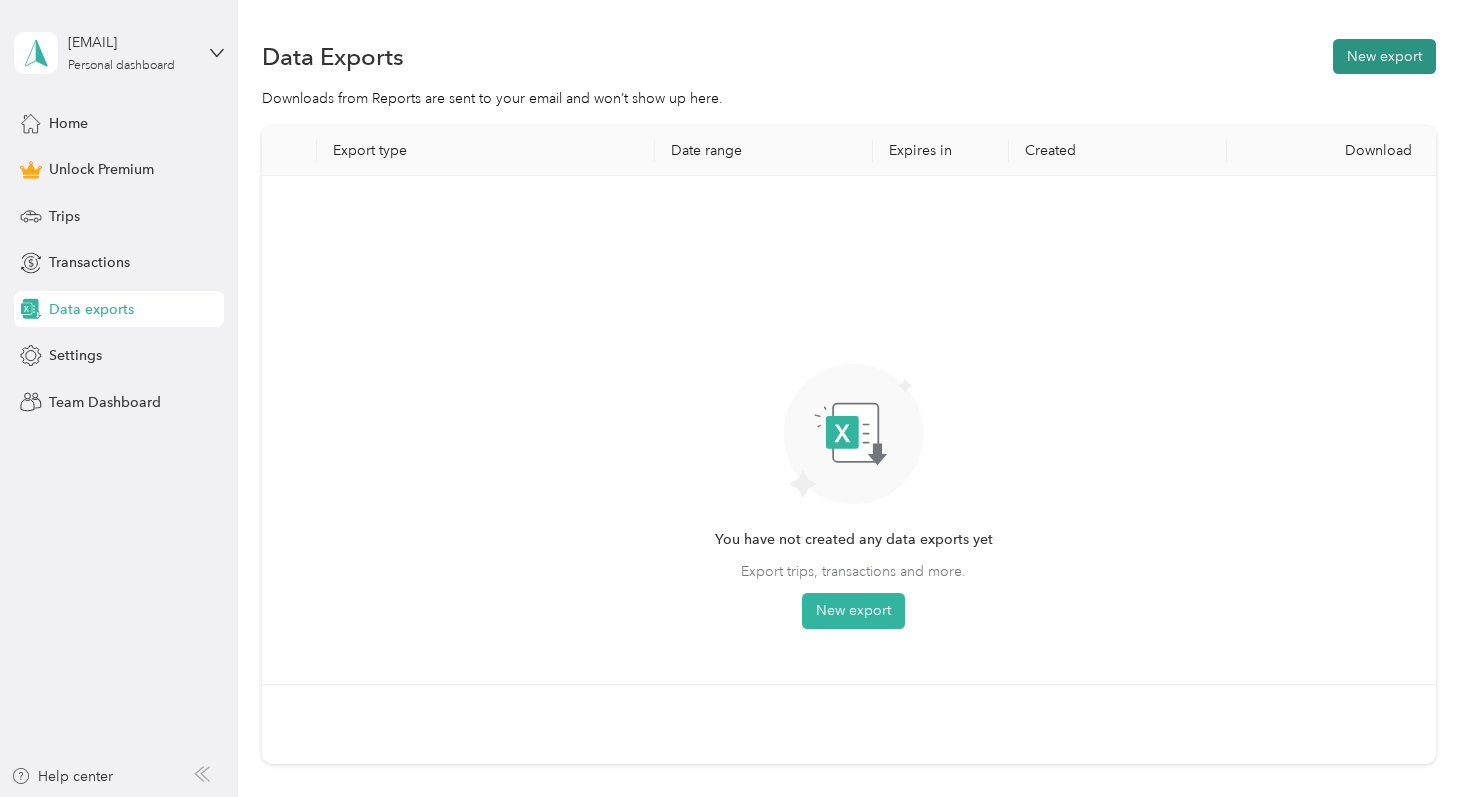 click on "New export" at bounding box center (1384, 56) 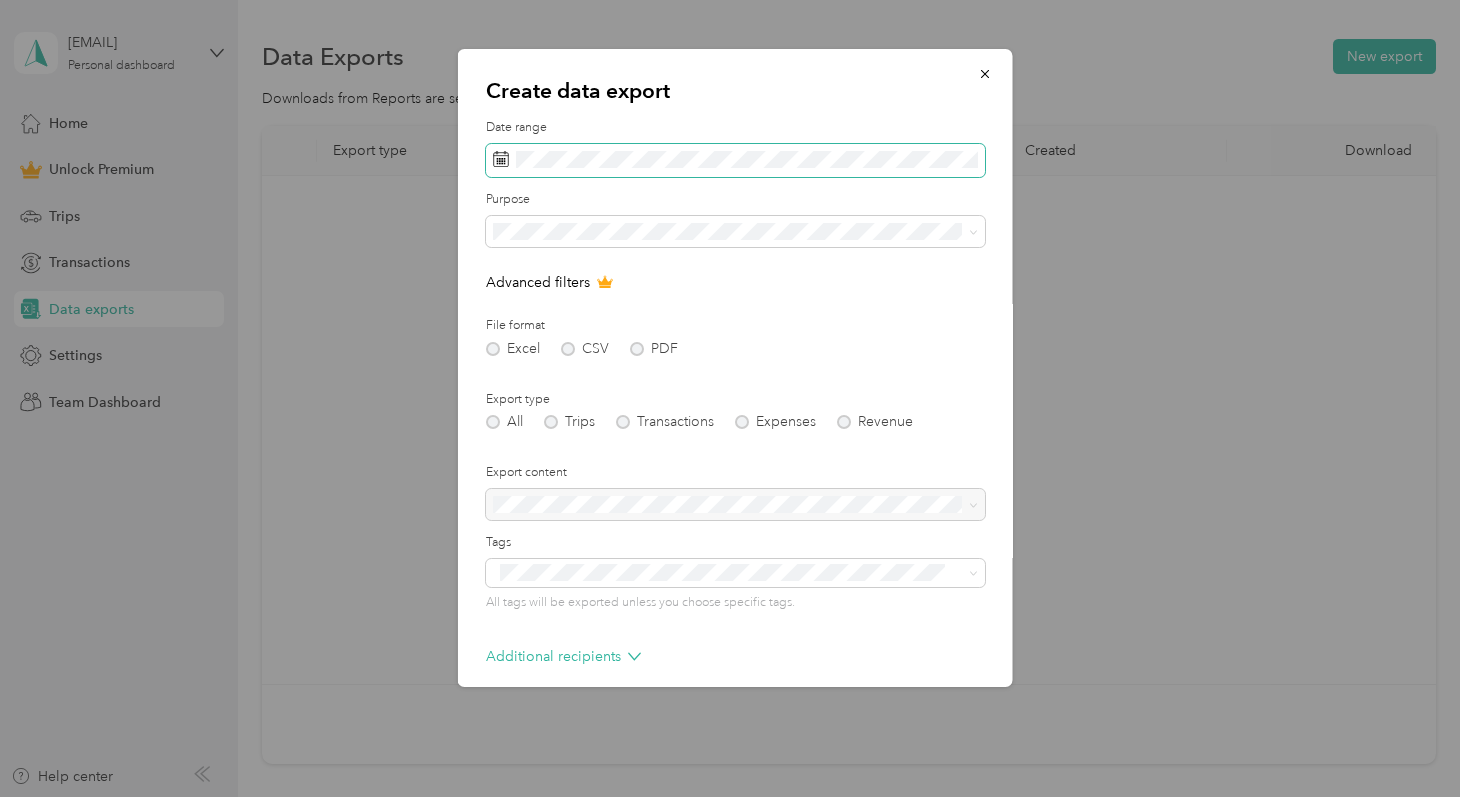 click at bounding box center [735, 161] 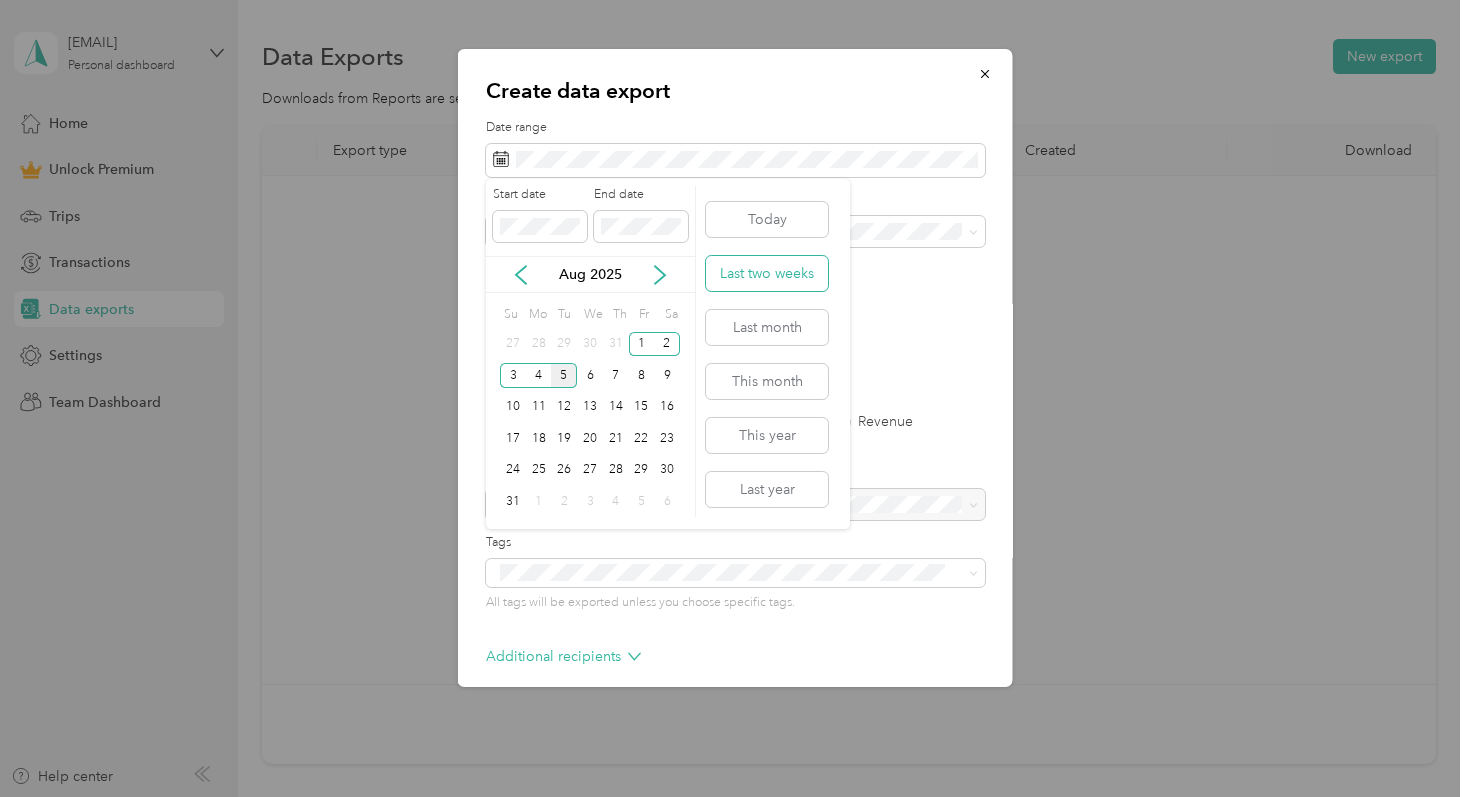 click on "Last two weeks" at bounding box center [767, 273] 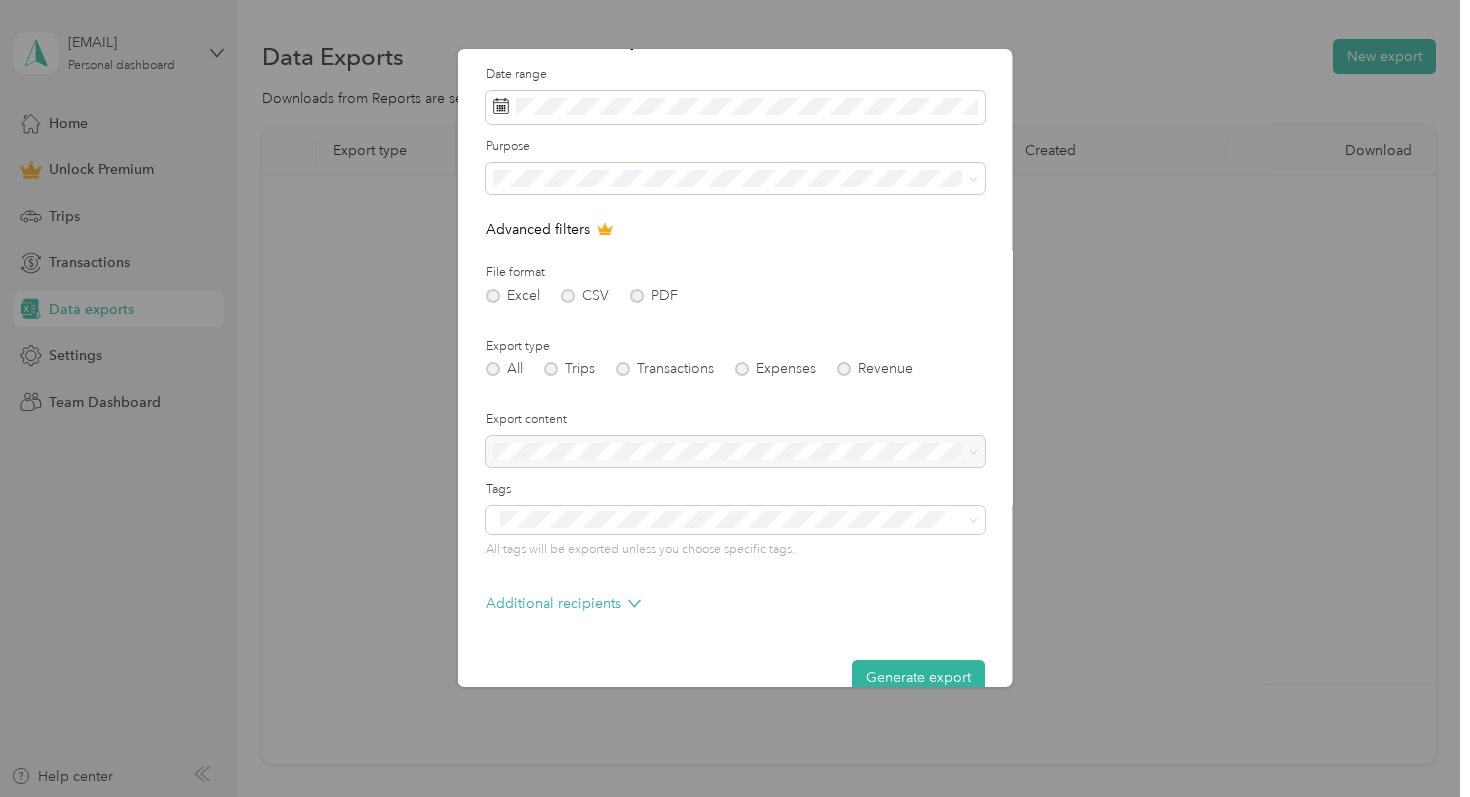 scroll, scrollTop: 73, scrollLeft: 0, axis: vertical 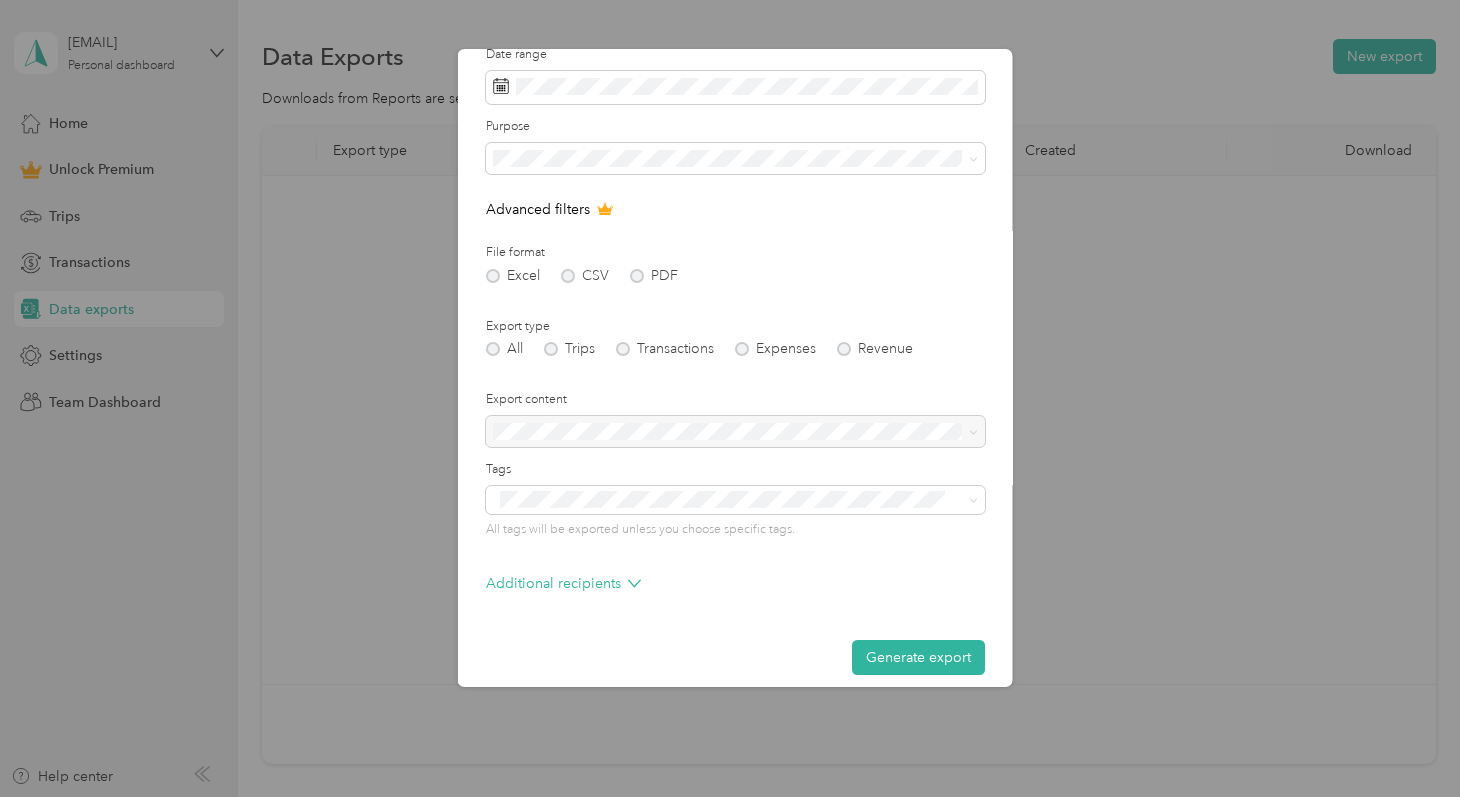 click on "Excel CSV PDF" at bounding box center (735, 276) 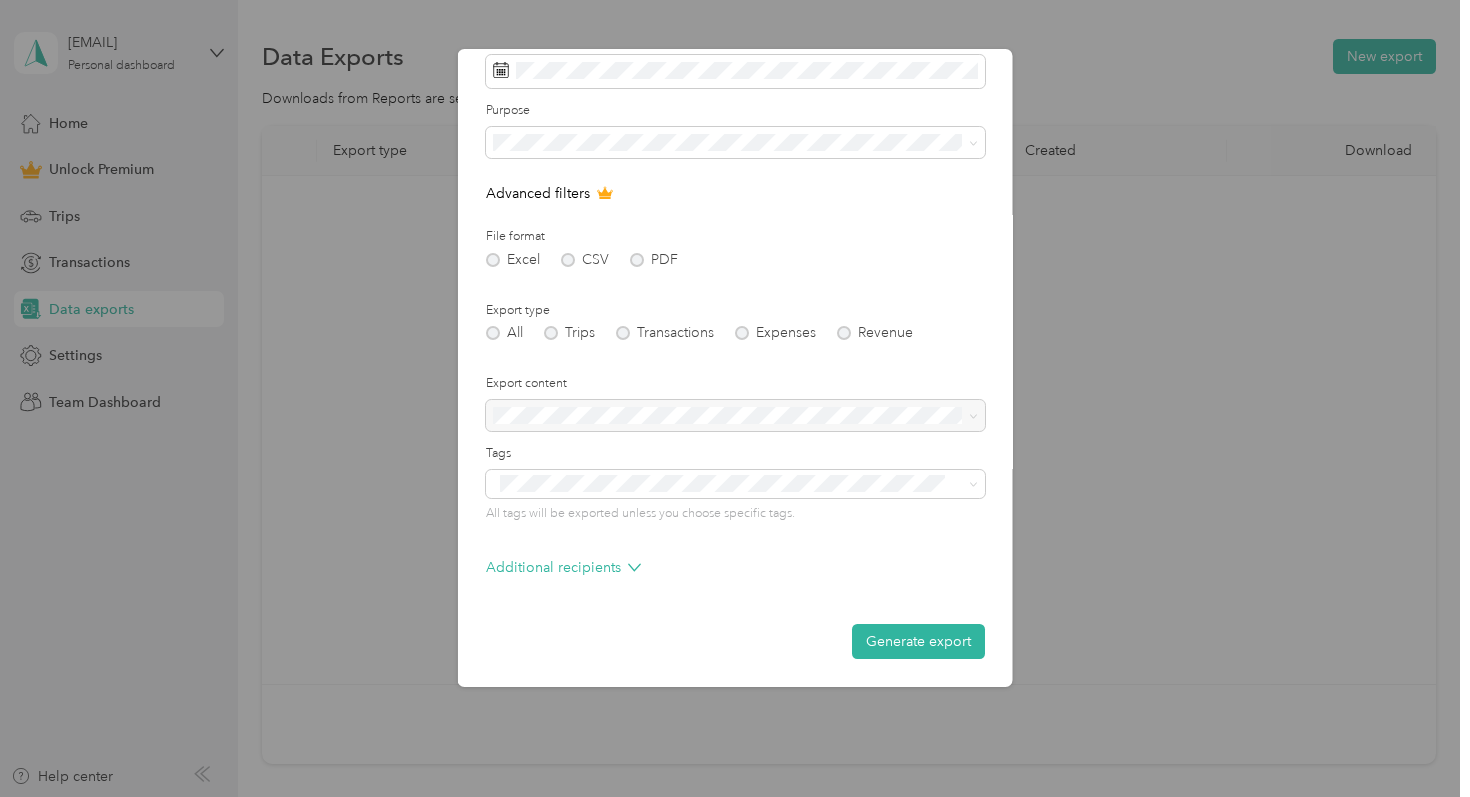 click on "Excel CSV PDF" at bounding box center [735, 260] 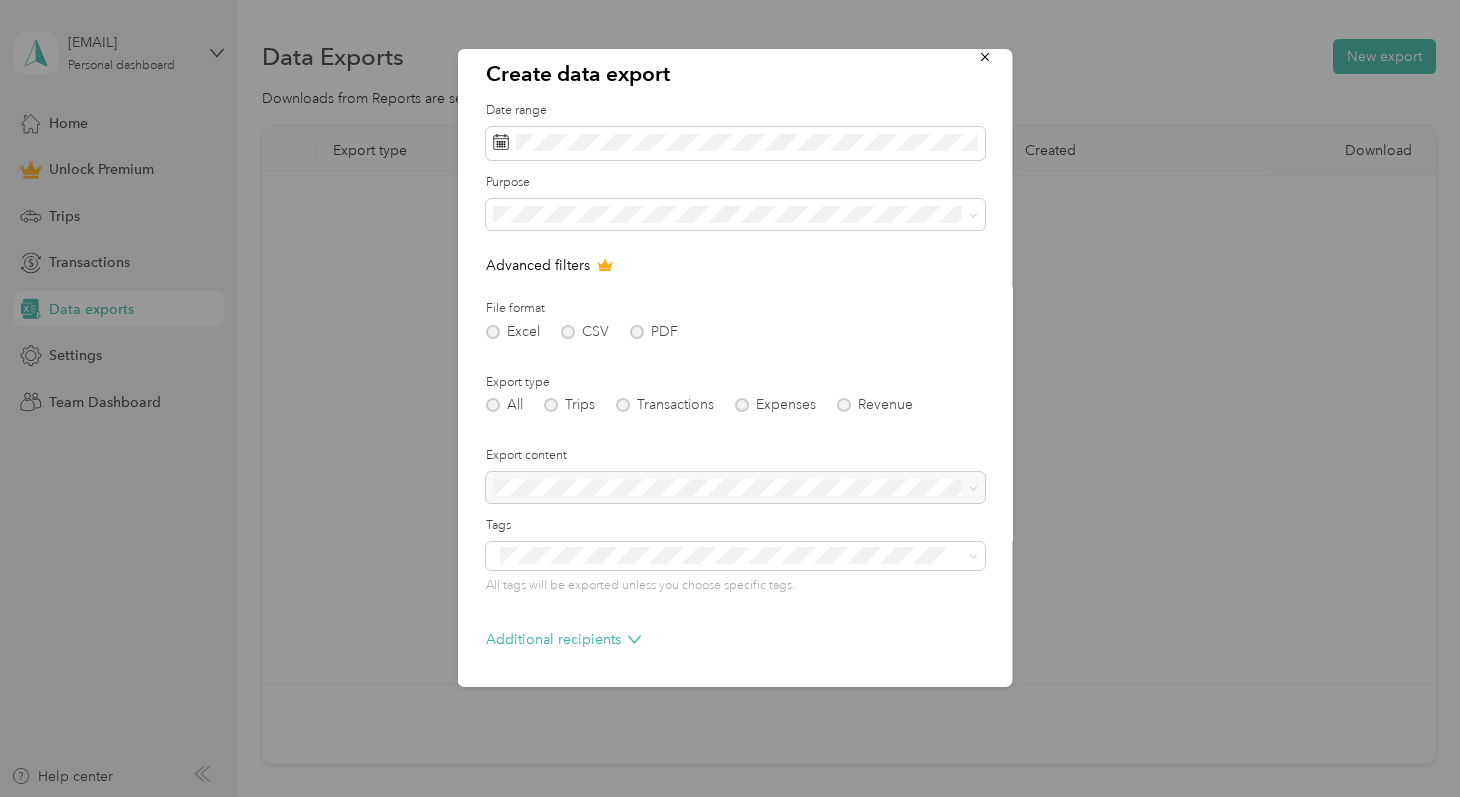 scroll, scrollTop: 0, scrollLeft: 0, axis: both 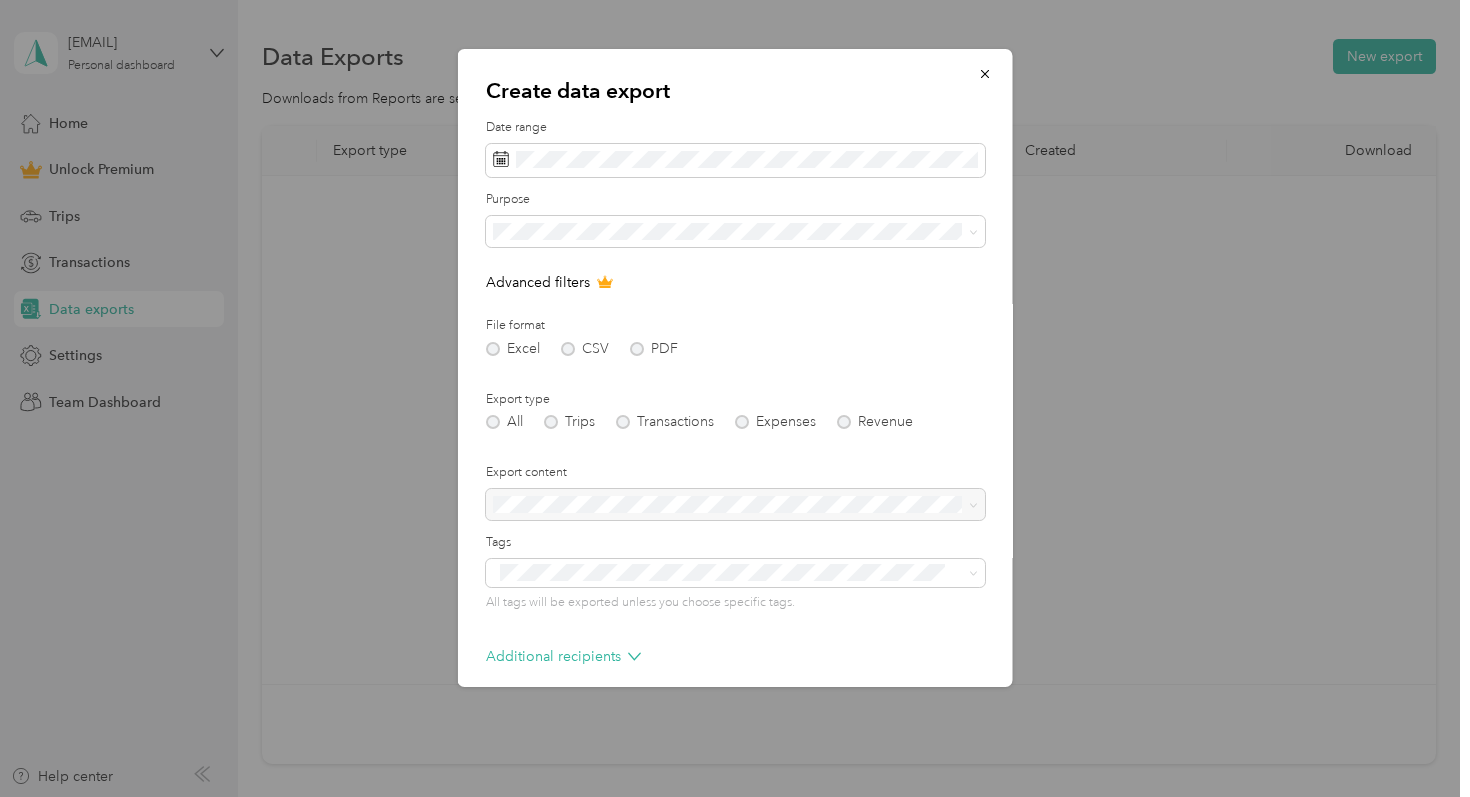 click on "Purpose" at bounding box center (735, 219) 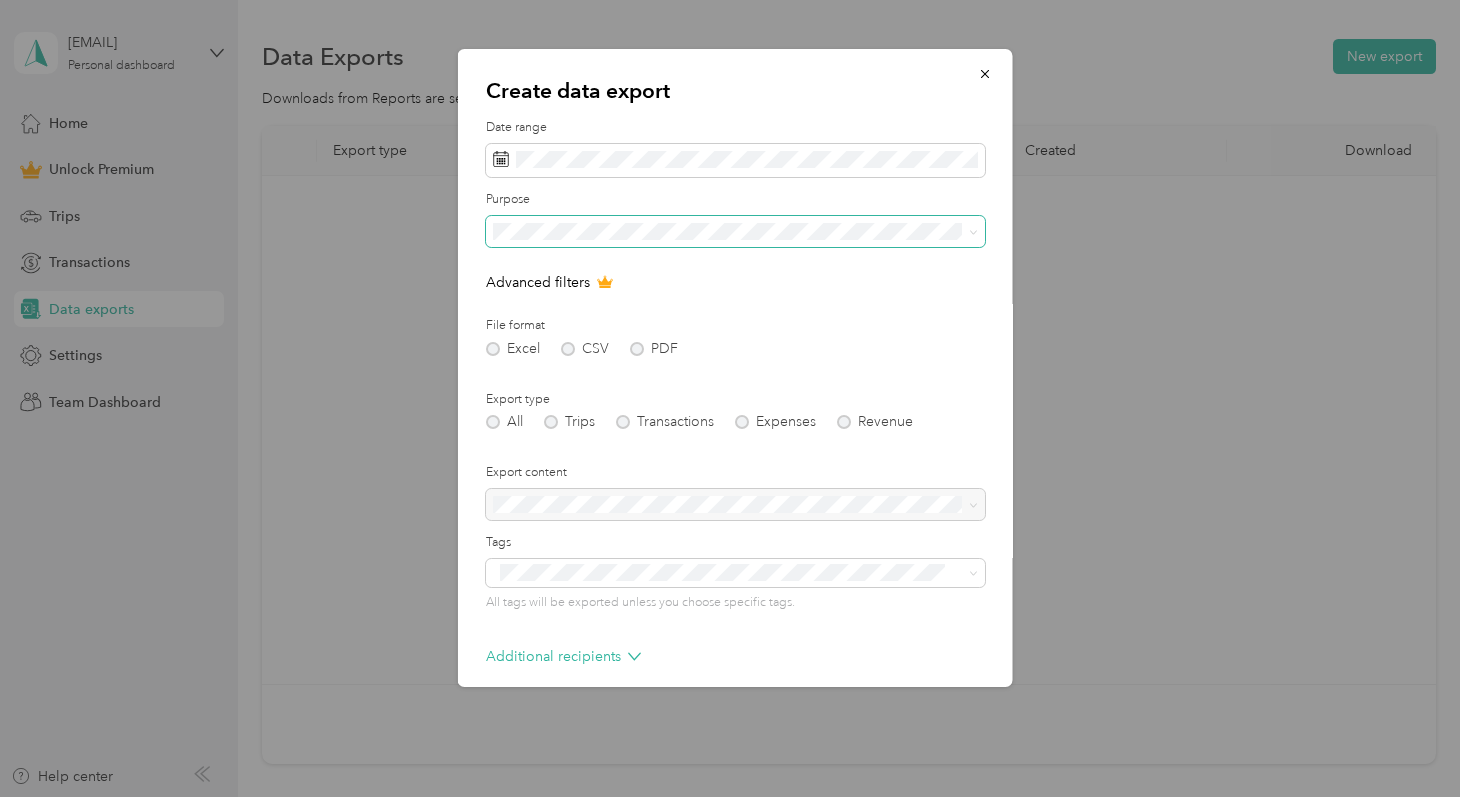click at bounding box center (735, 232) 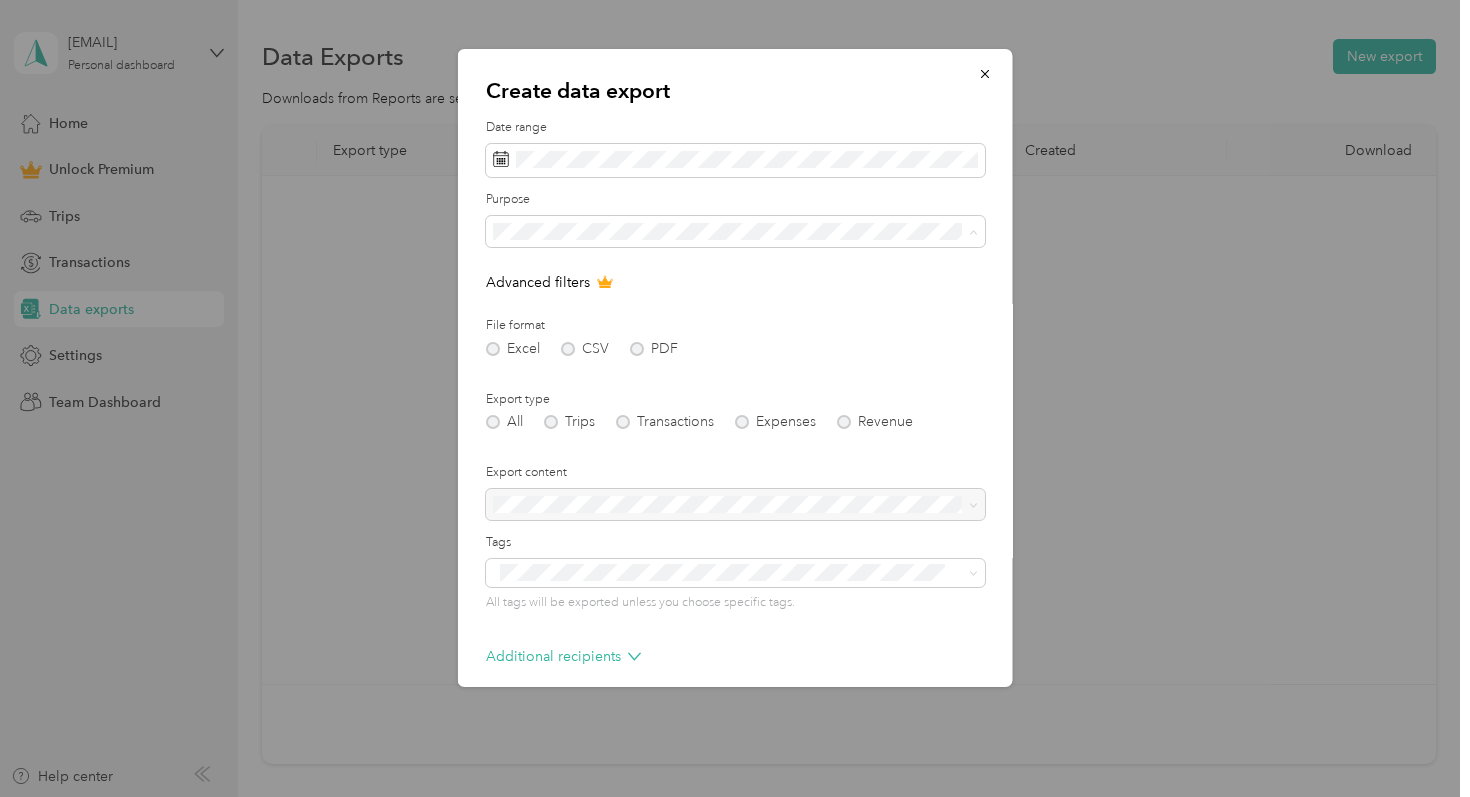 click on "Work" at bounding box center [735, 301] 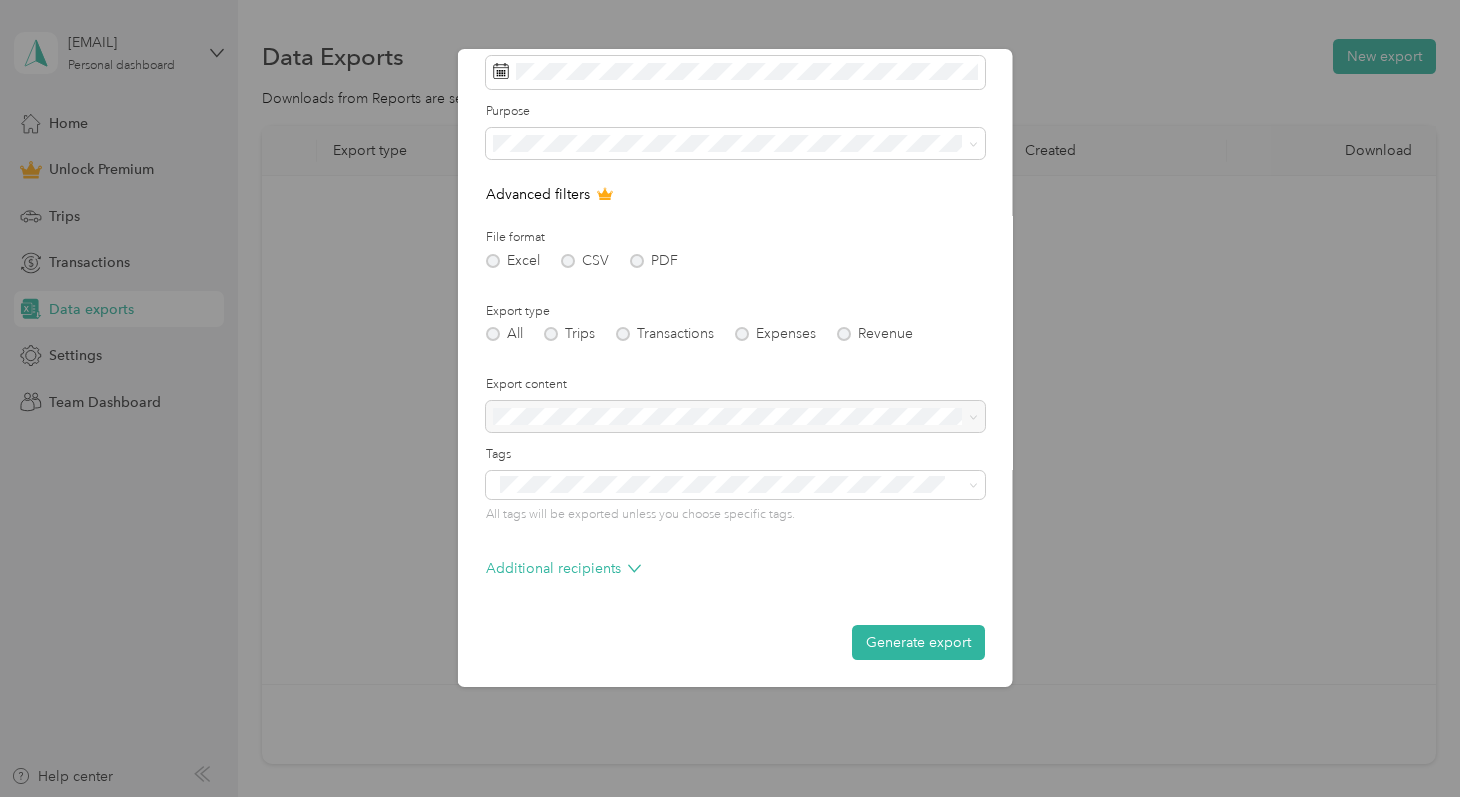 scroll, scrollTop: 89, scrollLeft: 0, axis: vertical 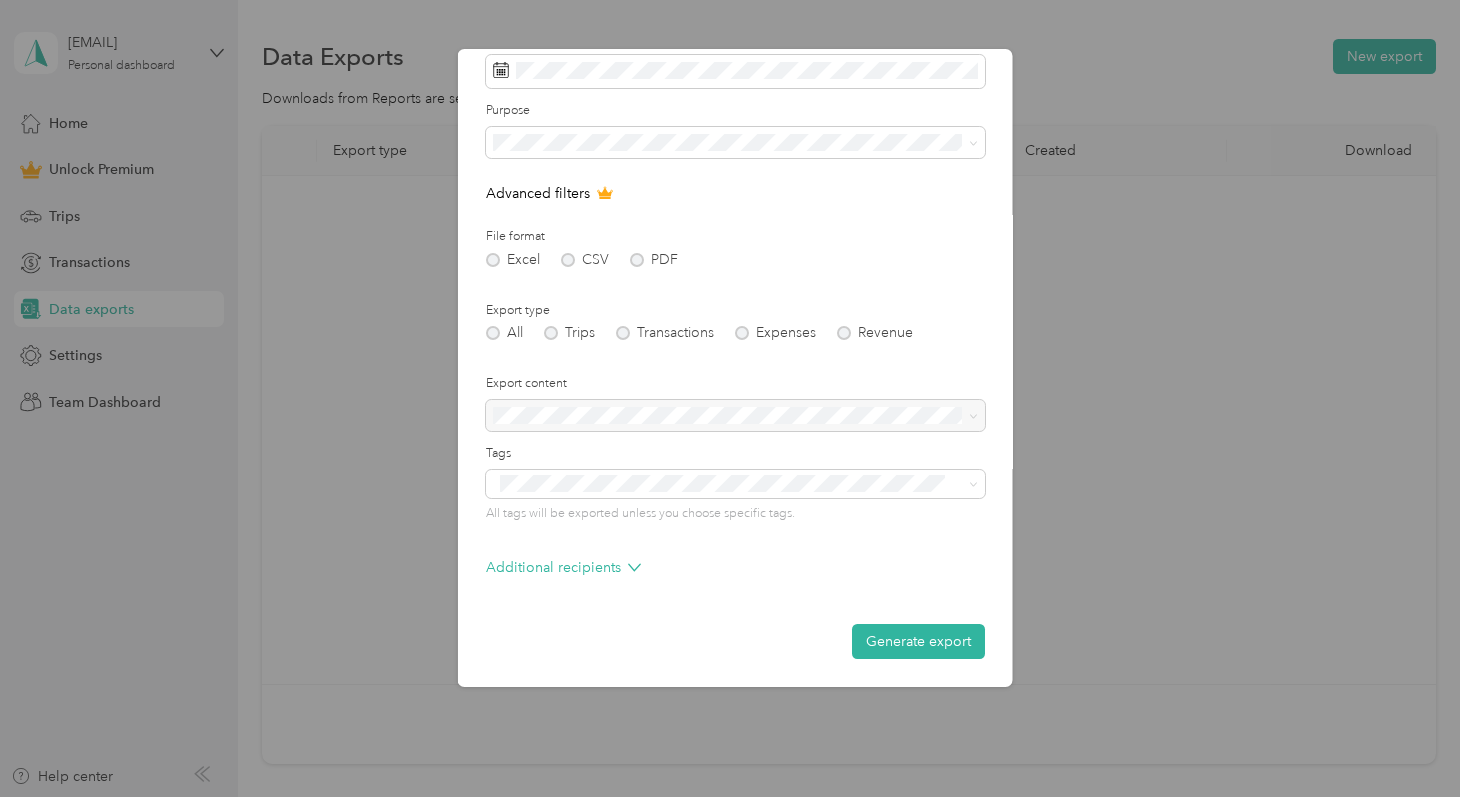 click on "Excel CSV PDF" at bounding box center (735, 260) 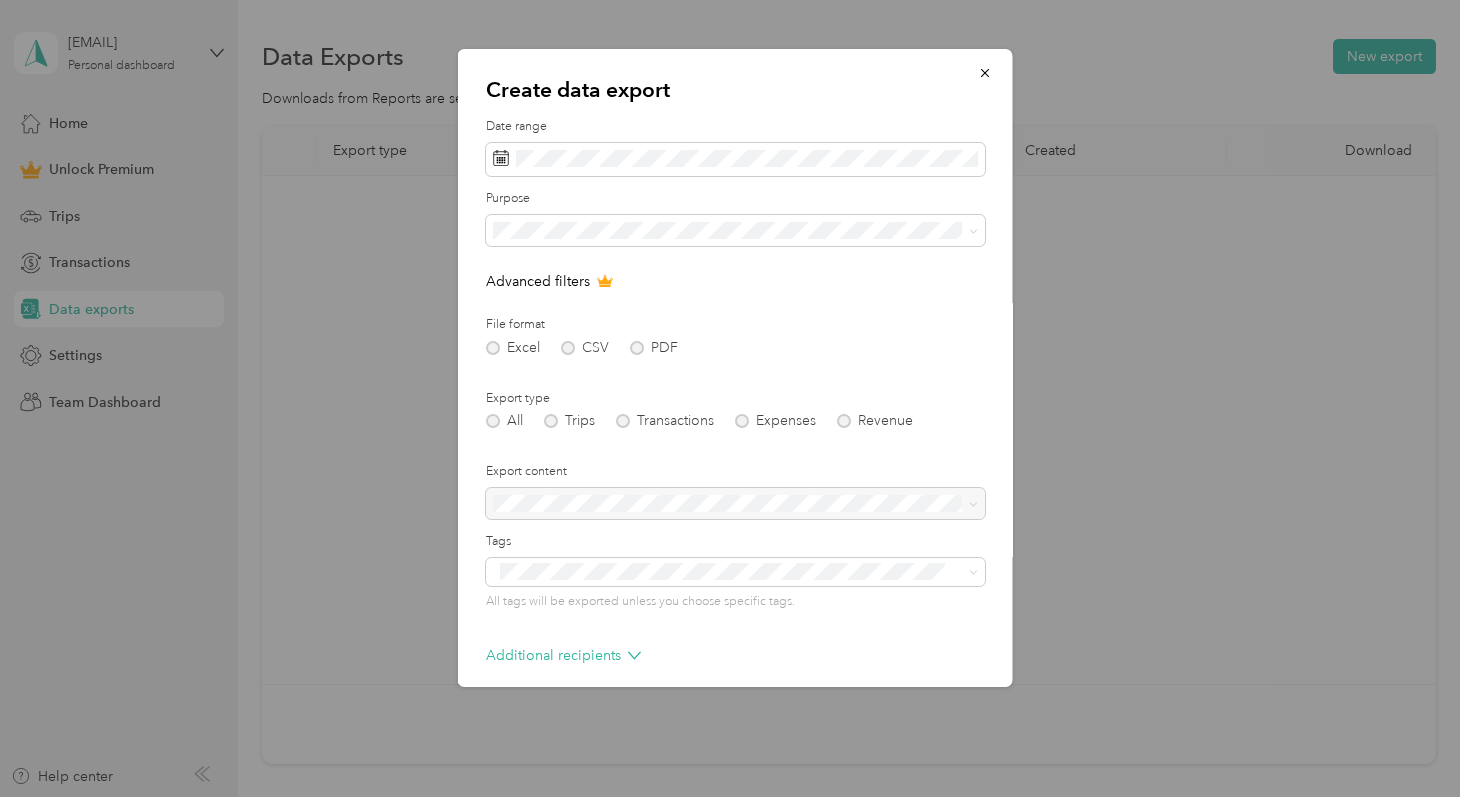 scroll, scrollTop: 89, scrollLeft: 0, axis: vertical 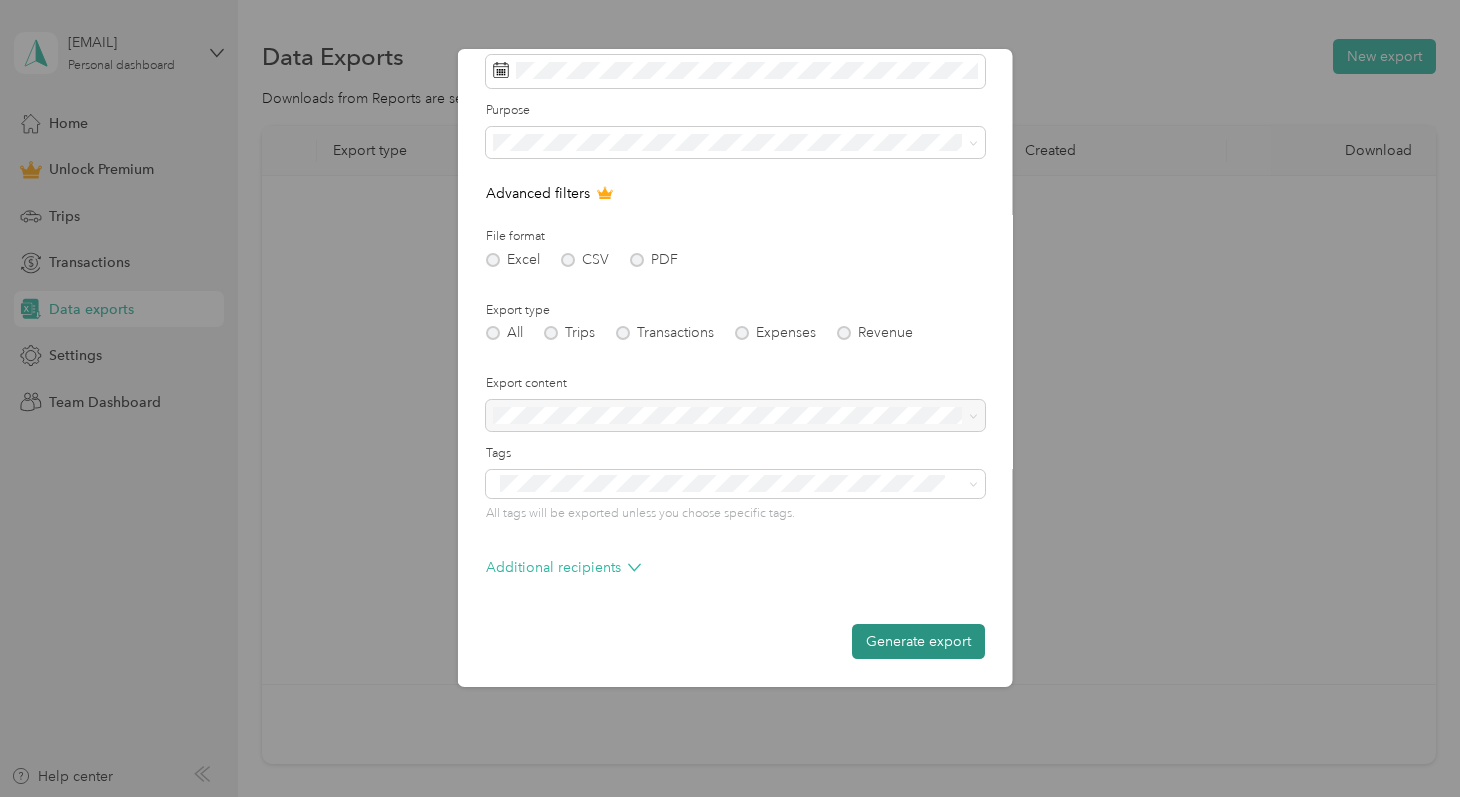 click on "Generate export" at bounding box center (918, 641) 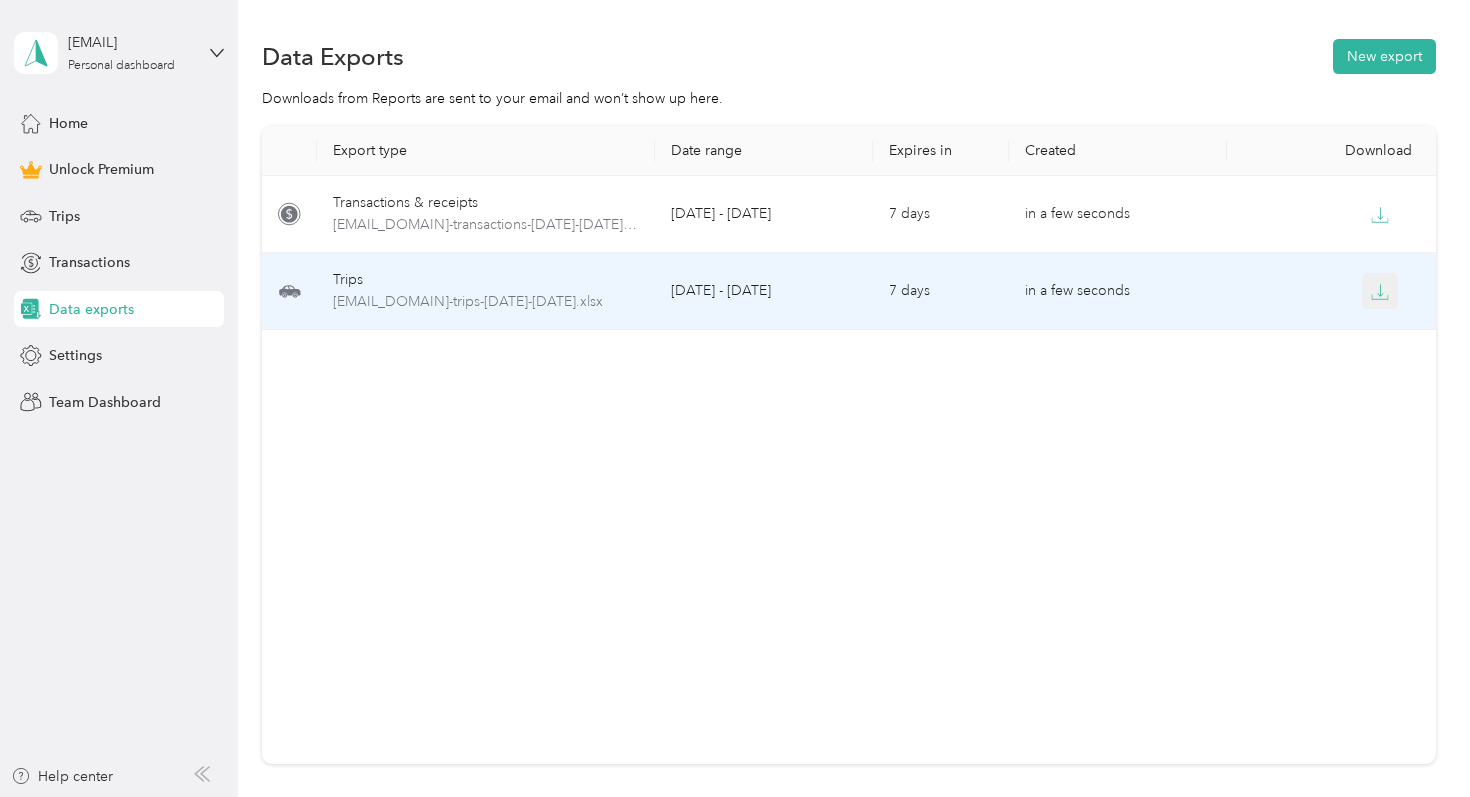 click 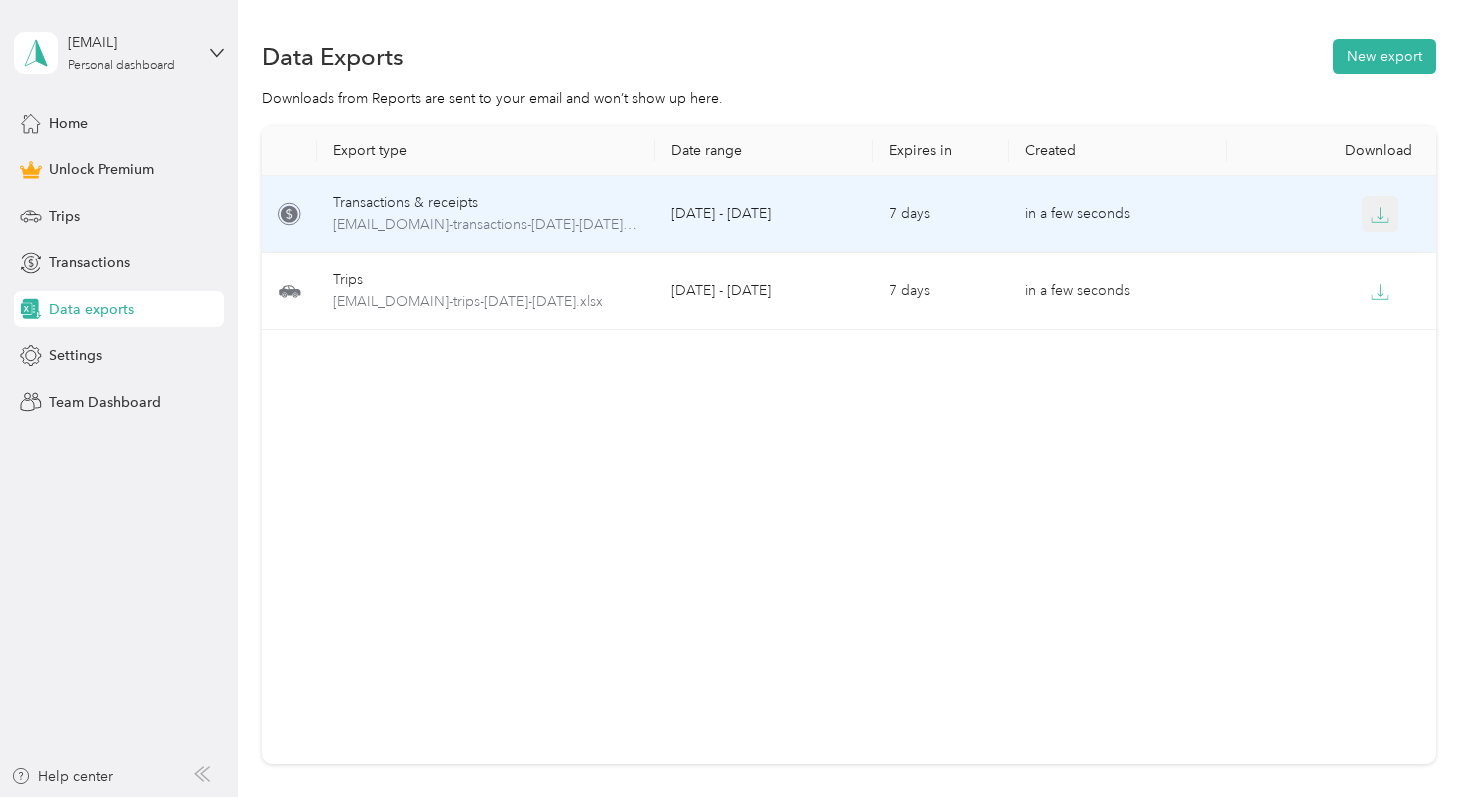 click 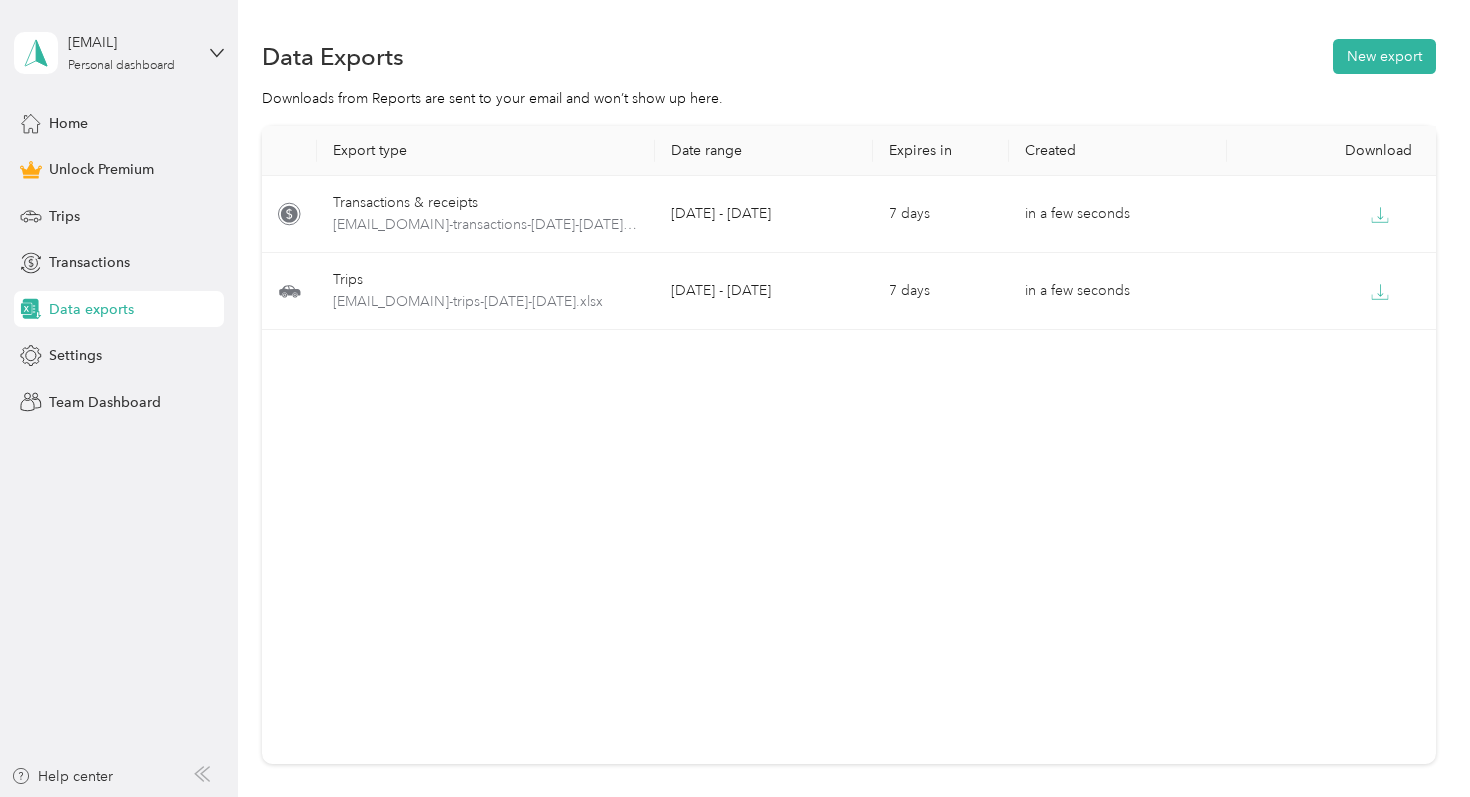 click on "Downloads from Reports are sent to your email and won’t show up here." at bounding box center (848, 98) 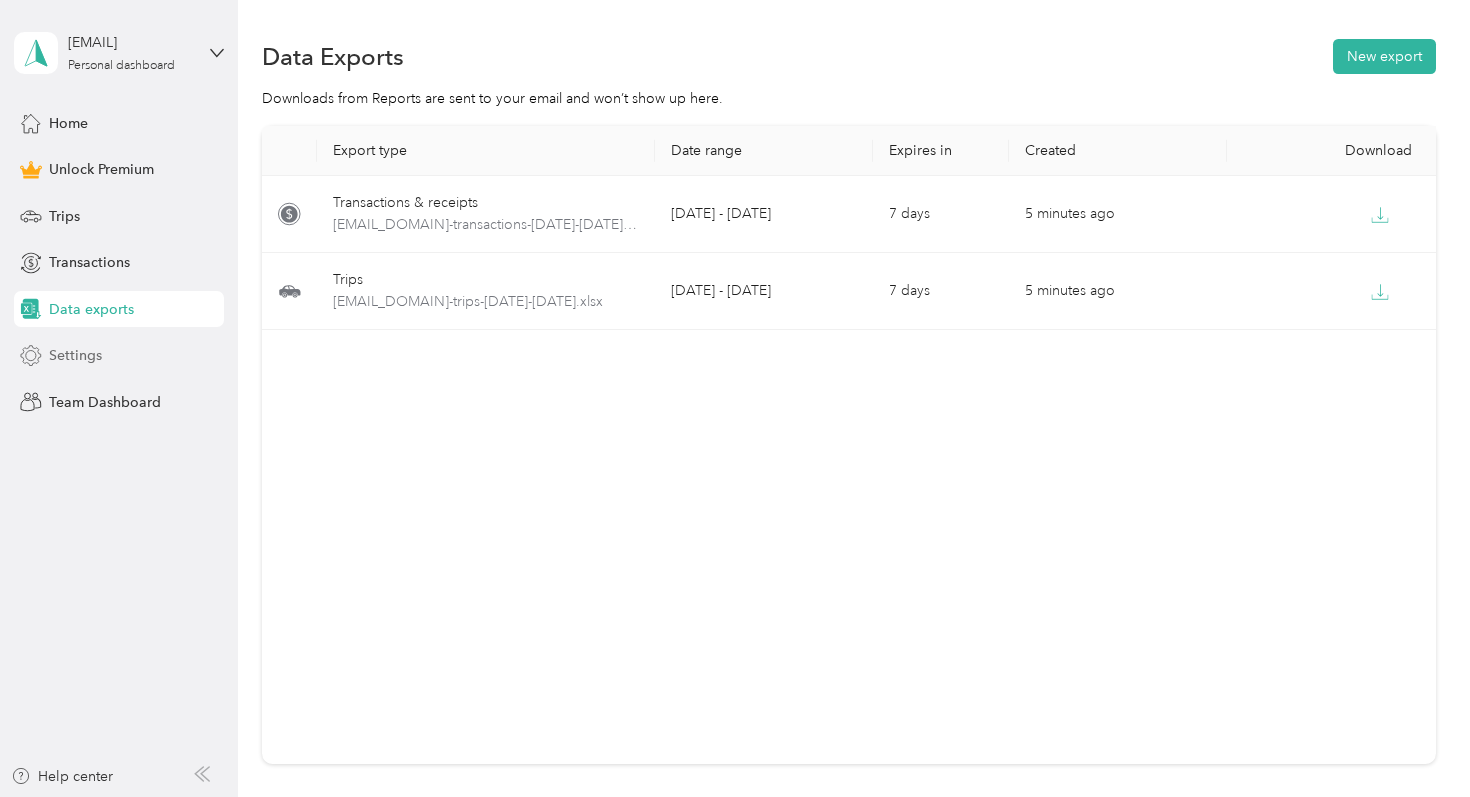 click on "Settings" at bounding box center [75, 355] 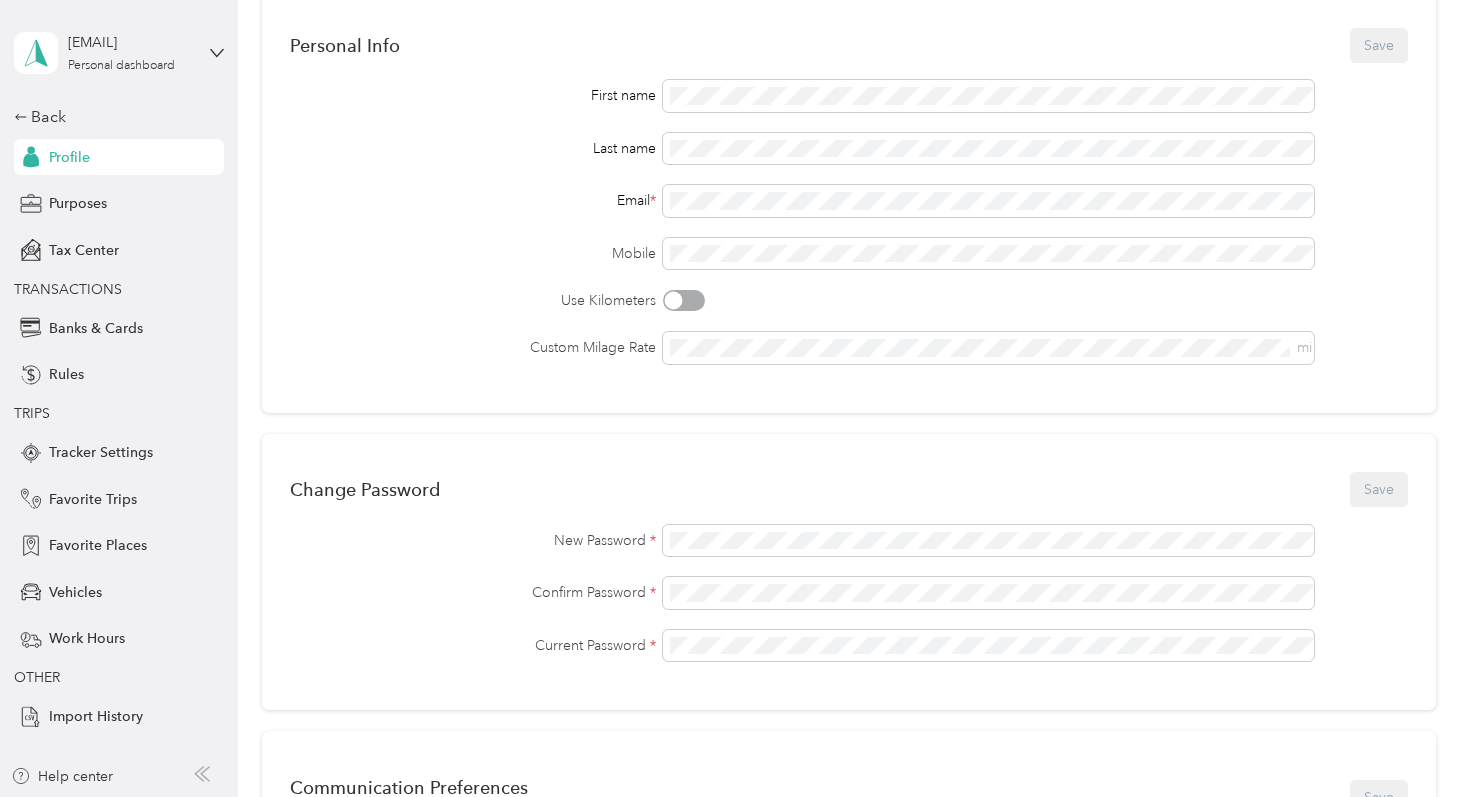 scroll, scrollTop: 0, scrollLeft: 0, axis: both 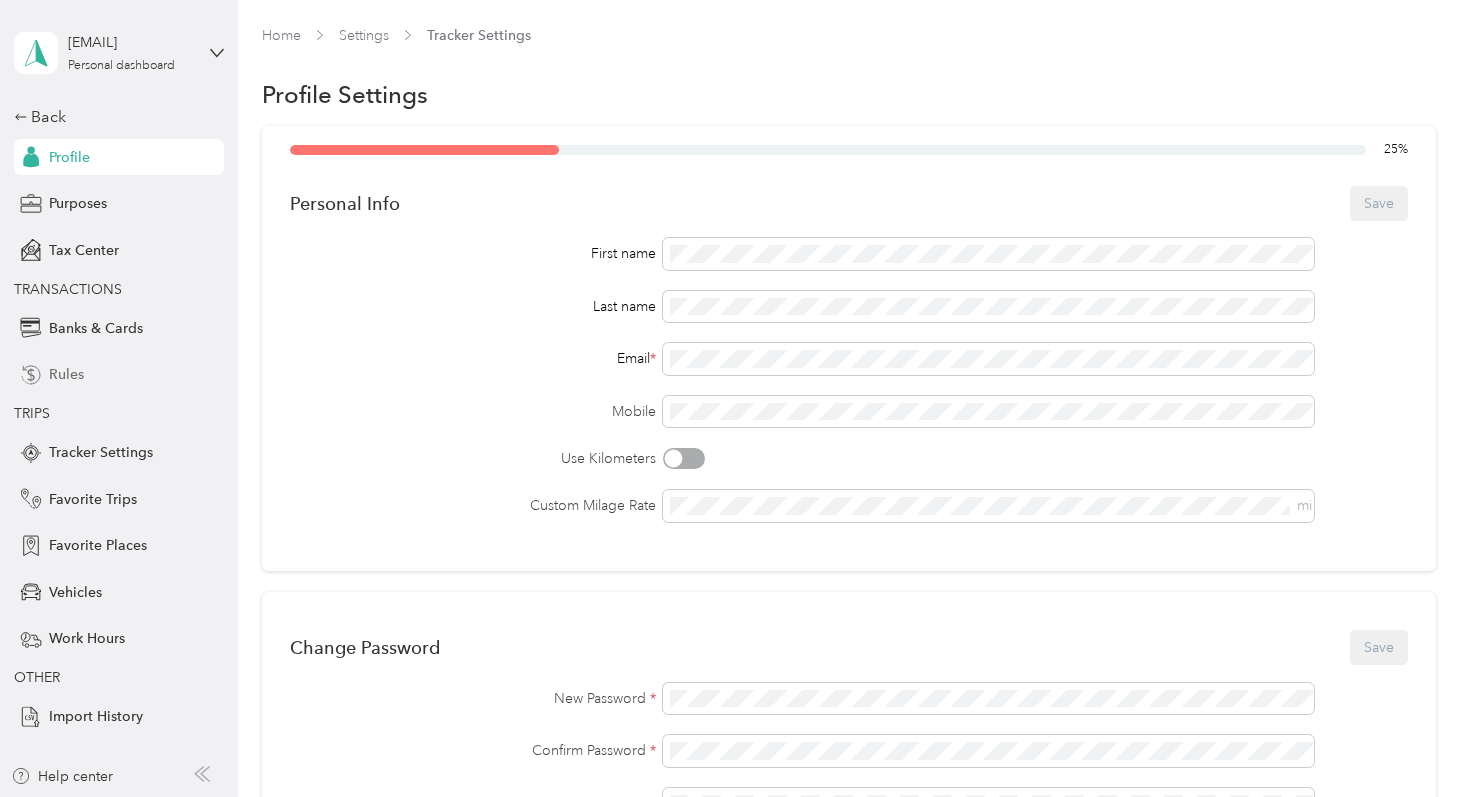 click on "Rules" at bounding box center [119, 375] 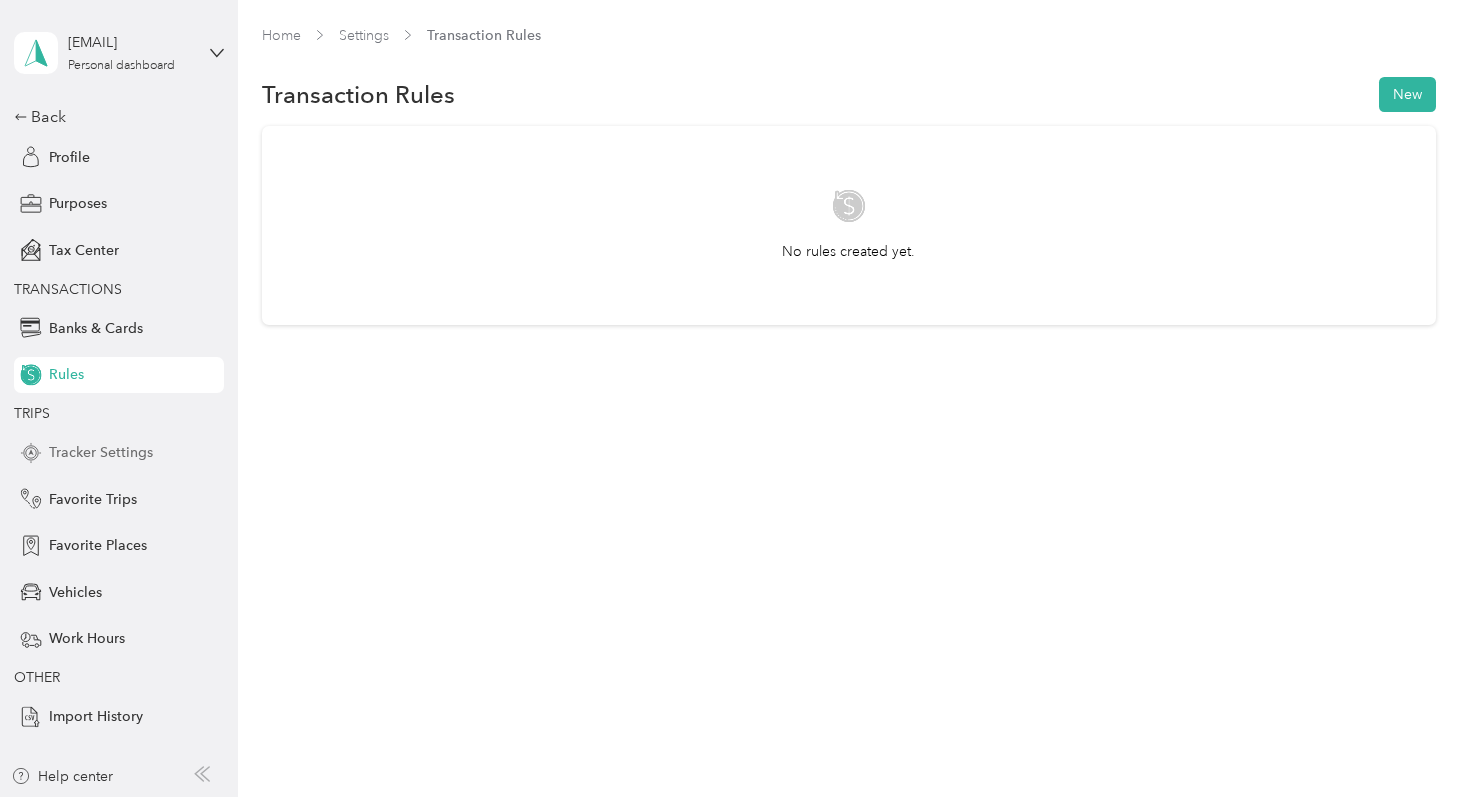 click on "Tracker Settings" at bounding box center (101, 452) 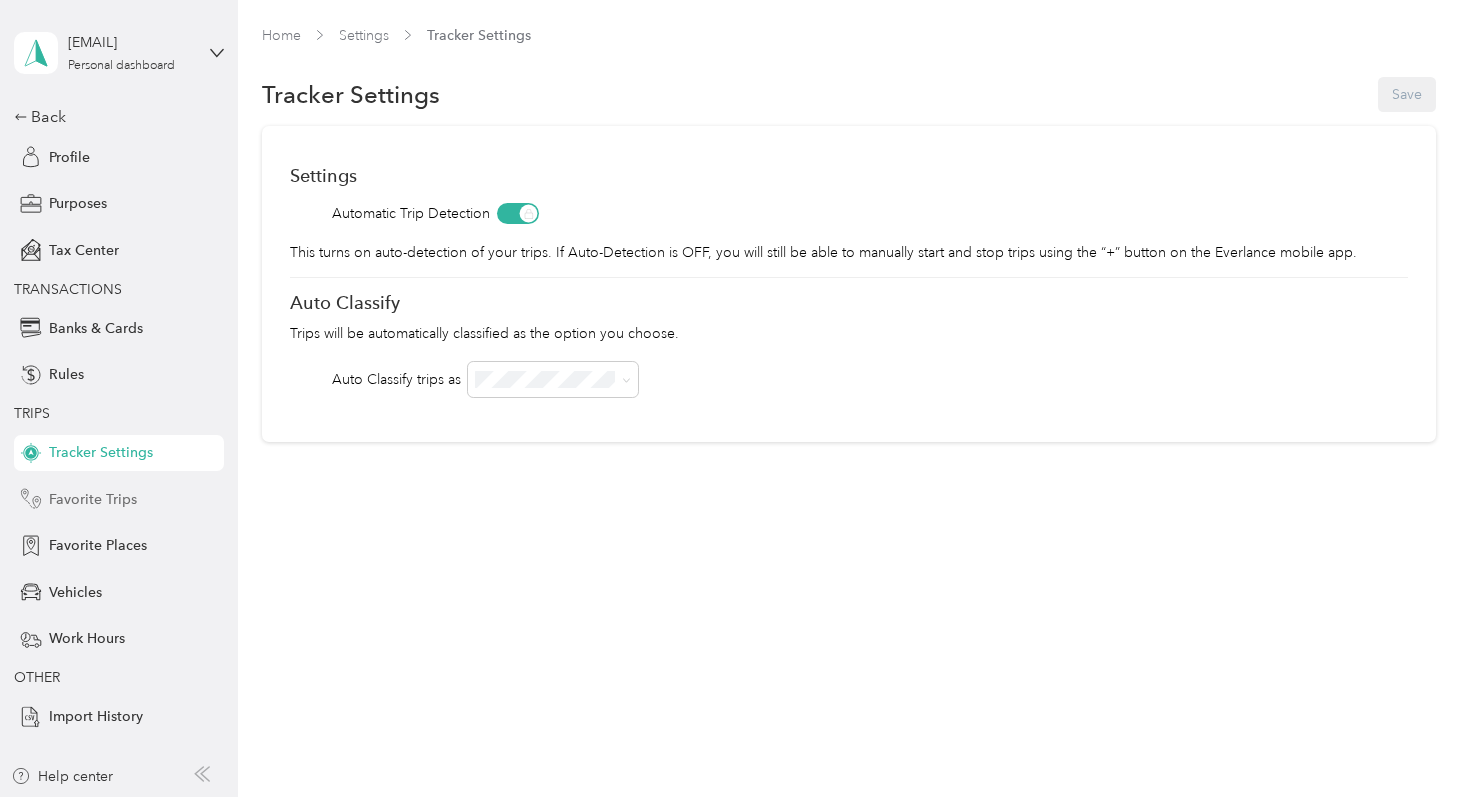 click on "Favorite Trips" at bounding box center (93, 499) 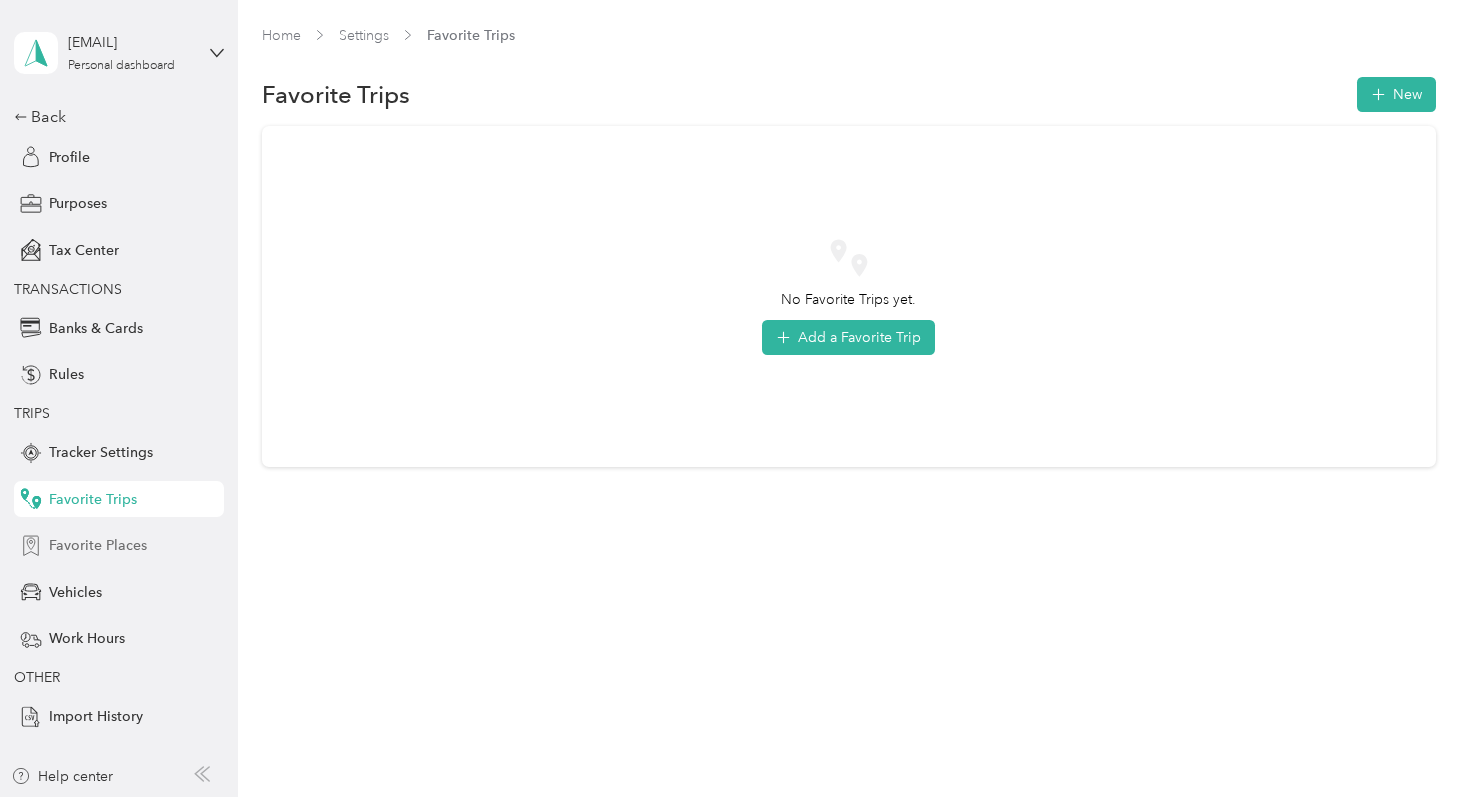 click on "Favorite Places" at bounding box center [98, 545] 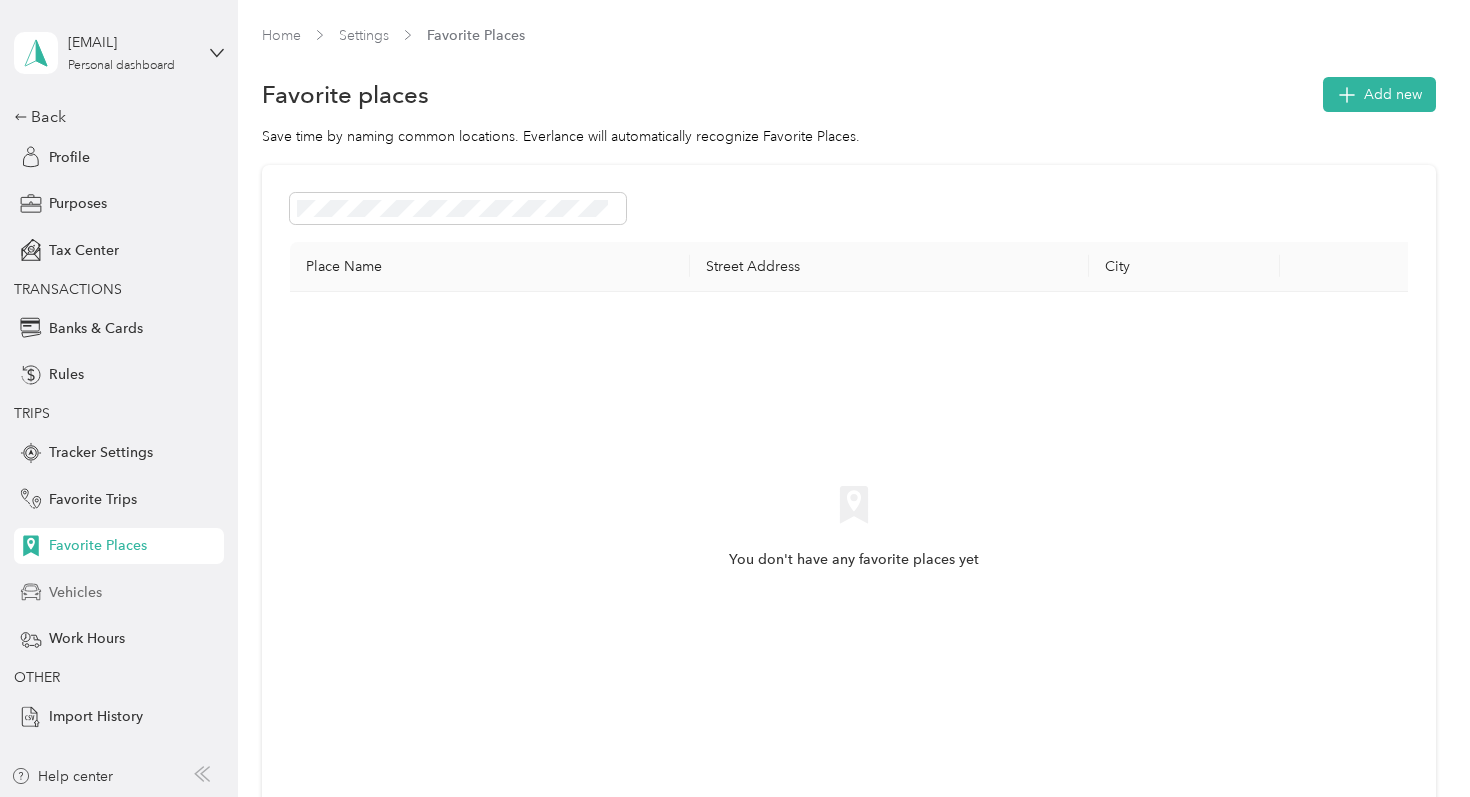 click on "Vehicles" at bounding box center (75, 592) 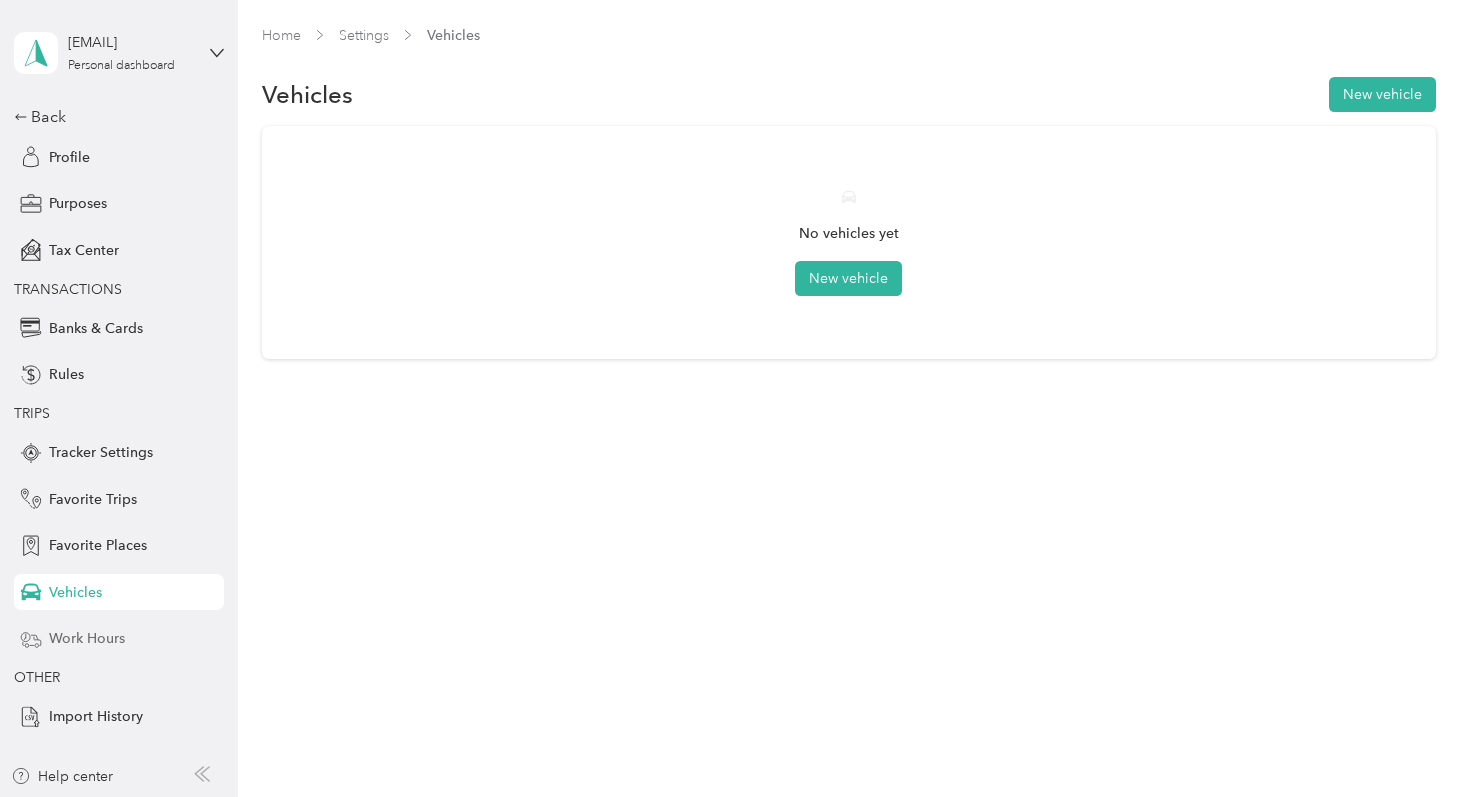 click on "Work Hours" at bounding box center (87, 638) 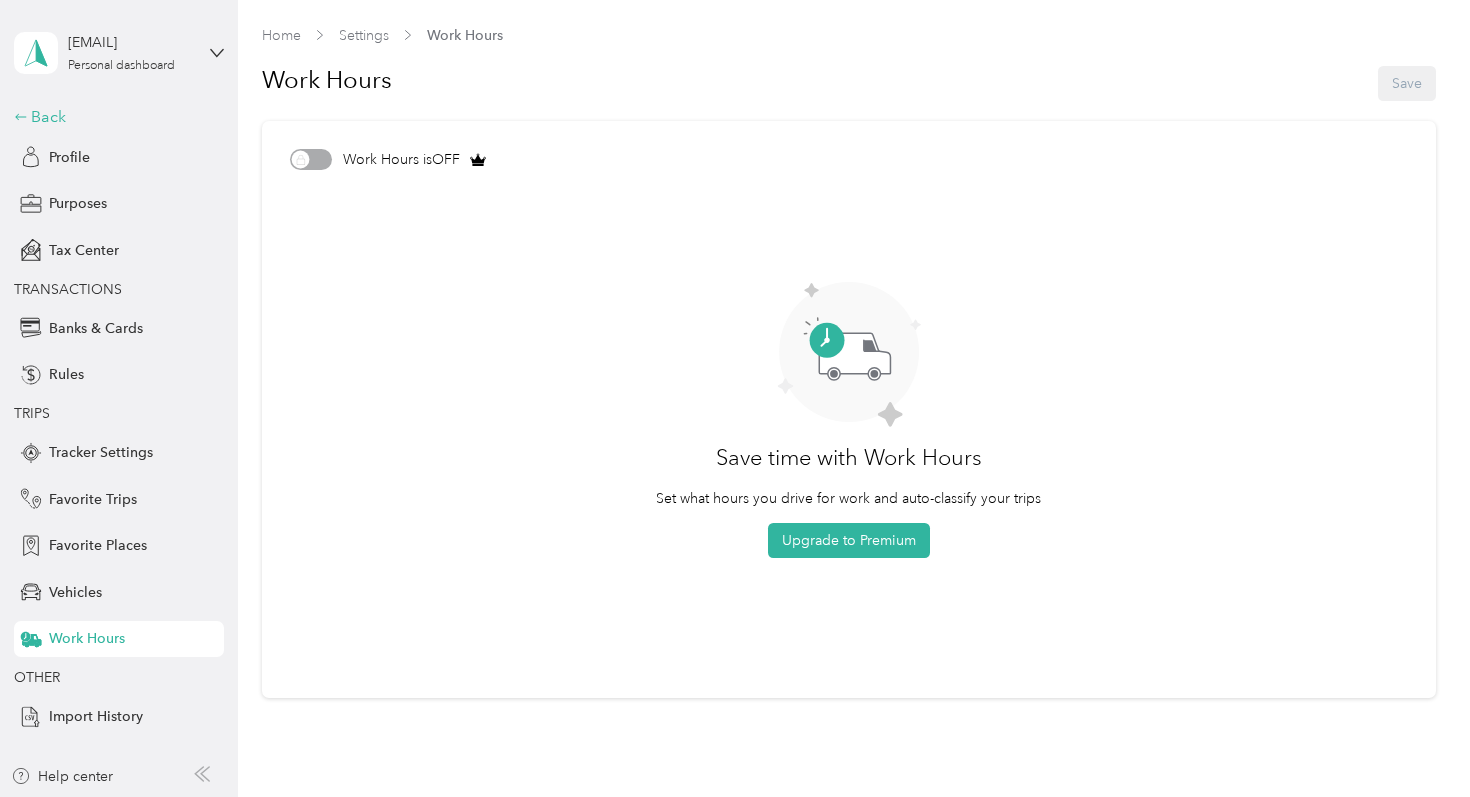 click on "Back" at bounding box center (114, 117) 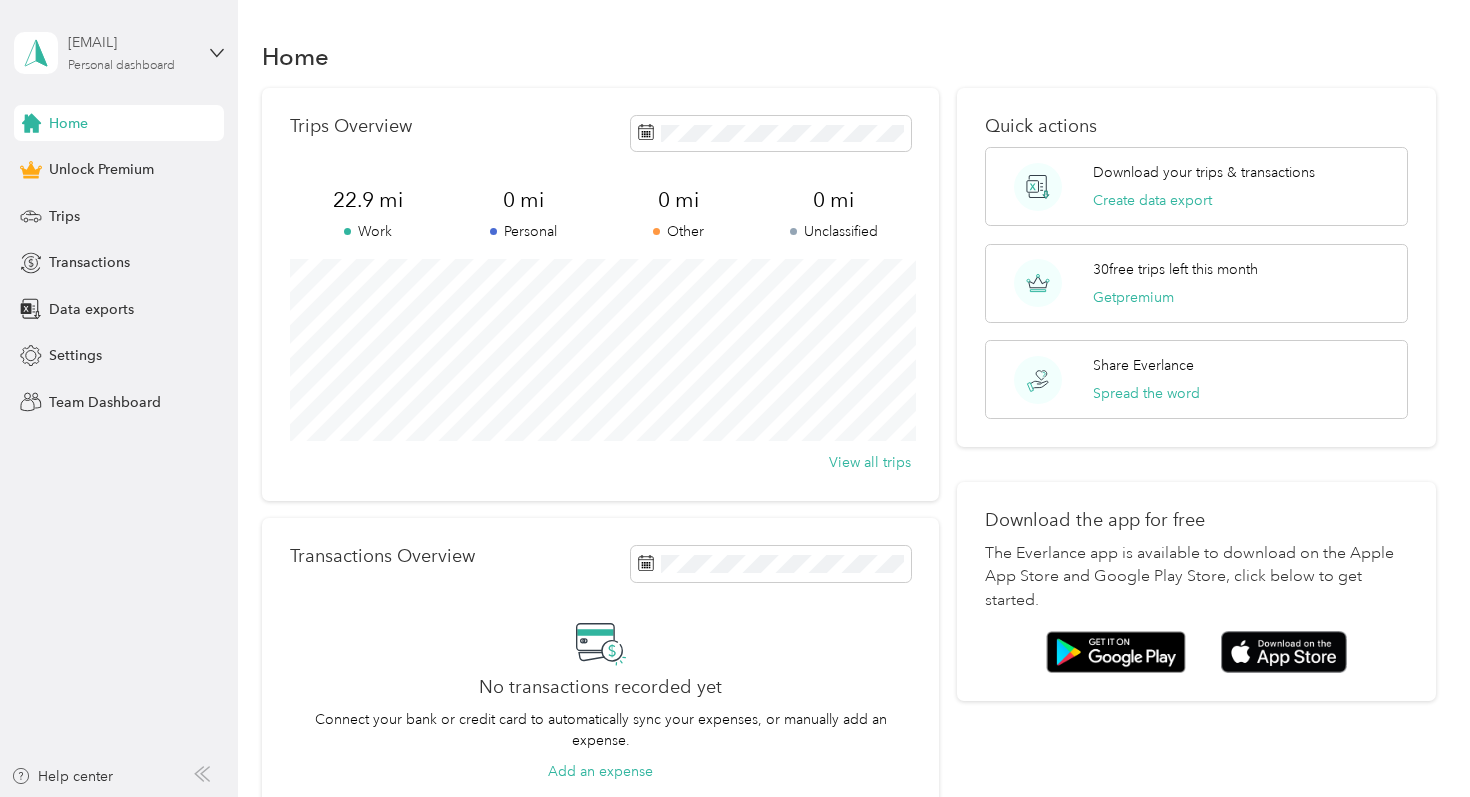 click on "gabriela@biohax.com Personal dashboard" at bounding box center [130, 52] 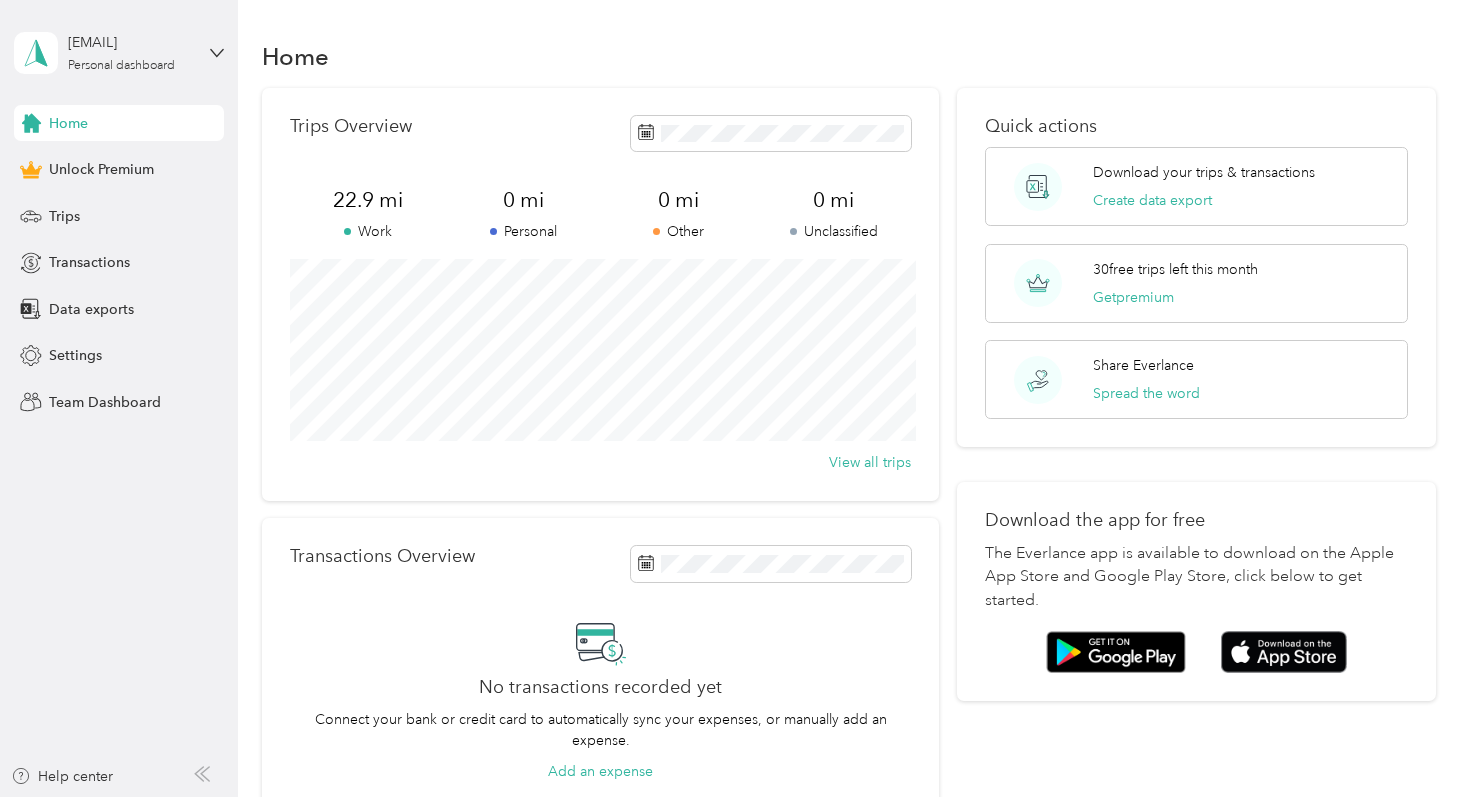 click on "Home" at bounding box center [848, 56] 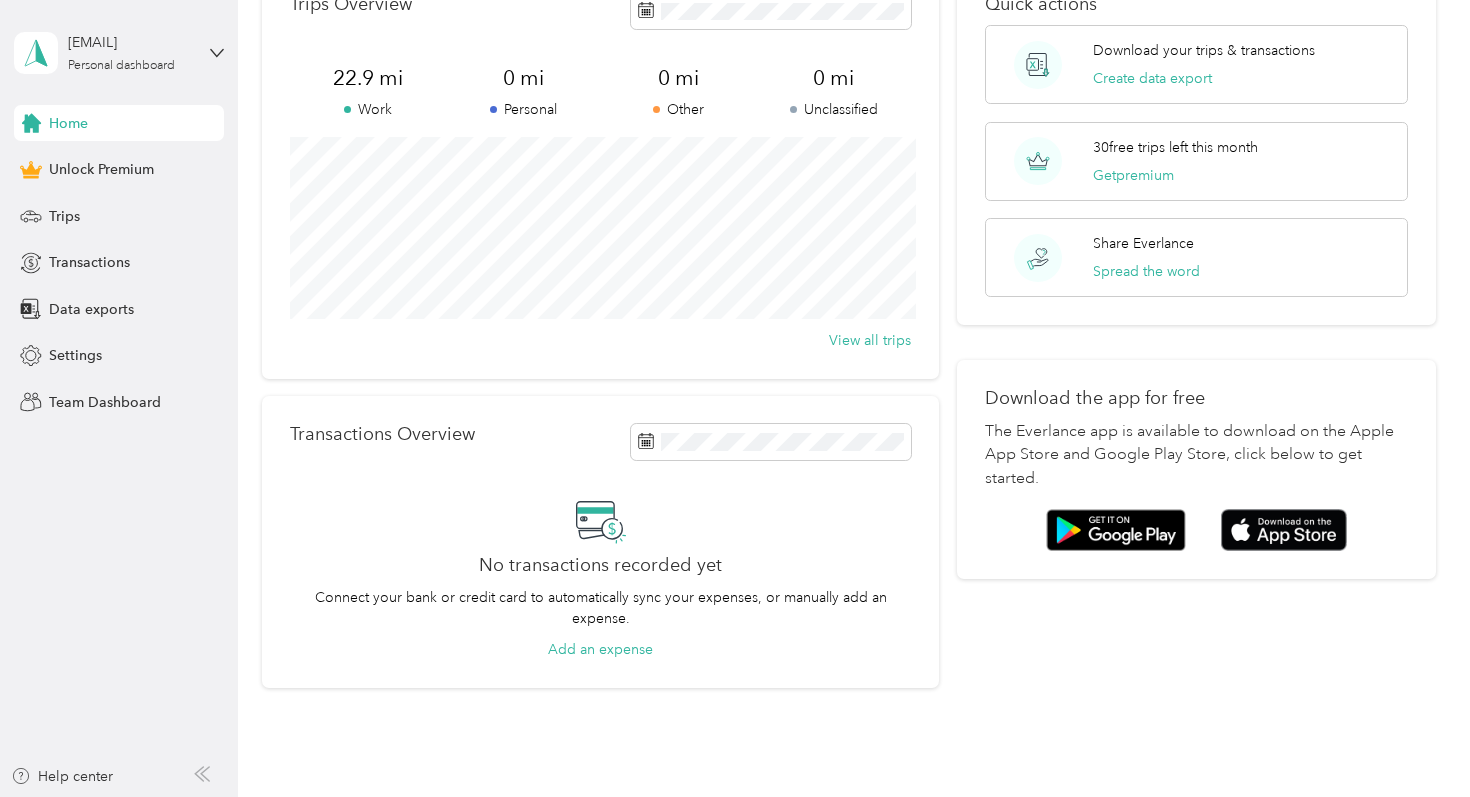 scroll, scrollTop: 125, scrollLeft: 0, axis: vertical 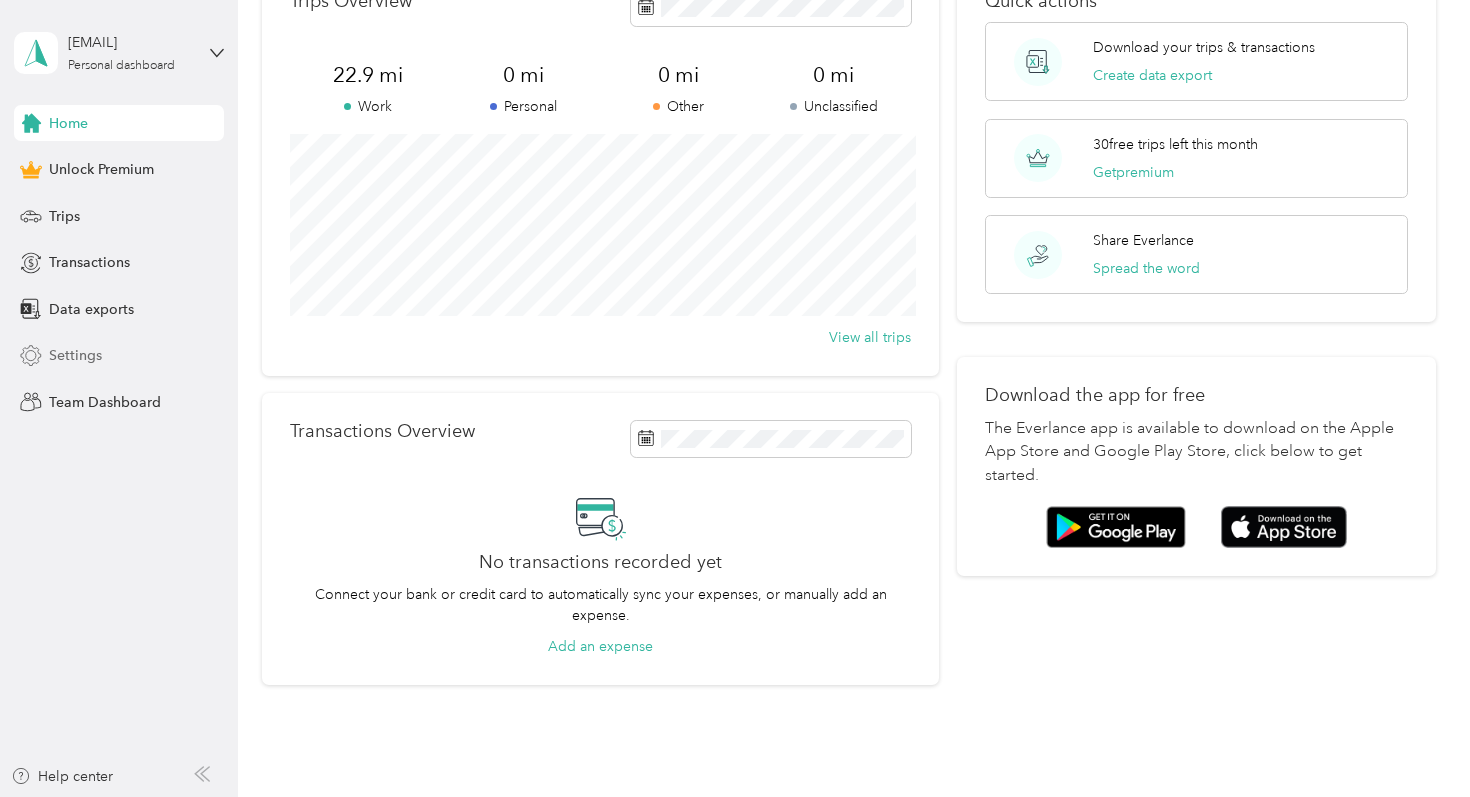 click on "Settings" at bounding box center (119, 356) 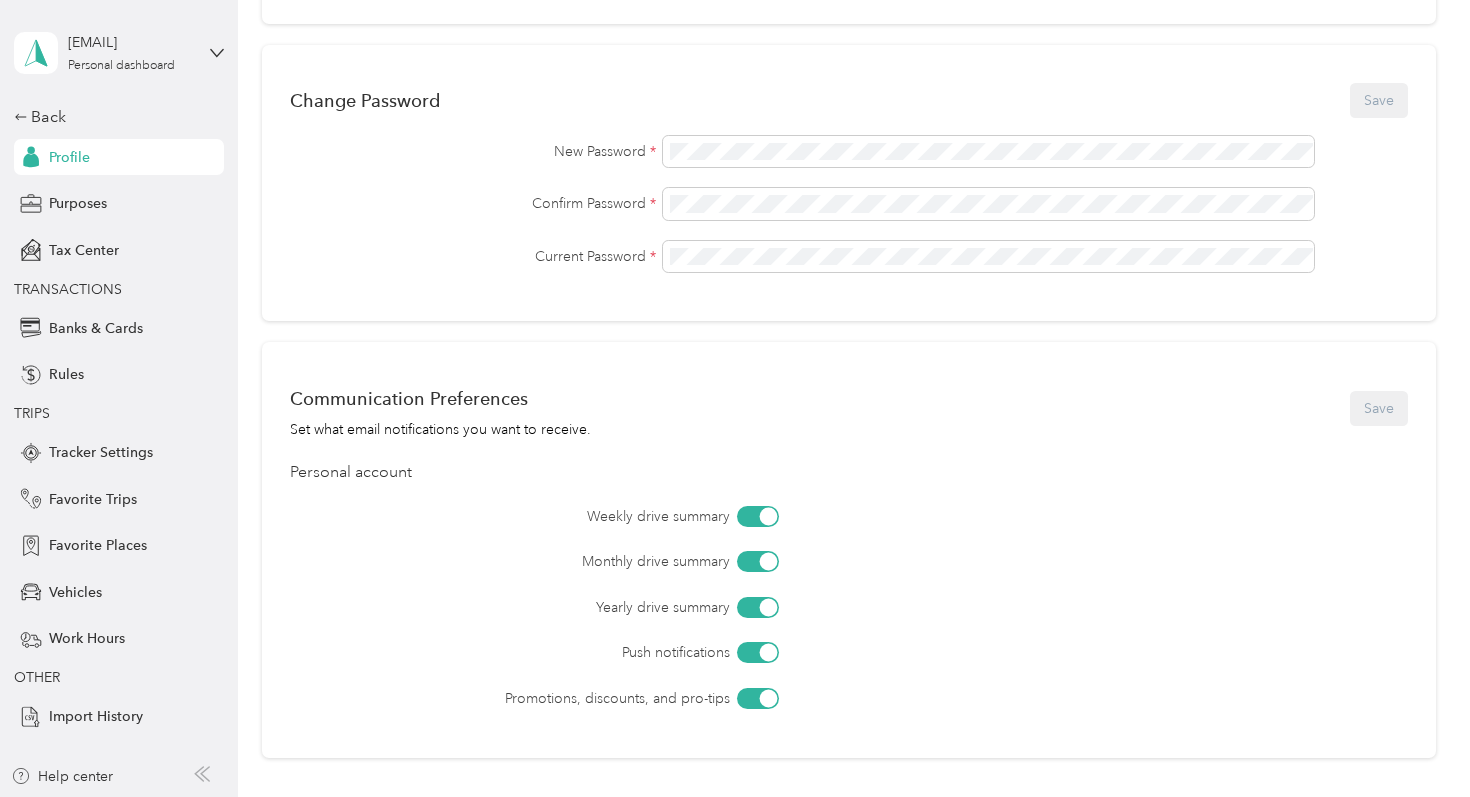 scroll, scrollTop: 735, scrollLeft: 0, axis: vertical 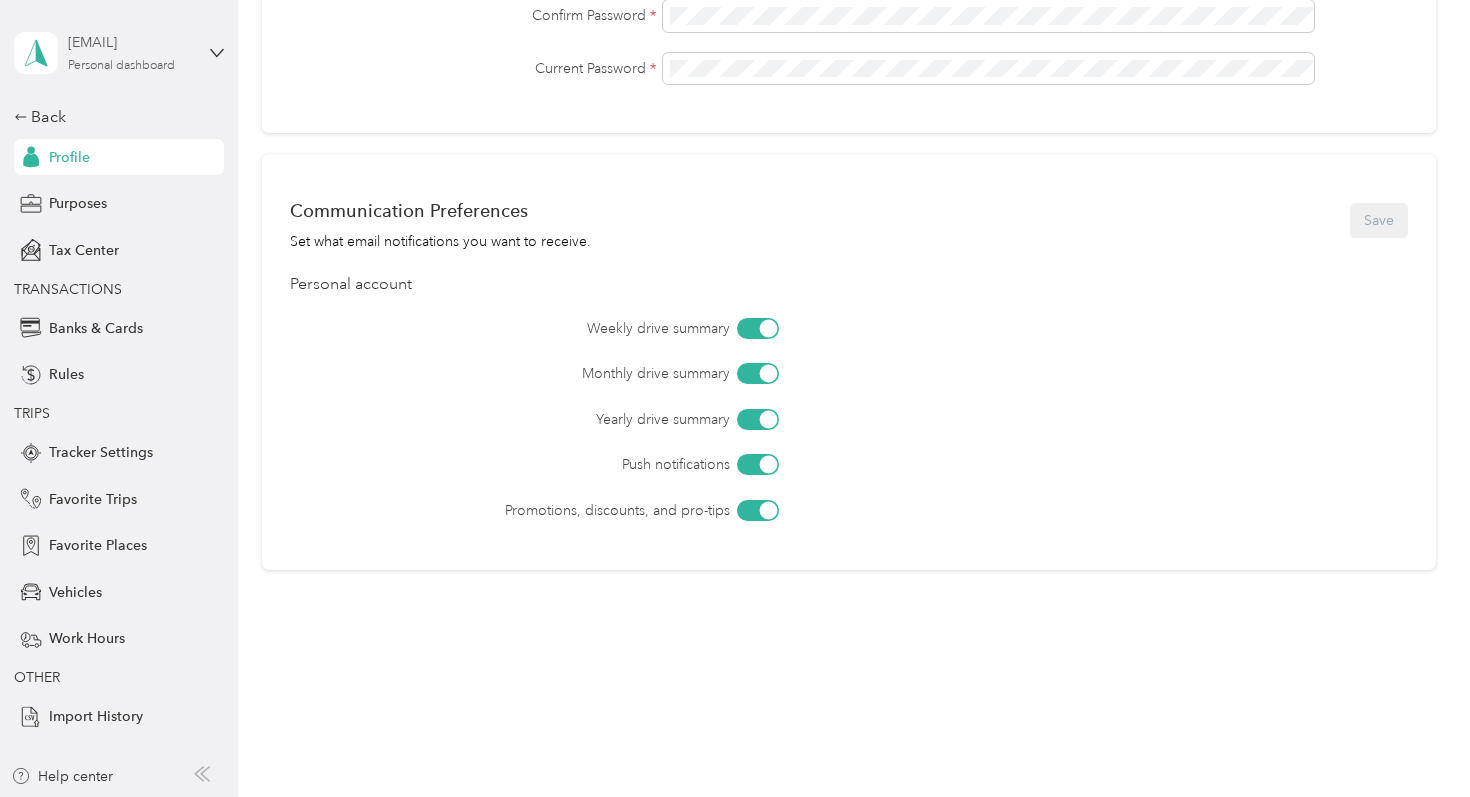 click on "Personal dashboard" at bounding box center [121, 66] 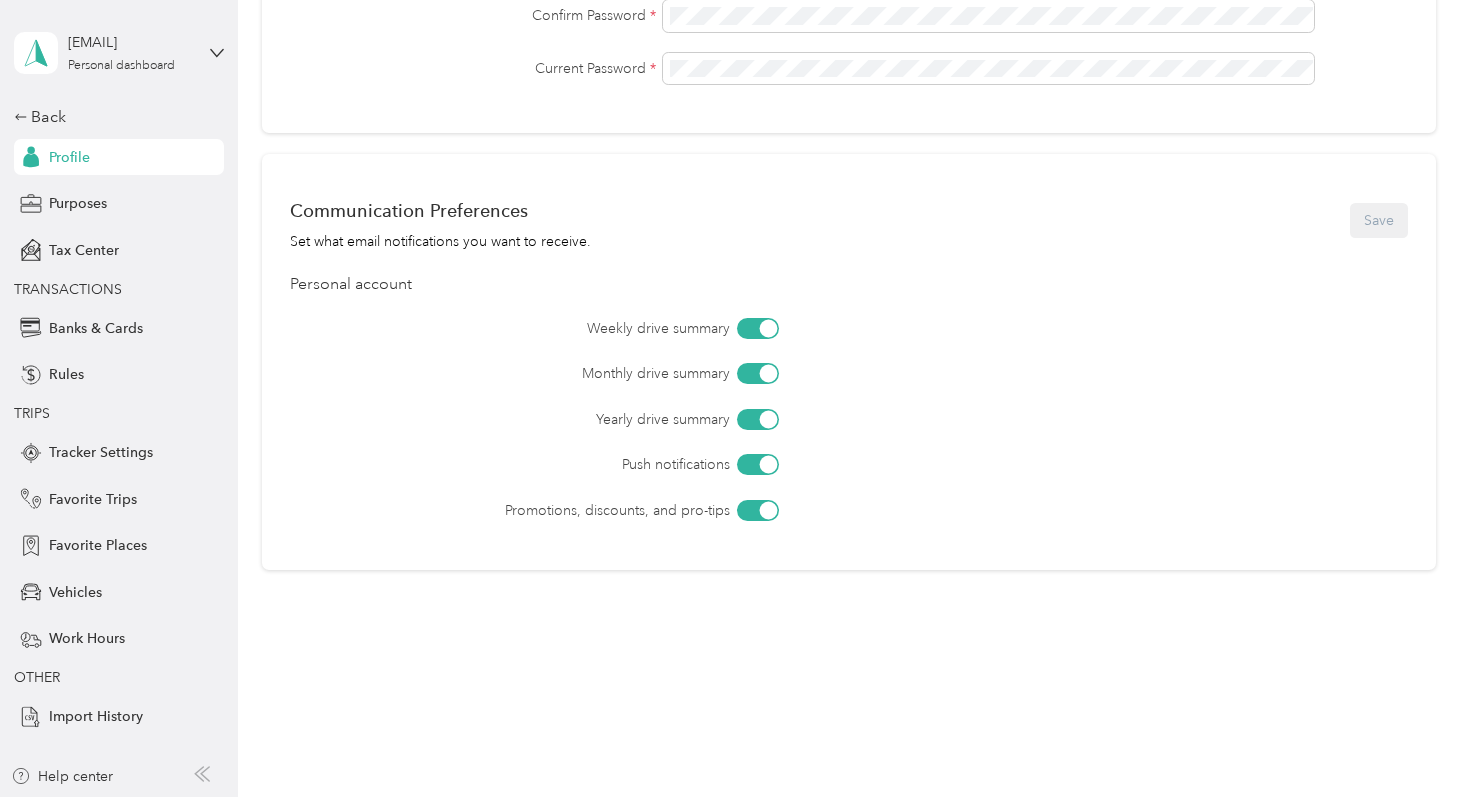 click on "You’re signed in as  gabriela@biohax.com   Log out" at bounding box center [166, 139] 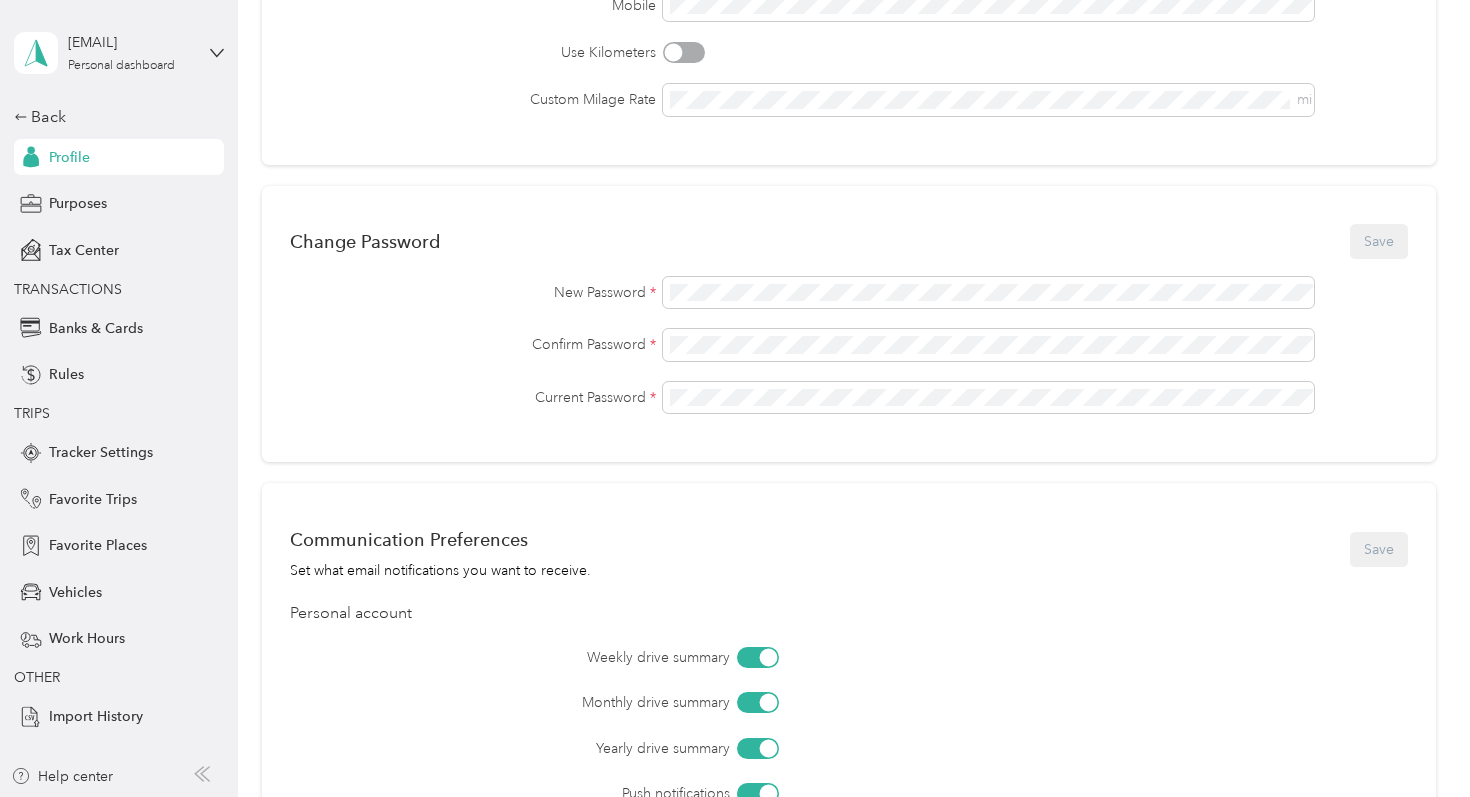 scroll, scrollTop: 0, scrollLeft: 0, axis: both 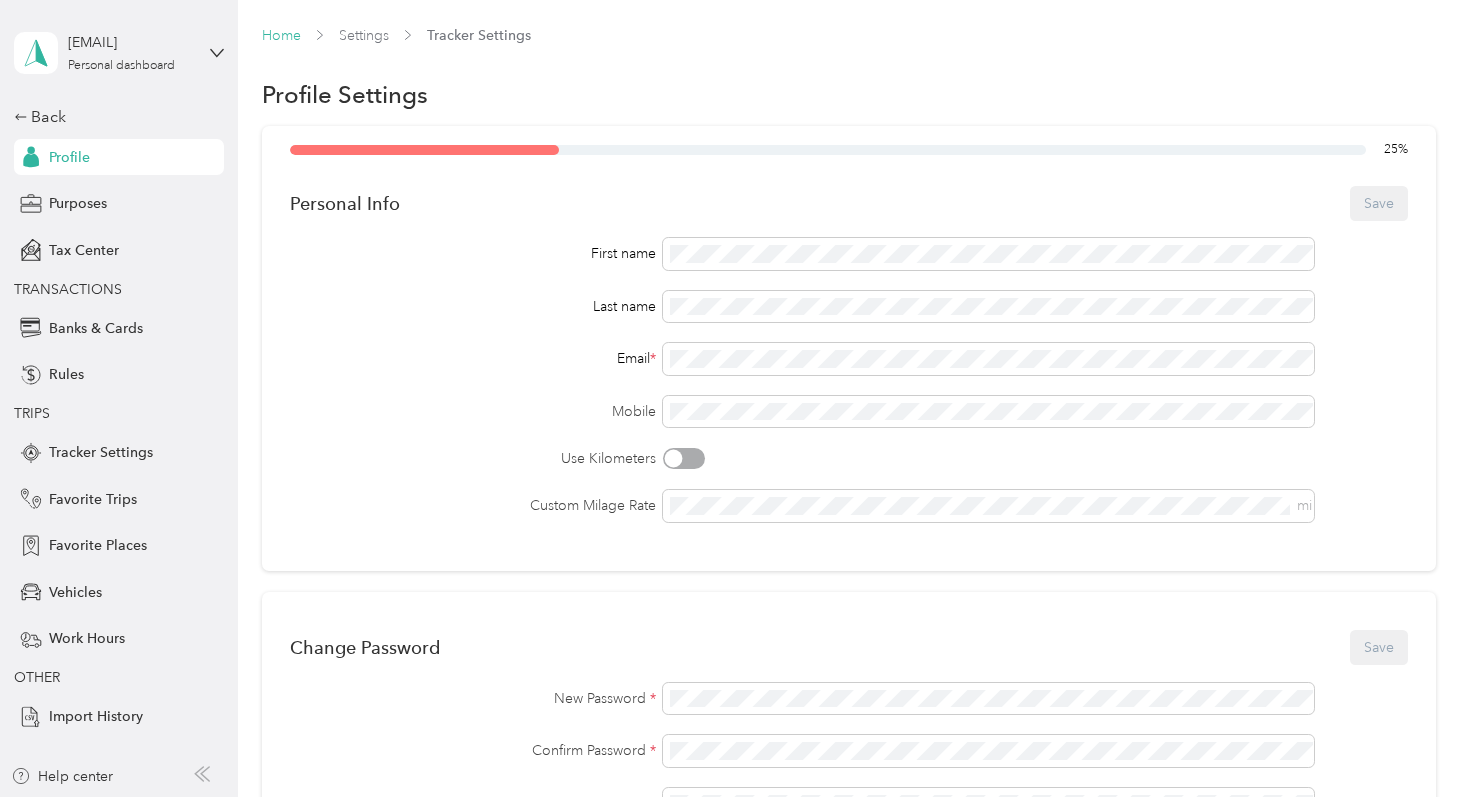 click on "Home" at bounding box center [281, 35] 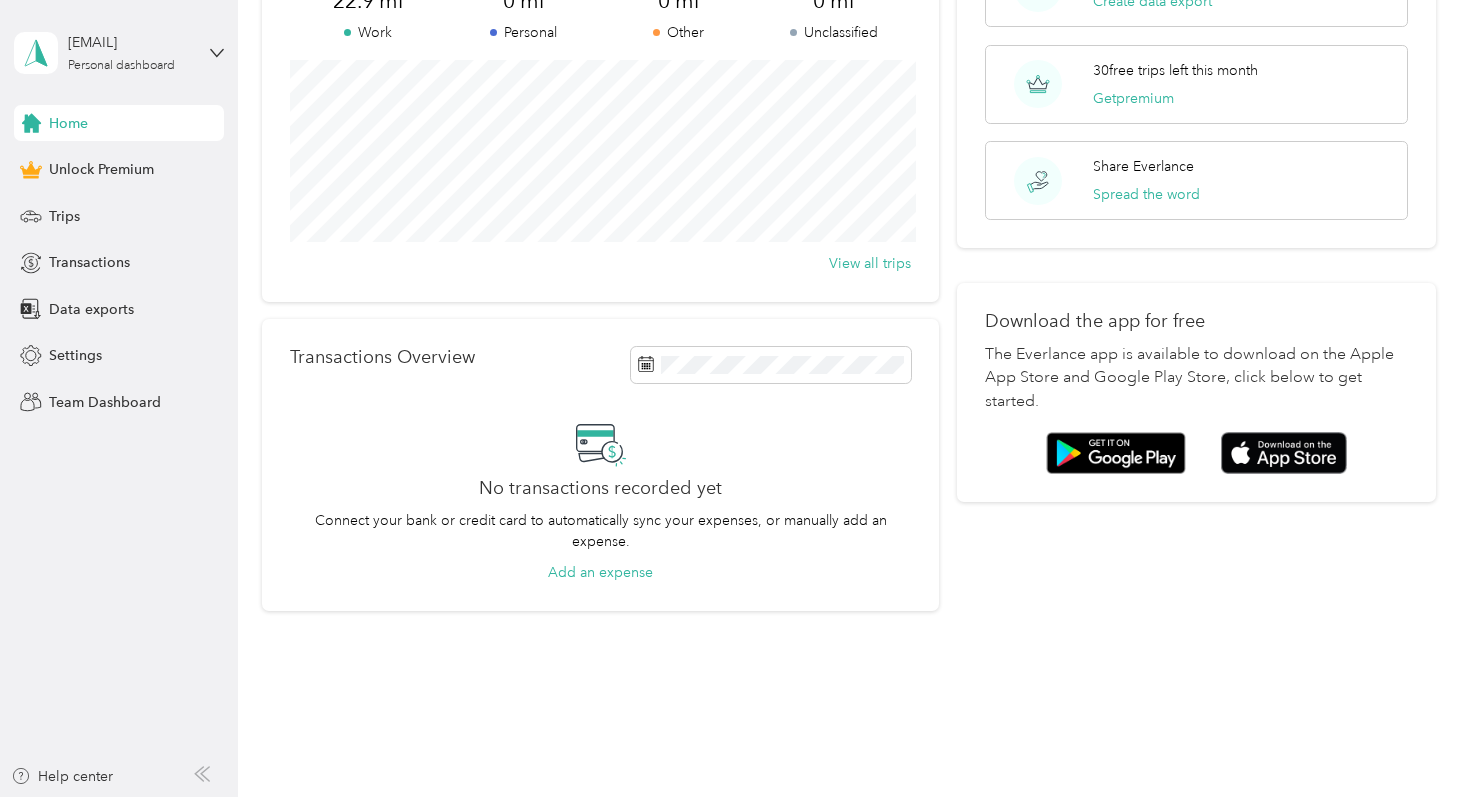 scroll, scrollTop: 66, scrollLeft: 0, axis: vertical 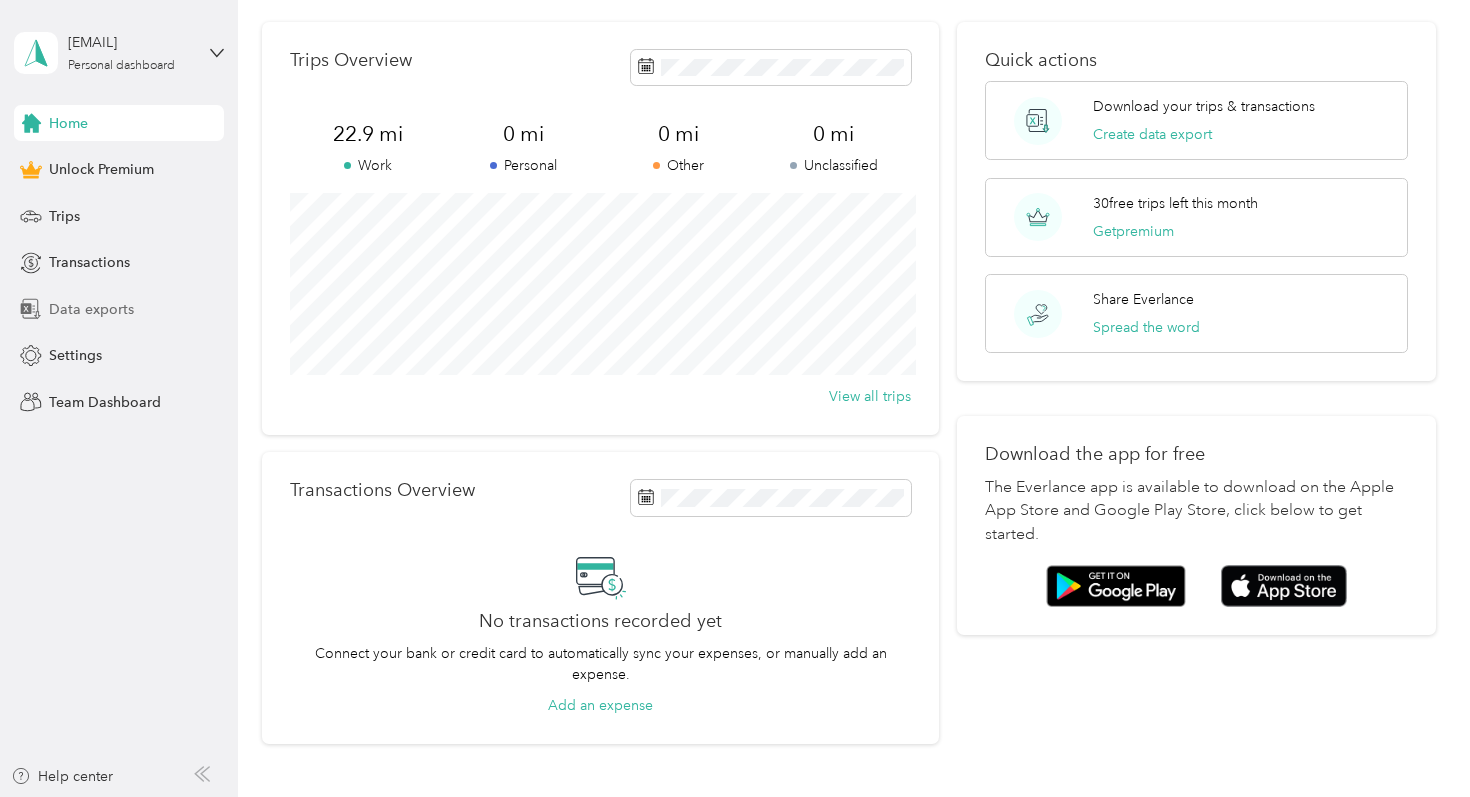 click on "Data exports" at bounding box center [91, 309] 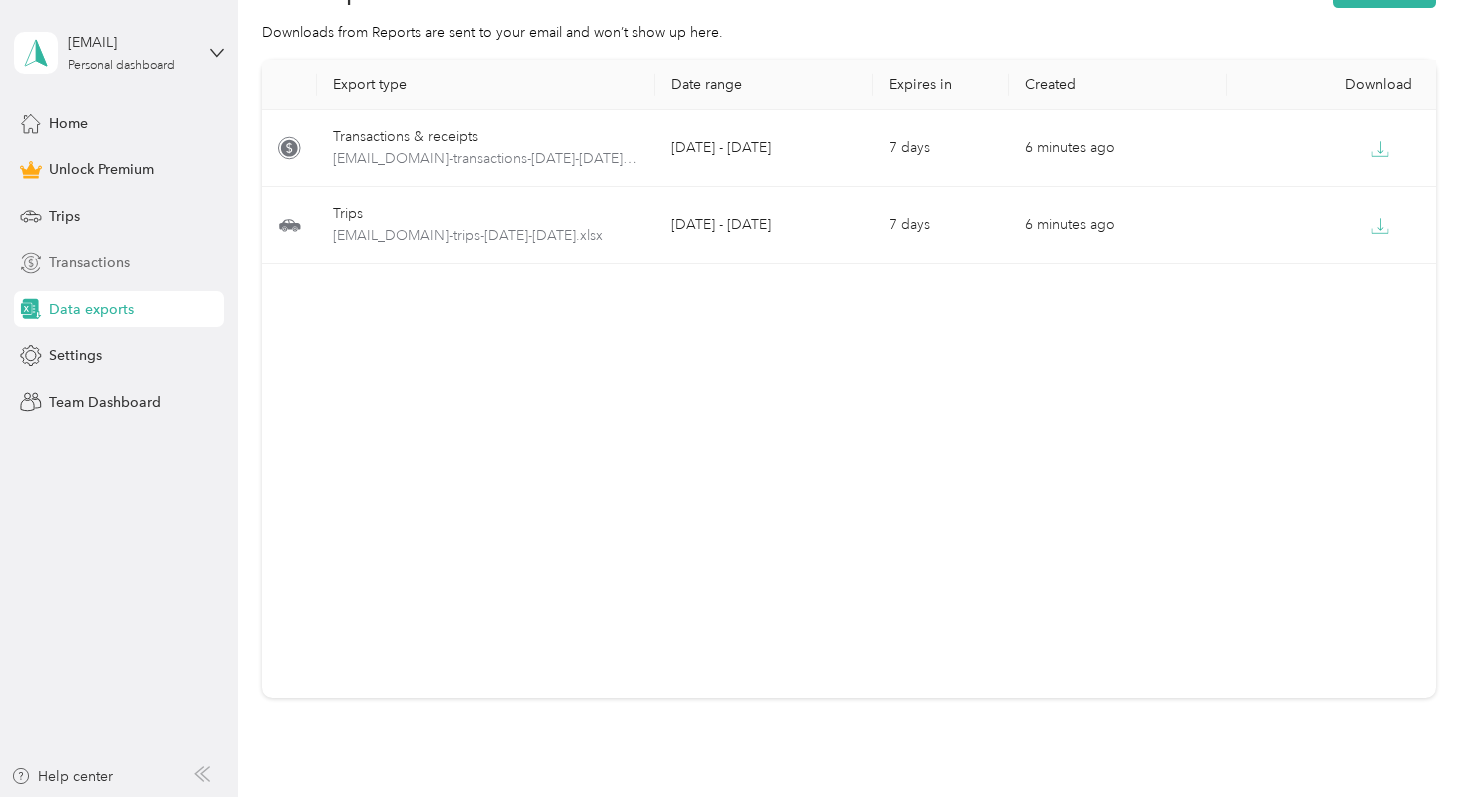 click on "Transactions" at bounding box center (89, 262) 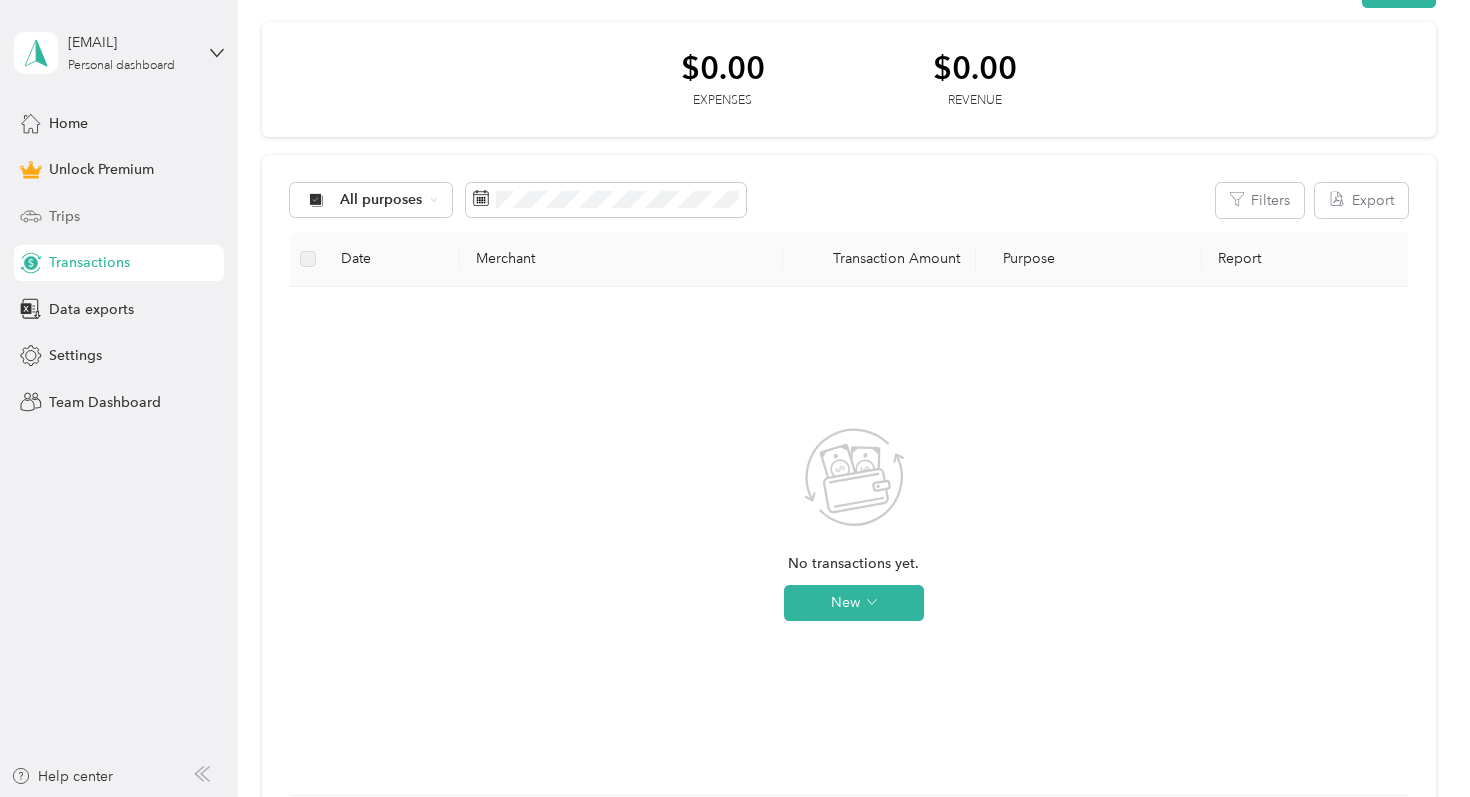 click on "Trips" at bounding box center [119, 216] 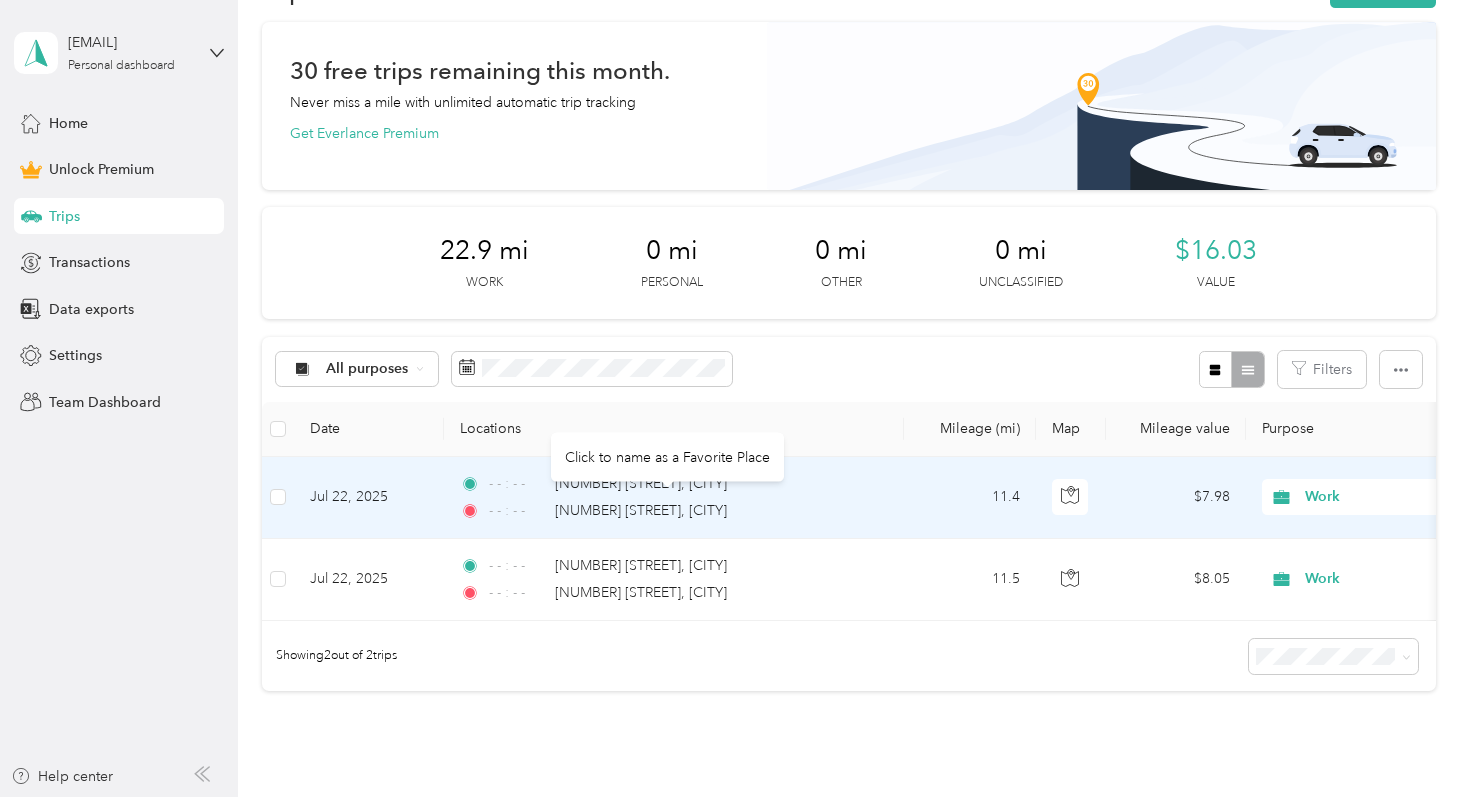 click on "[NUMBER] [STREET], [CITY]" at bounding box center (641, 511) 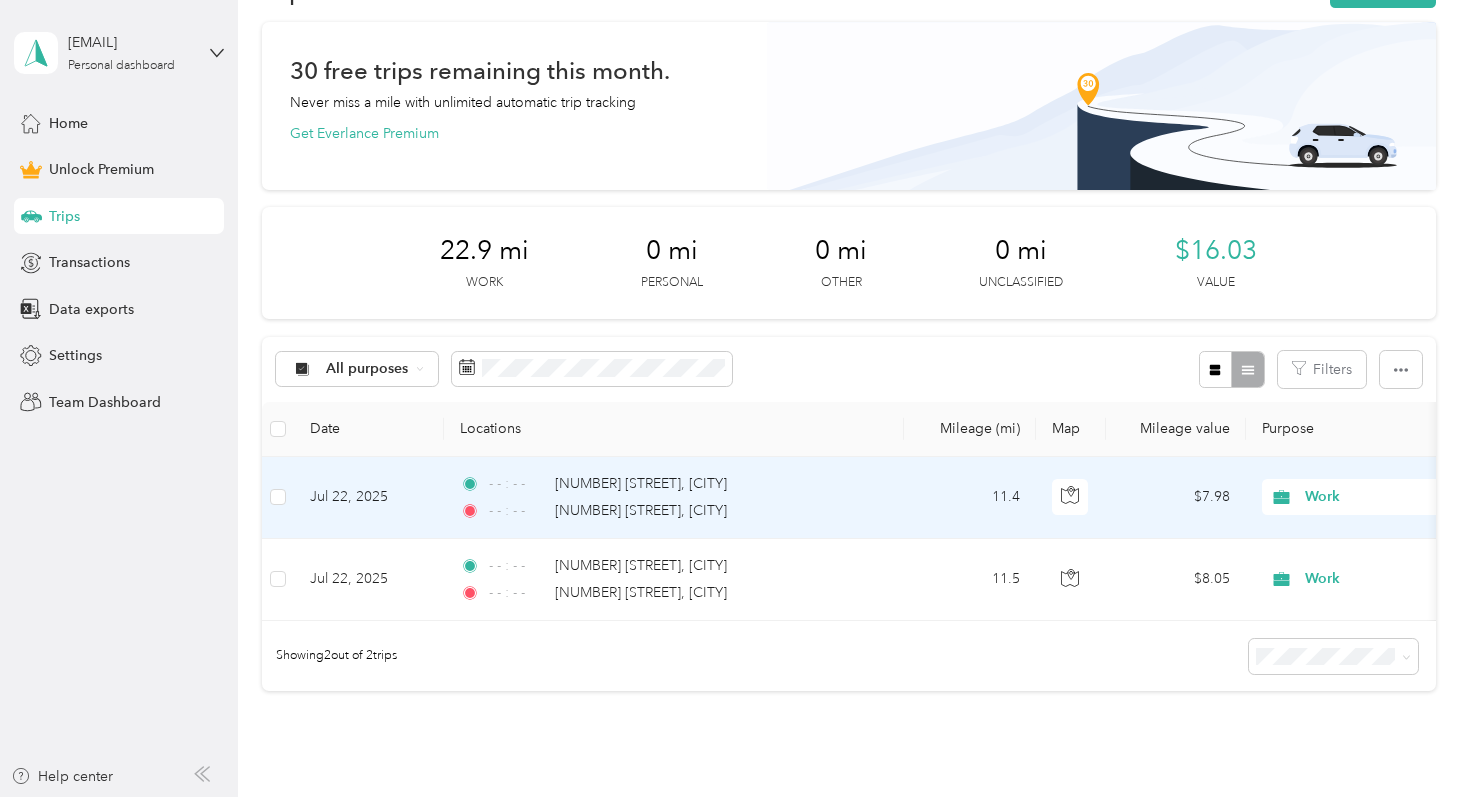 click 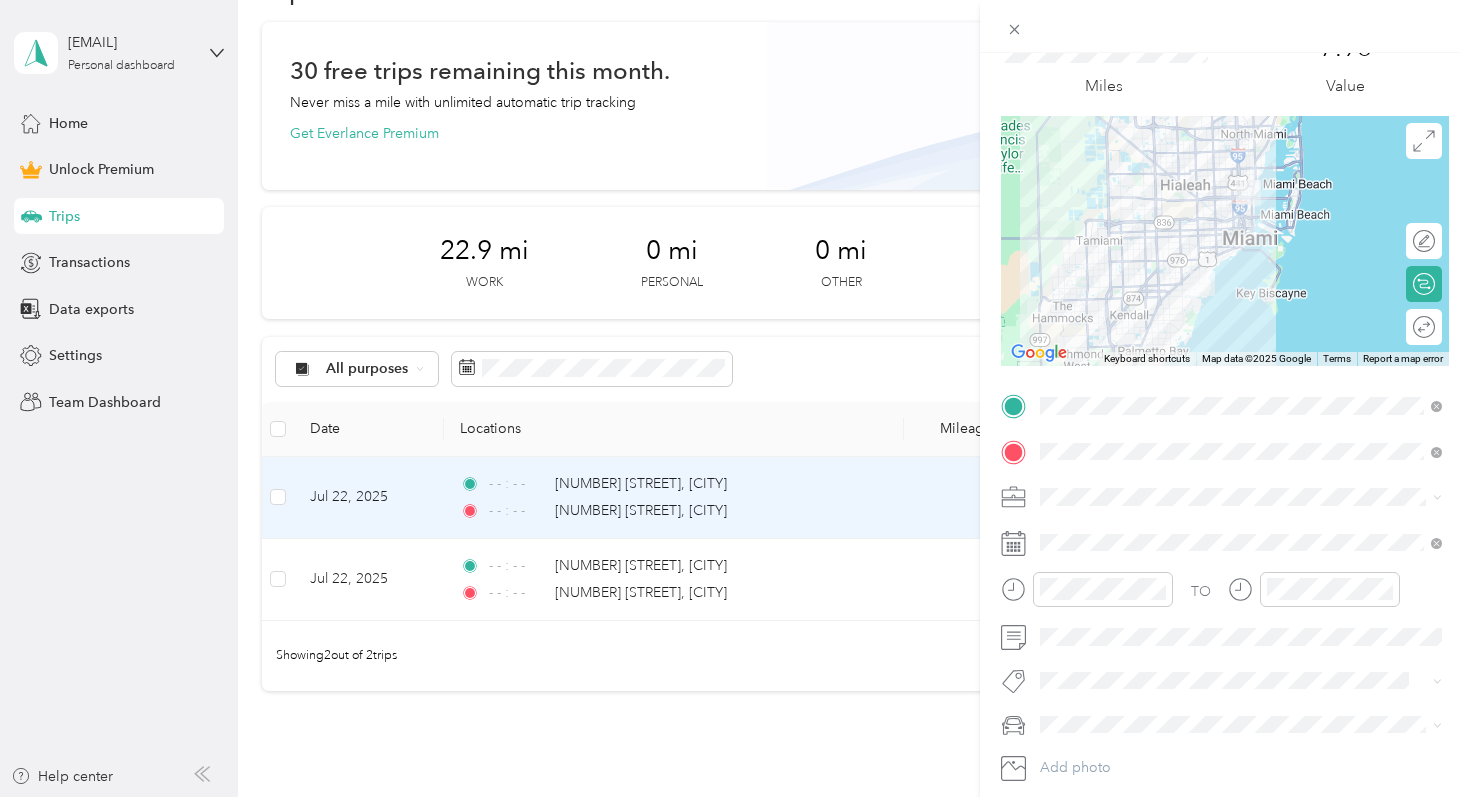 scroll, scrollTop: 131, scrollLeft: 0, axis: vertical 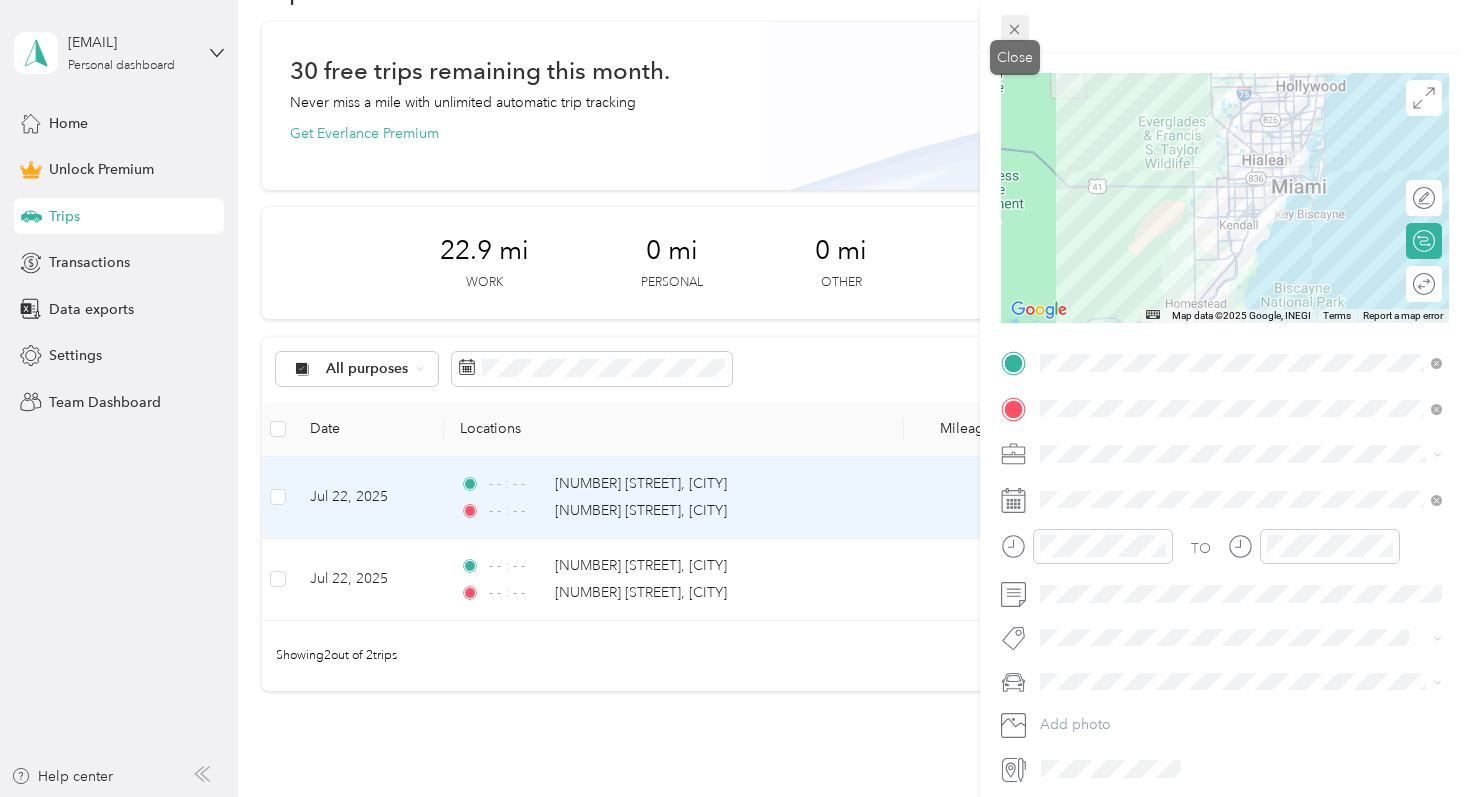 click 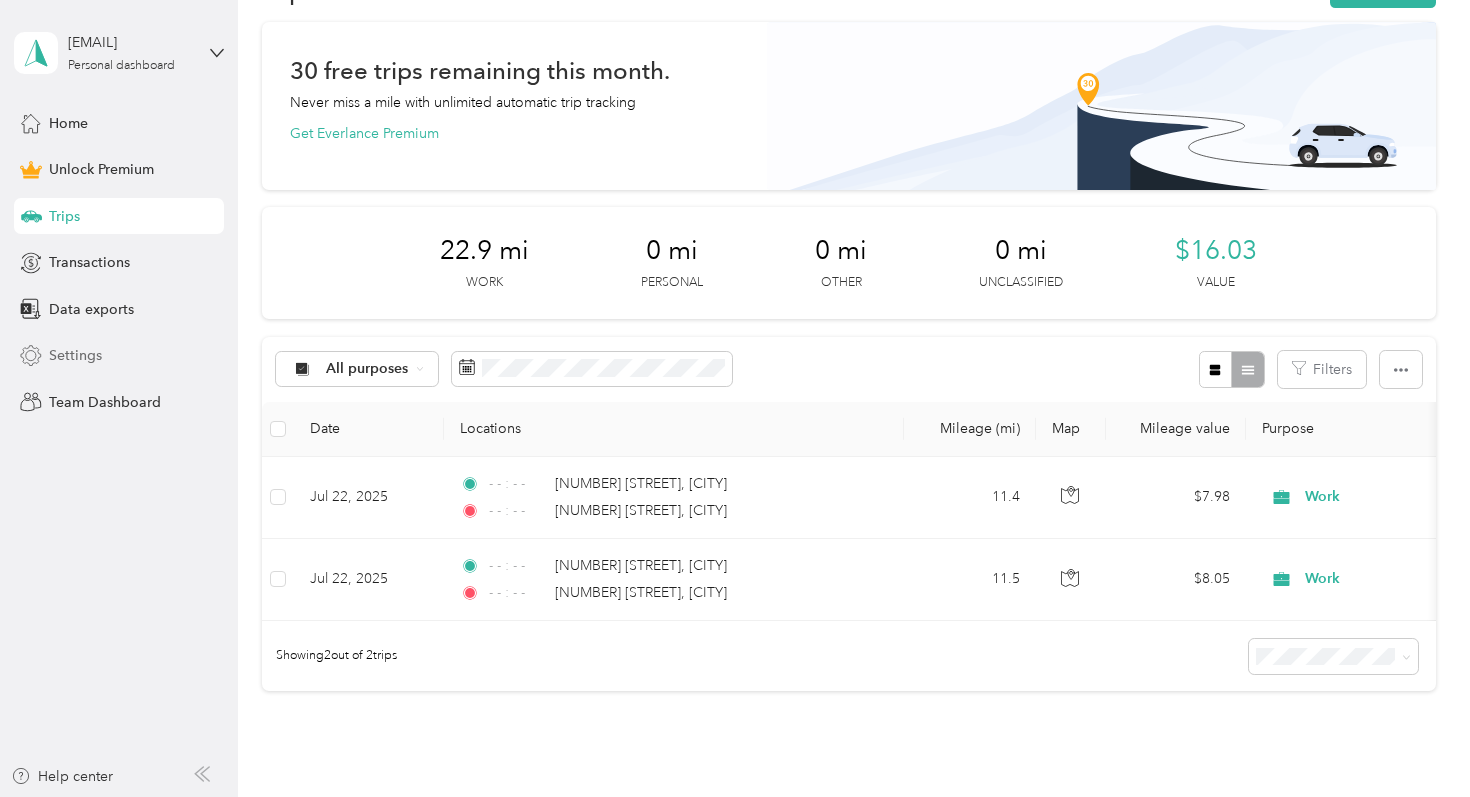 click on "Settings" at bounding box center (119, 356) 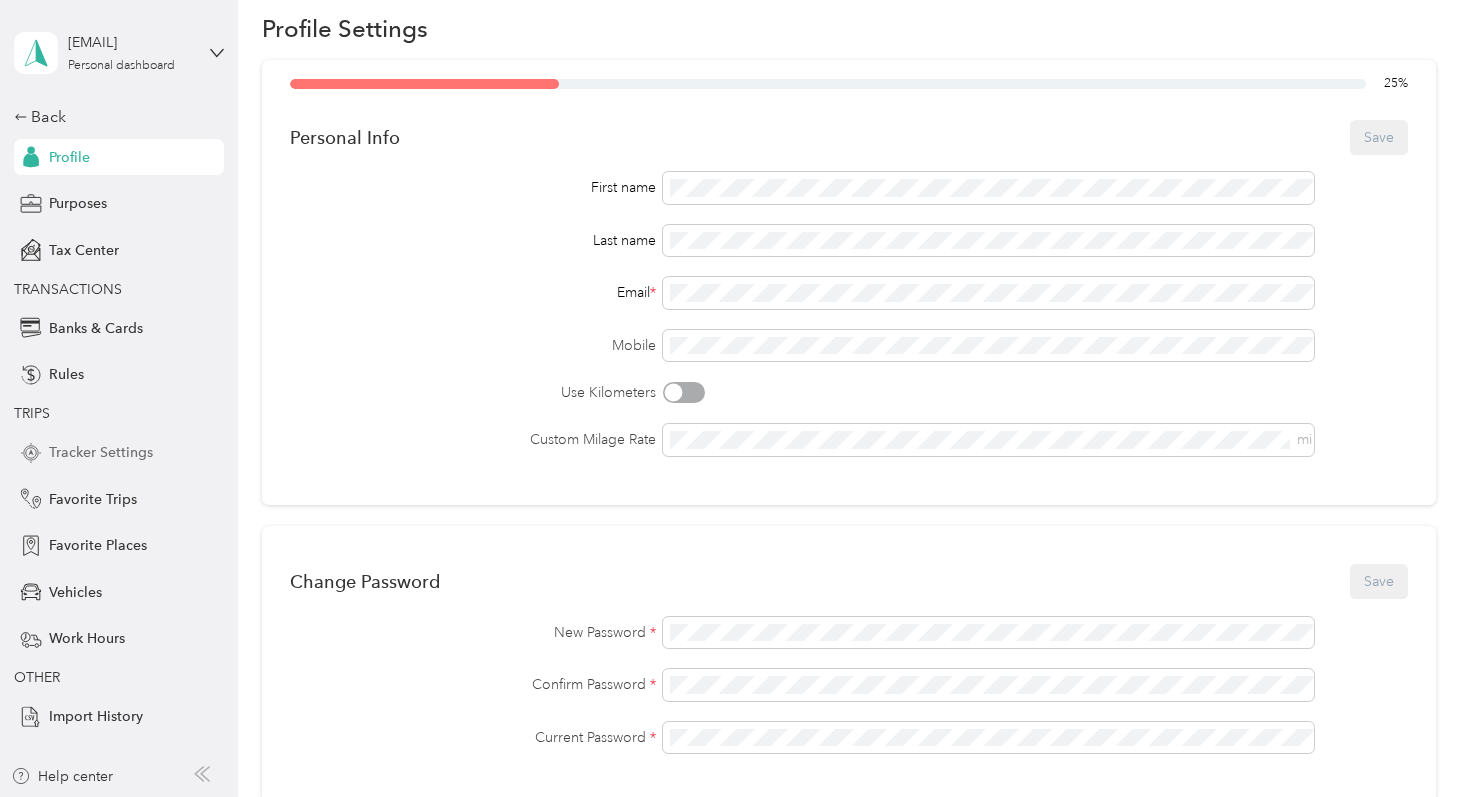 click on "Tracker Settings" at bounding box center [101, 452] 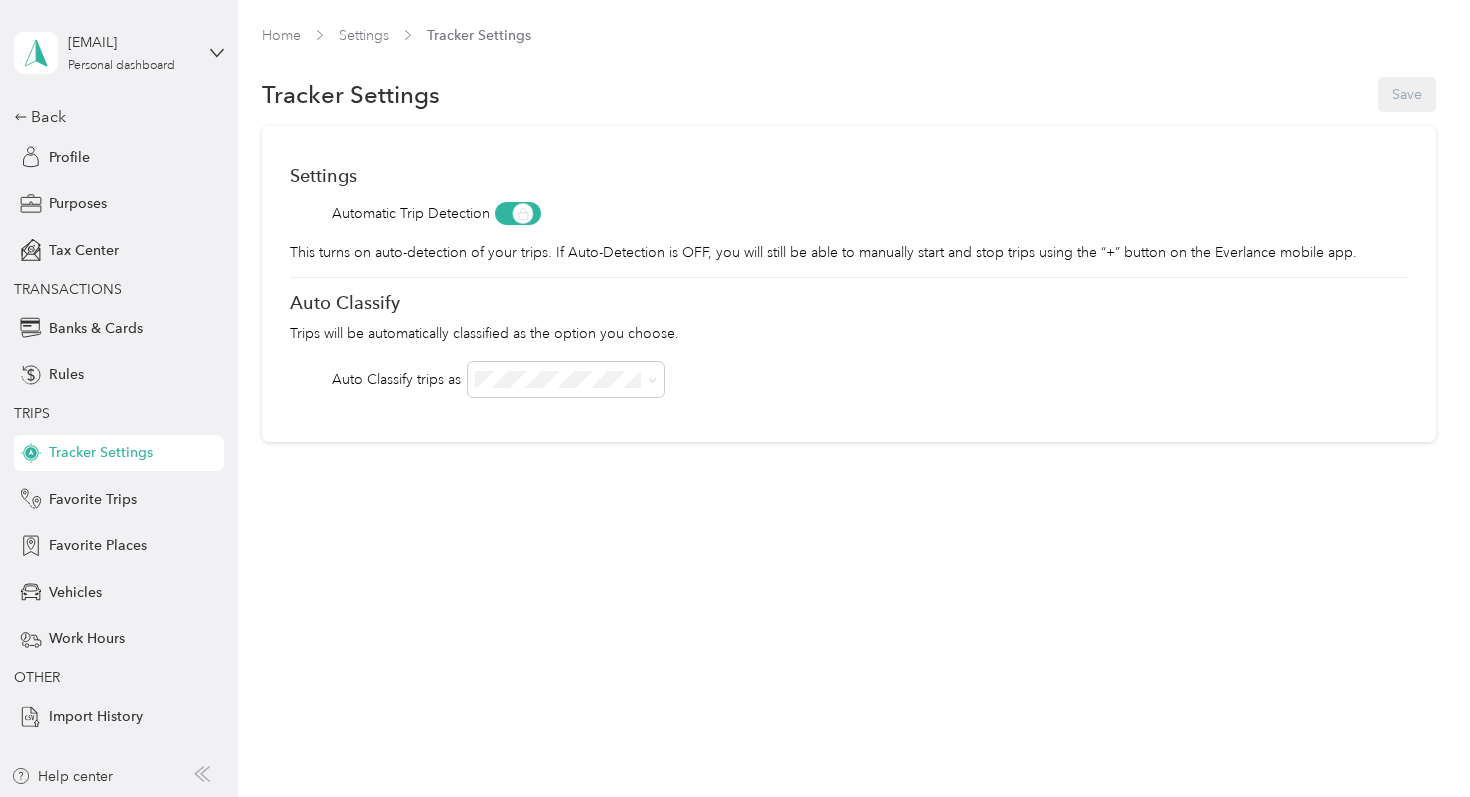 scroll, scrollTop: 0, scrollLeft: 0, axis: both 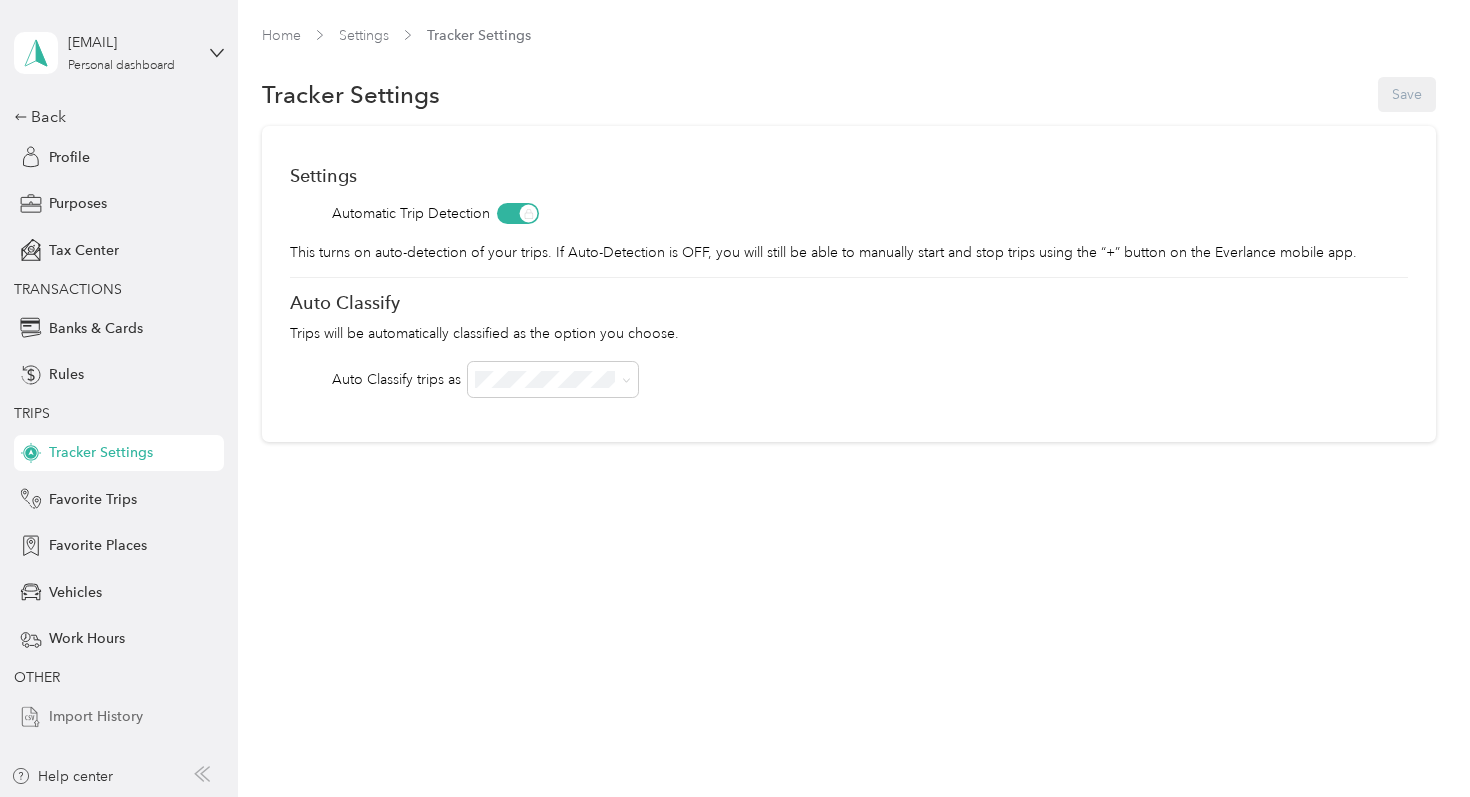 click on "Import History" at bounding box center (96, 716) 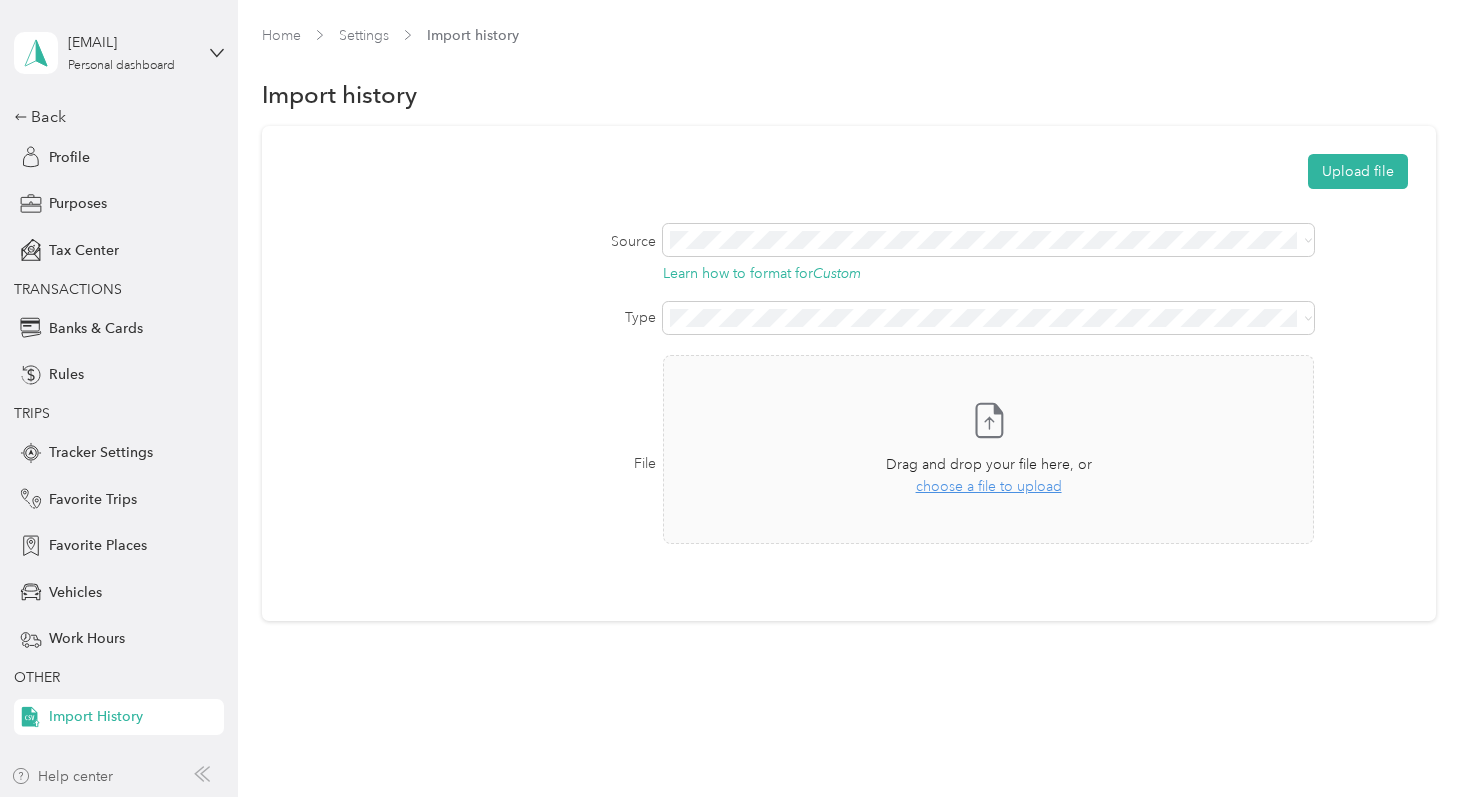 click on "Help center" at bounding box center (62, 776) 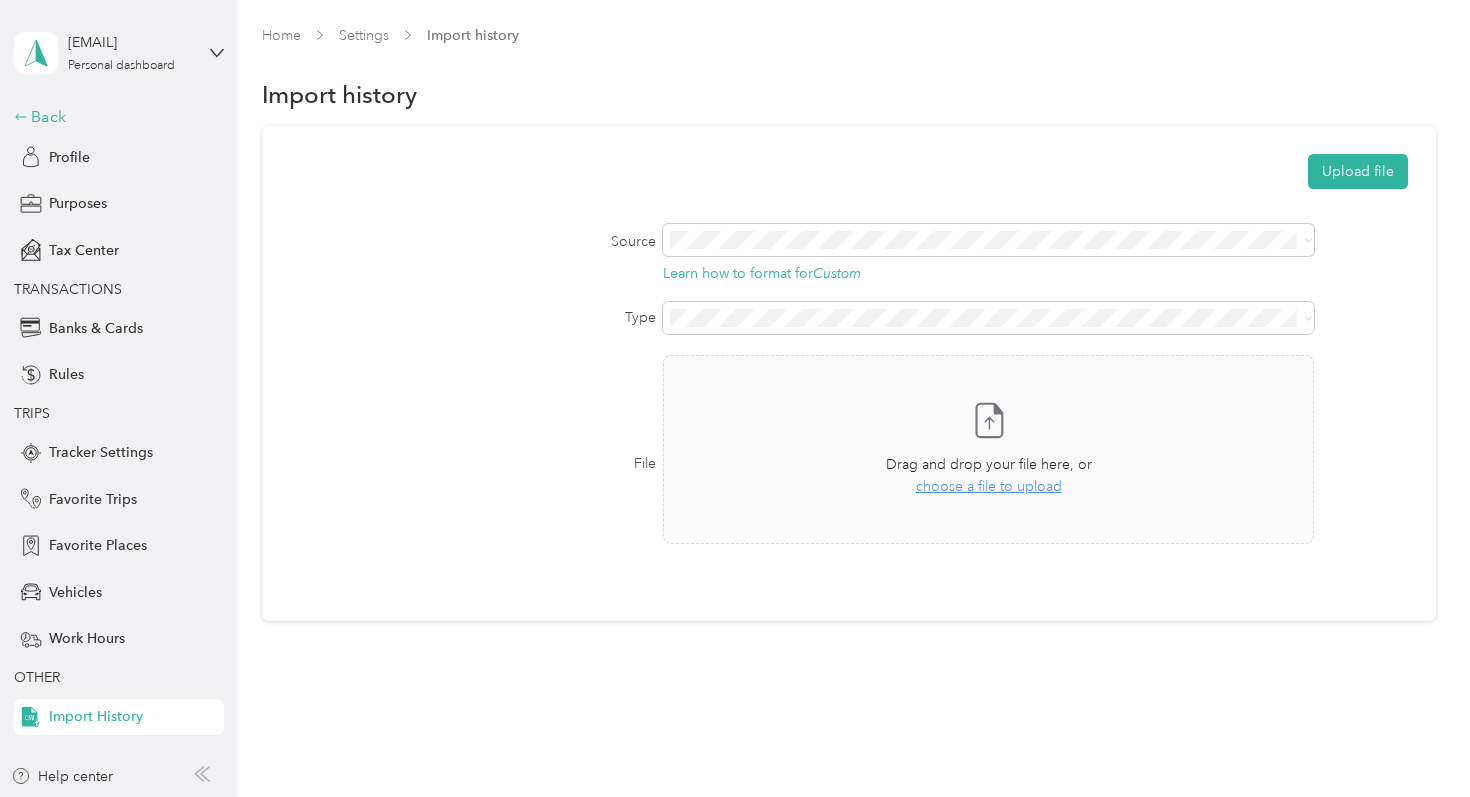 click on "Back" at bounding box center [114, 117] 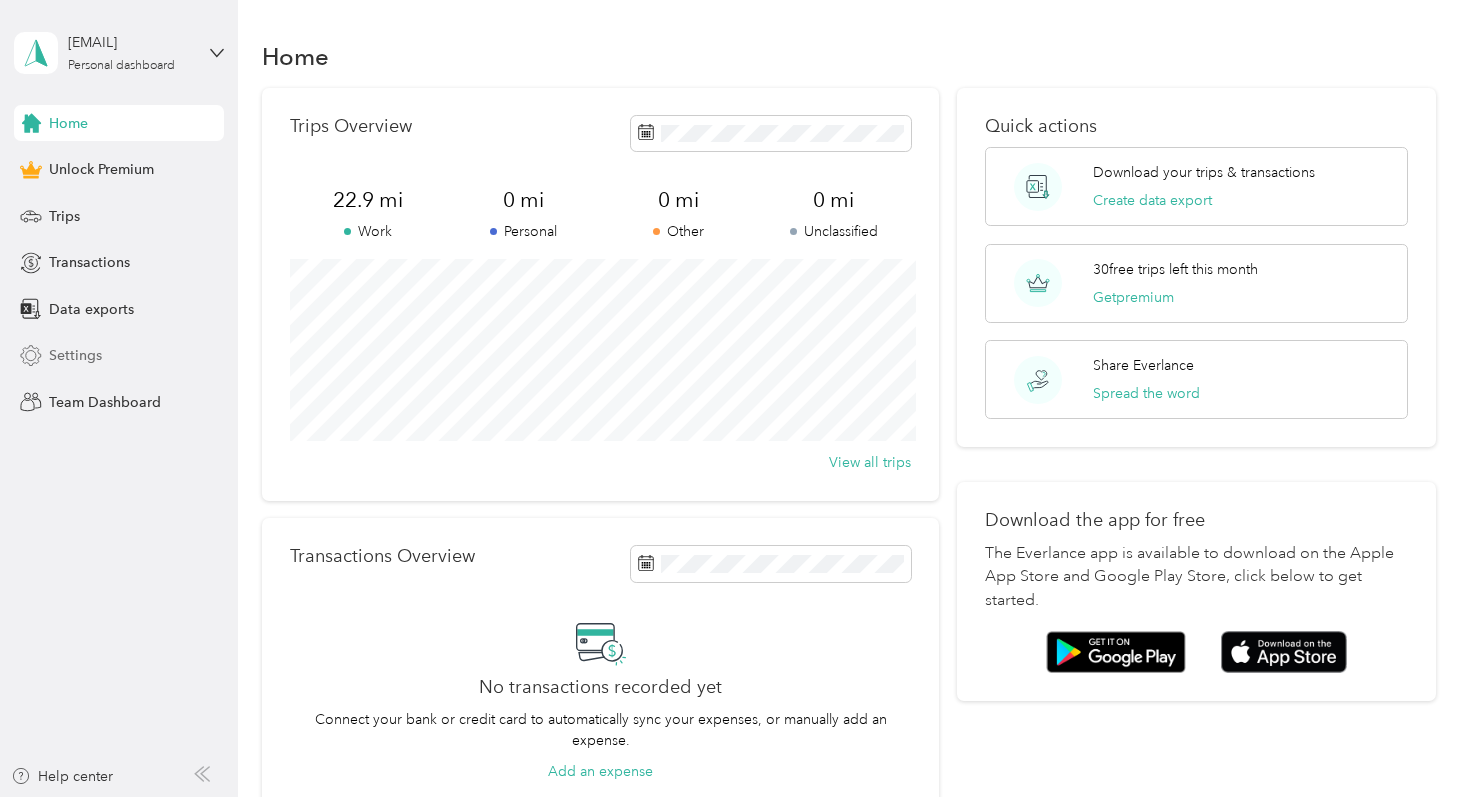 click on "Settings" at bounding box center (75, 355) 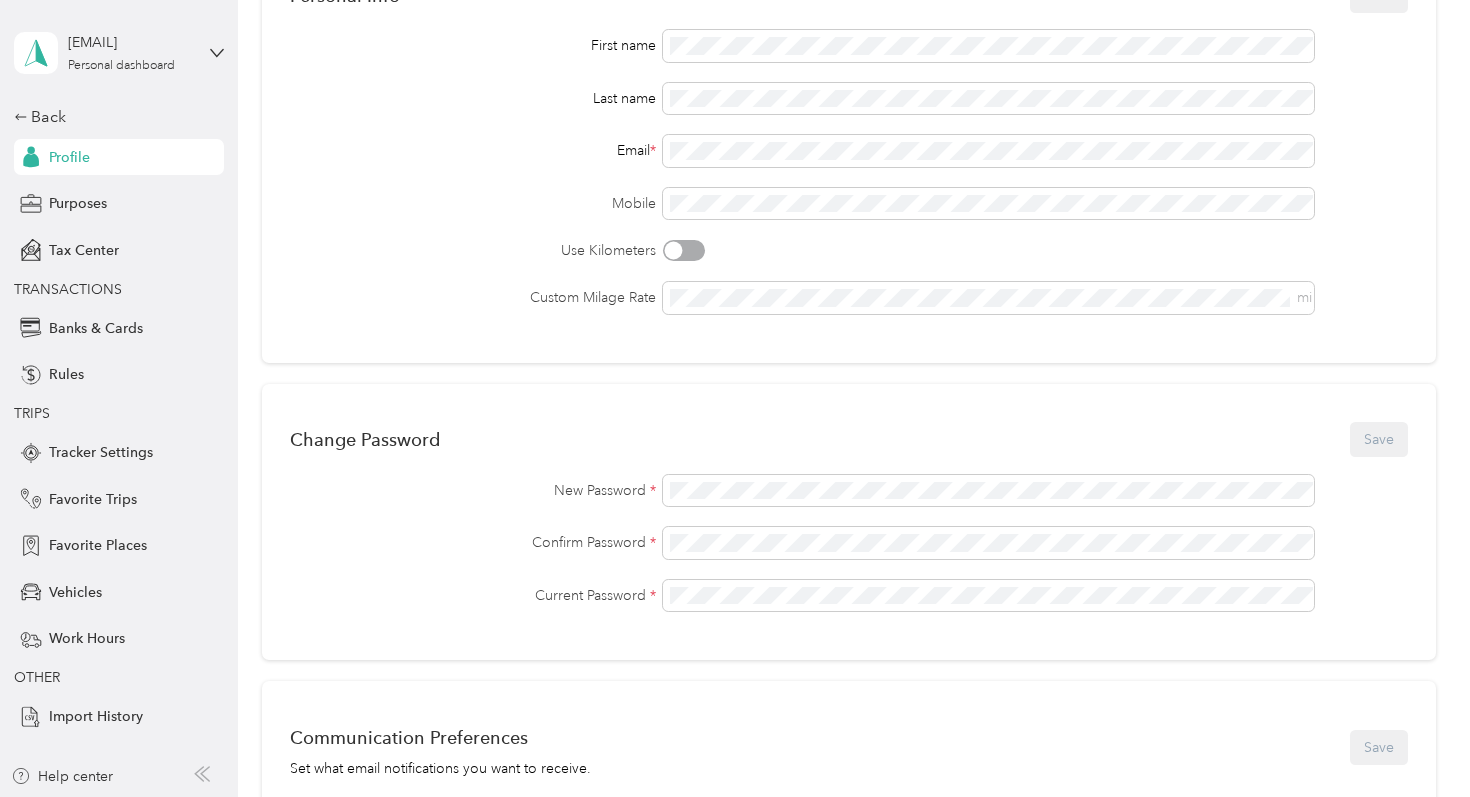 scroll, scrollTop: 209, scrollLeft: 0, axis: vertical 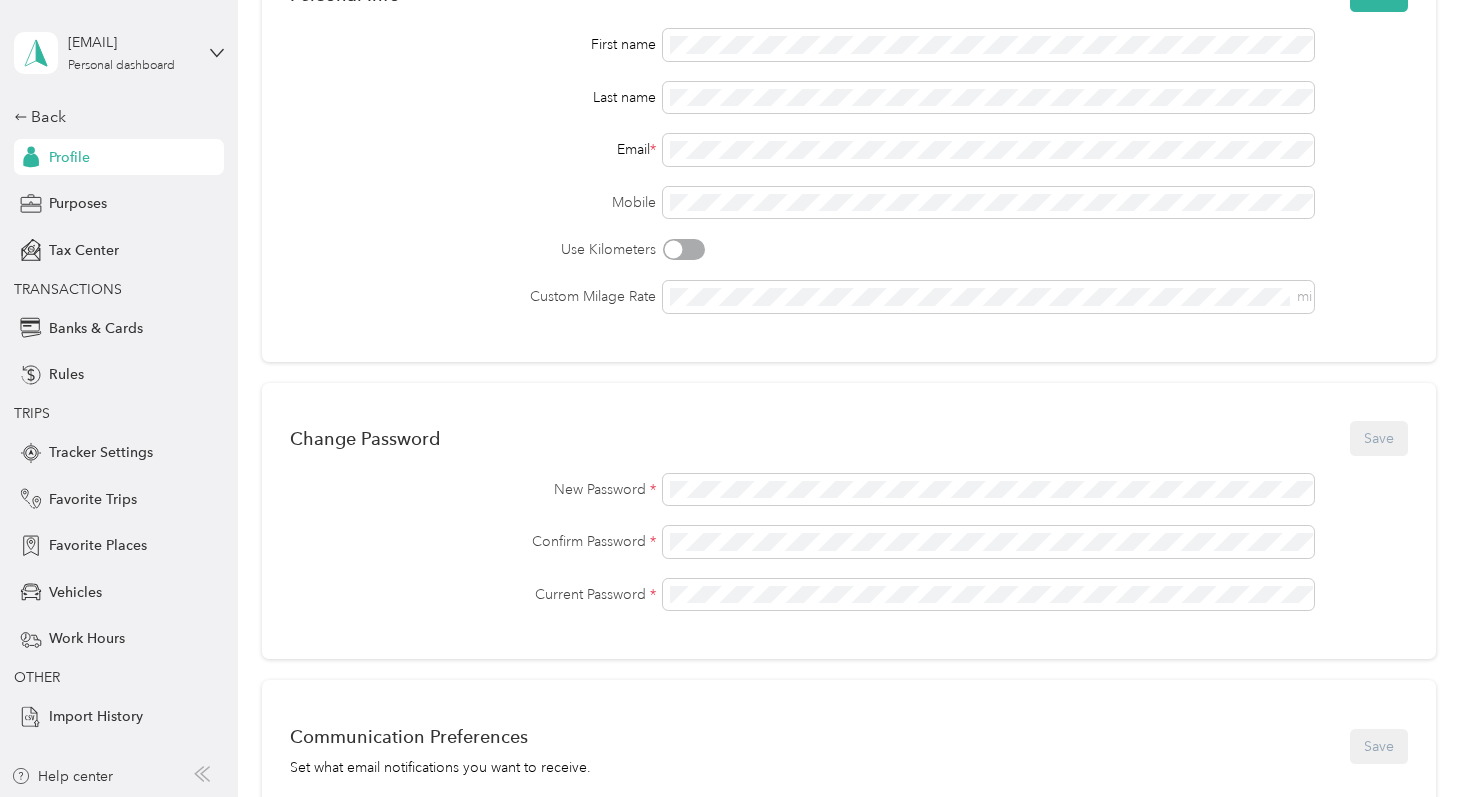 click on "Change Password Save New Password   * Confirm Password   * Current Password   *" at bounding box center (848, 521) 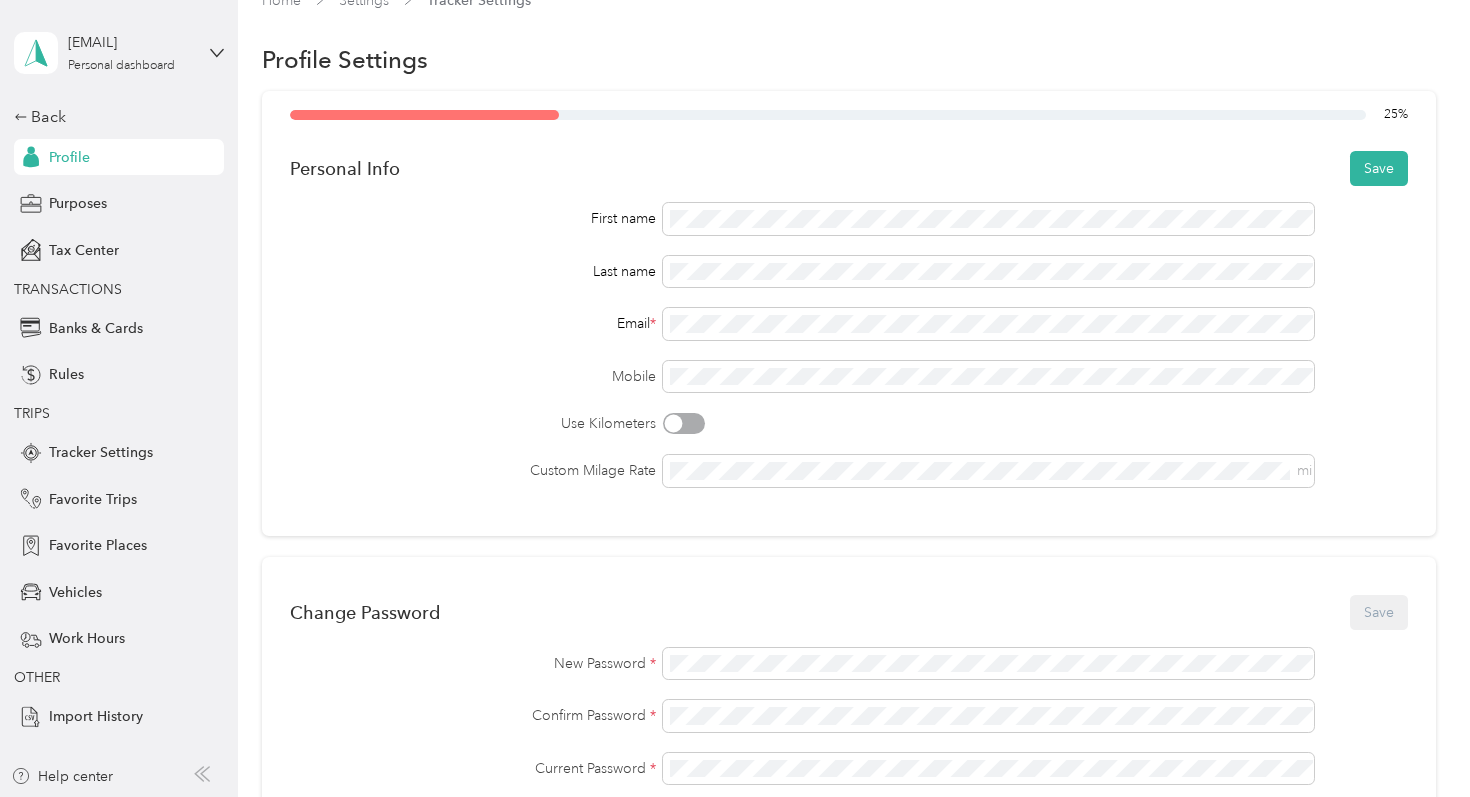 scroll, scrollTop: 0, scrollLeft: 0, axis: both 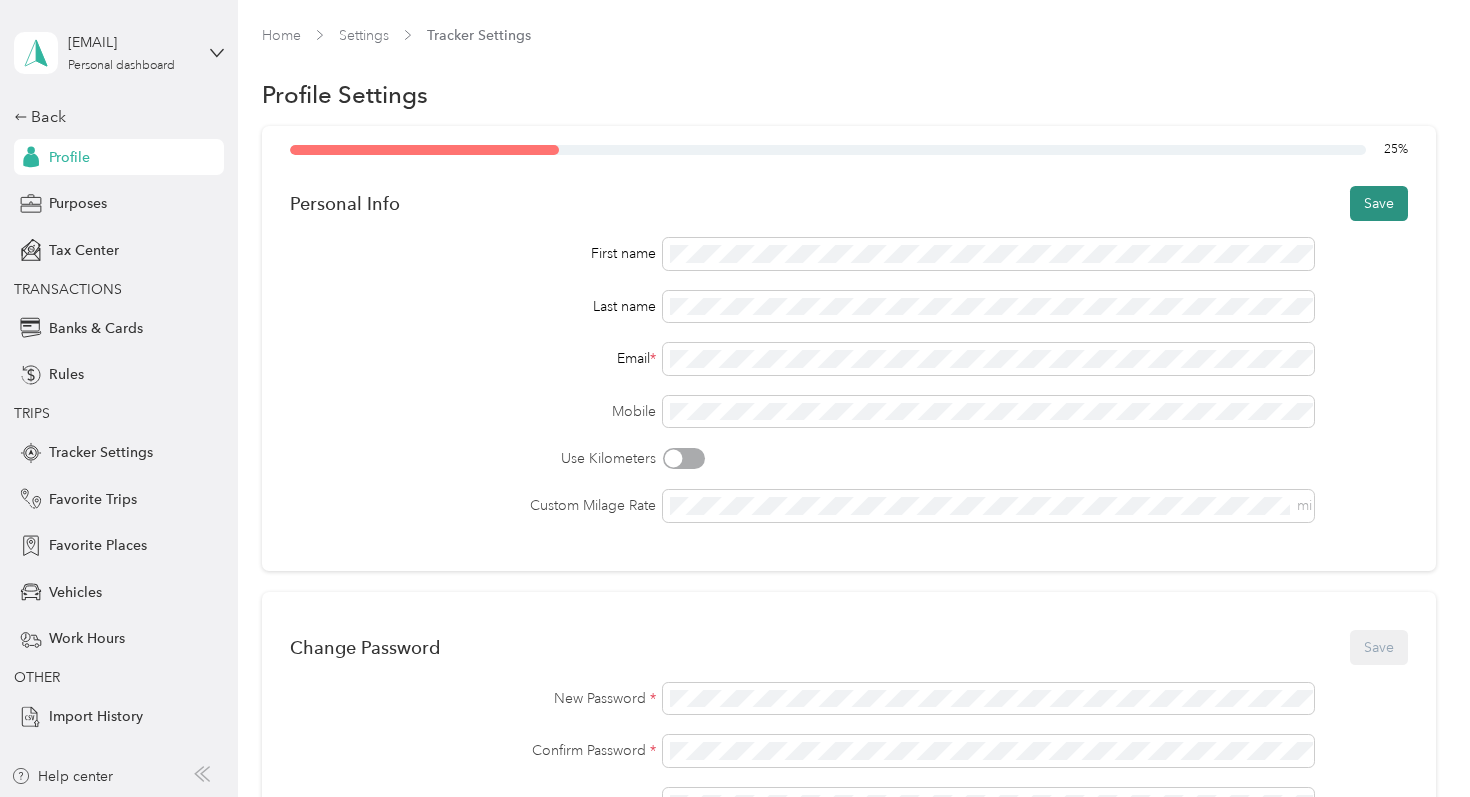 click on "Save" at bounding box center (1379, 203) 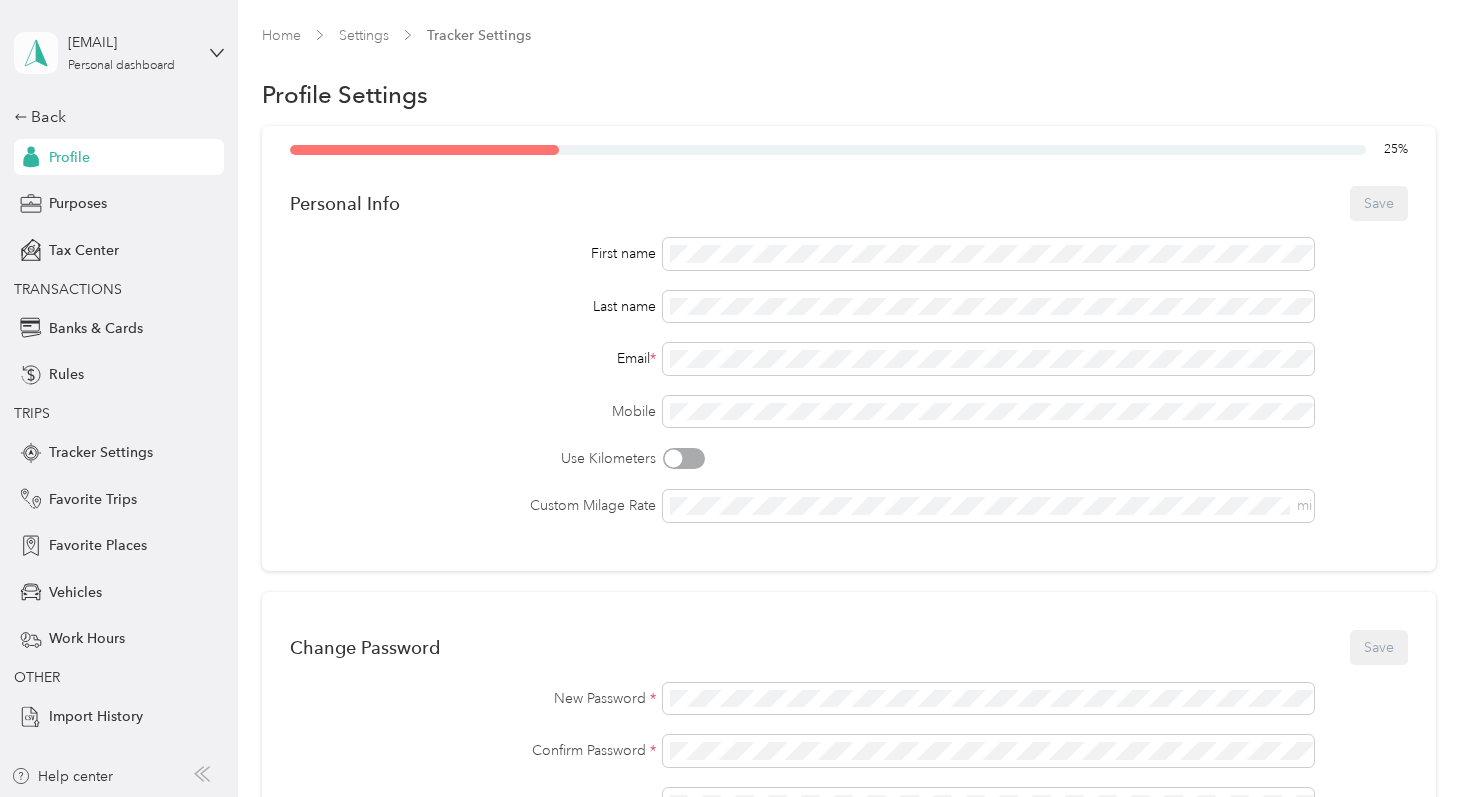 click at bounding box center [36, 53] 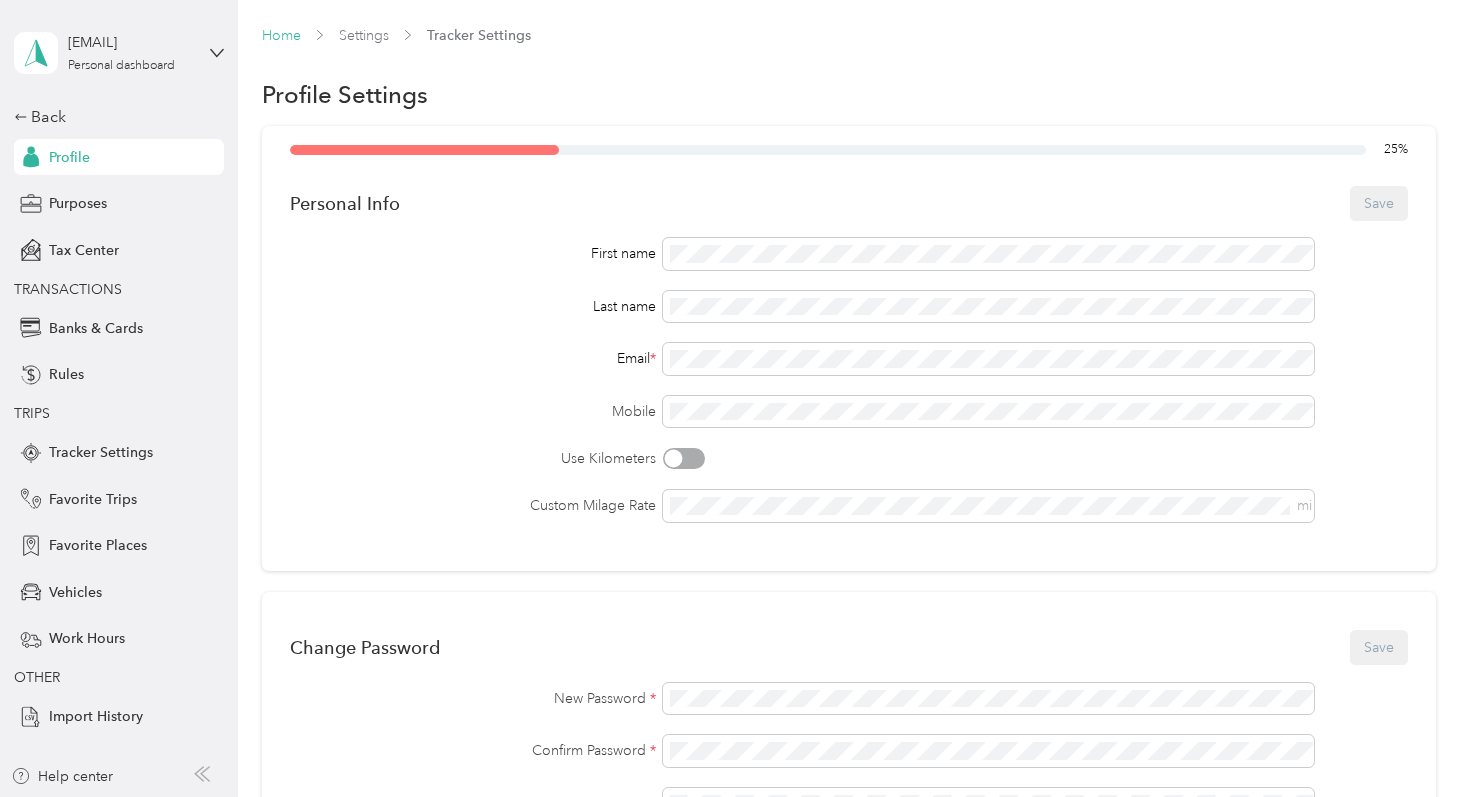 click on "Home" at bounding box center (281, 35) 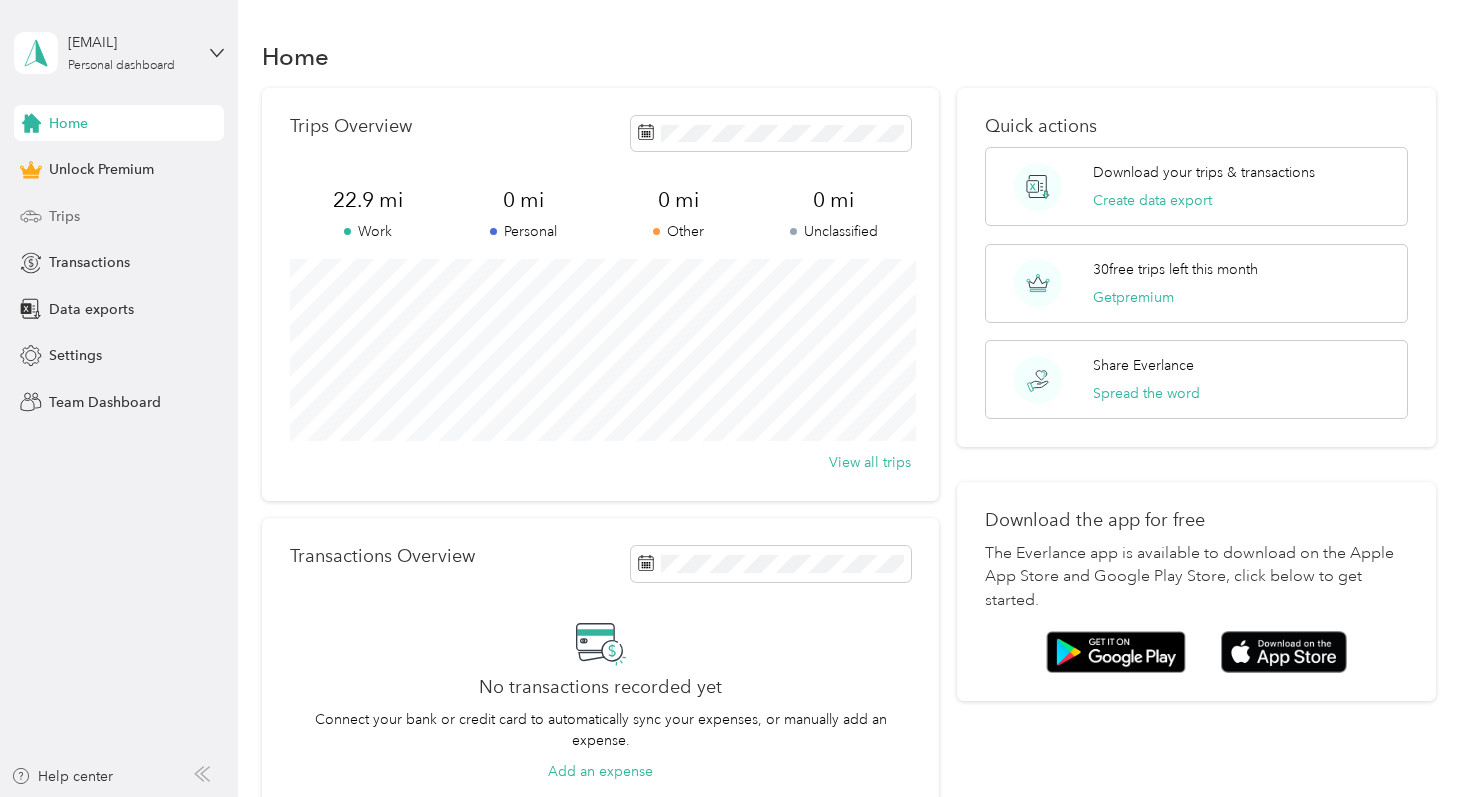 click on "Trips" at bounding box center (119, 216) 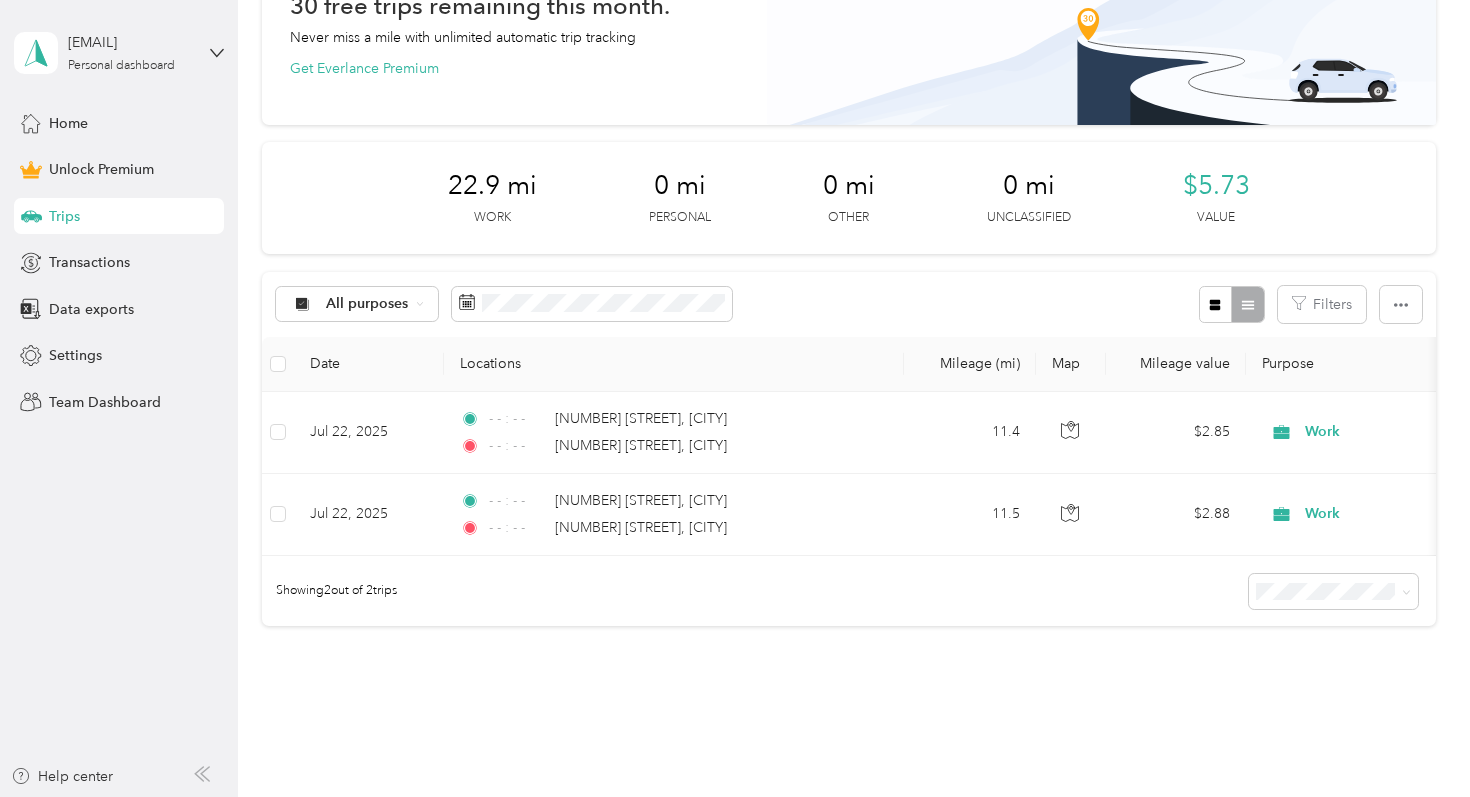 scroll, scrollTop: 155, scrollLeft: 0, axis: vertical 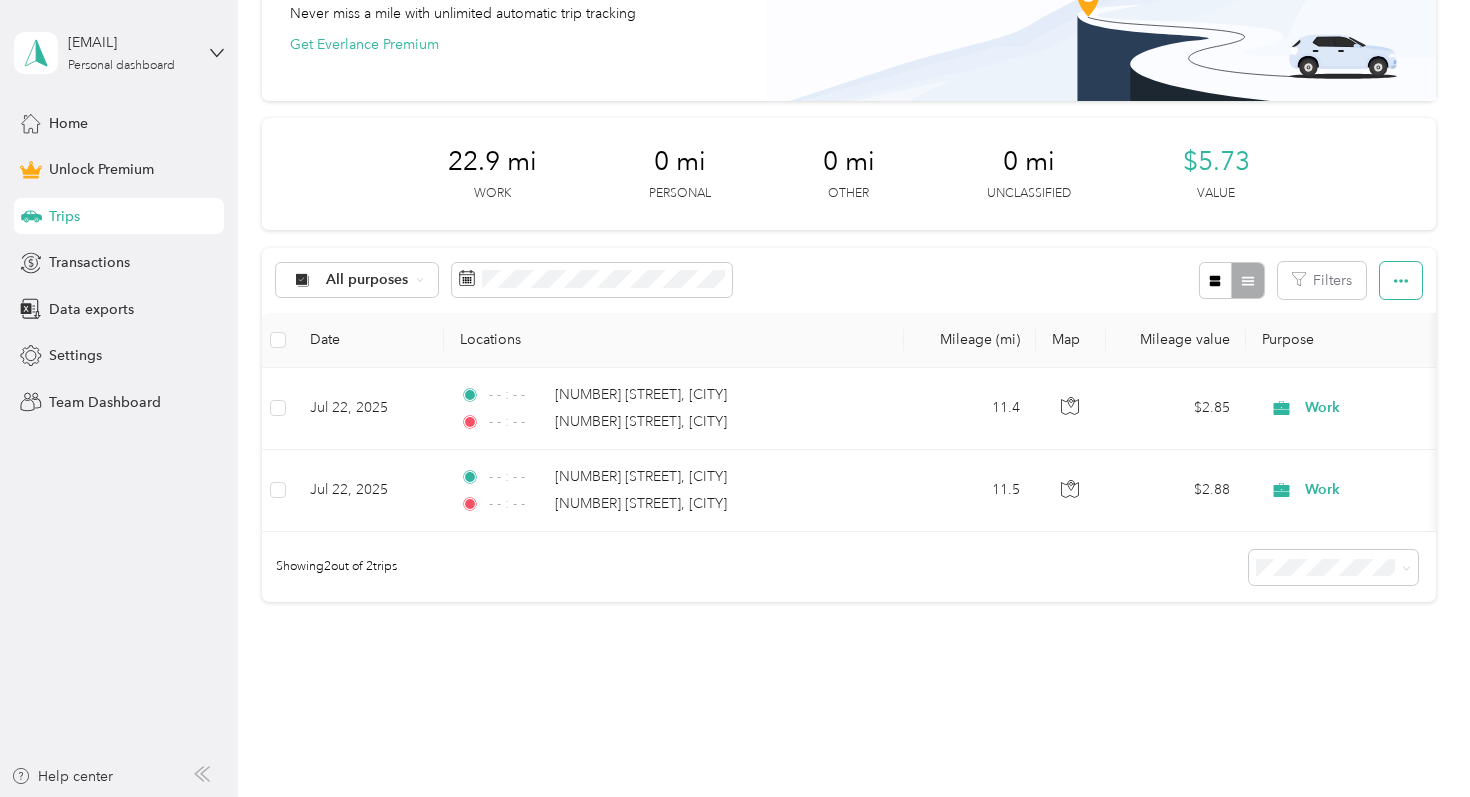 click at bounding box center [1401, 280] 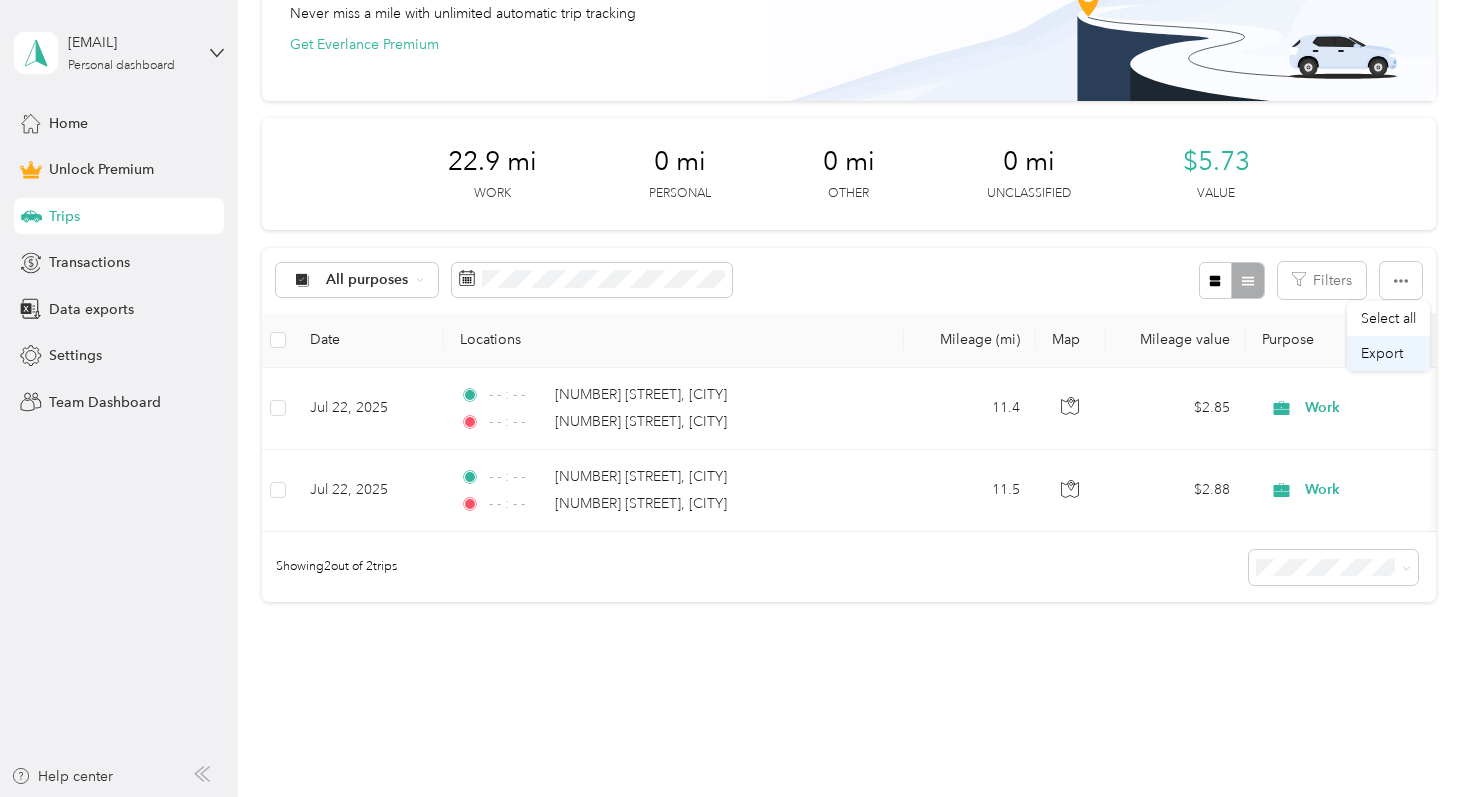 click on "Export" at bounding box center [1388, 353] 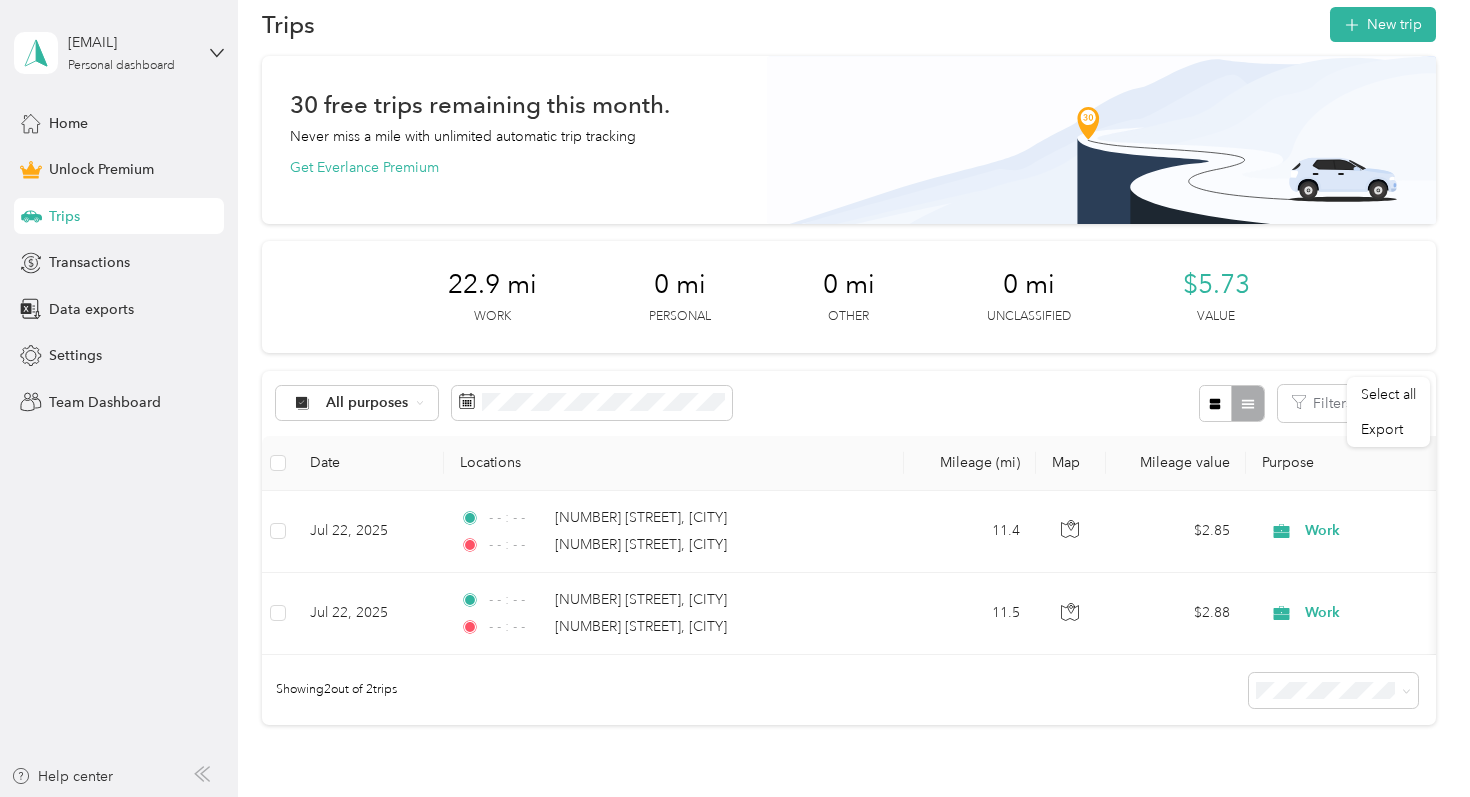scroll, scrollTop: 79, scrollLeft: 0, axis: vertical 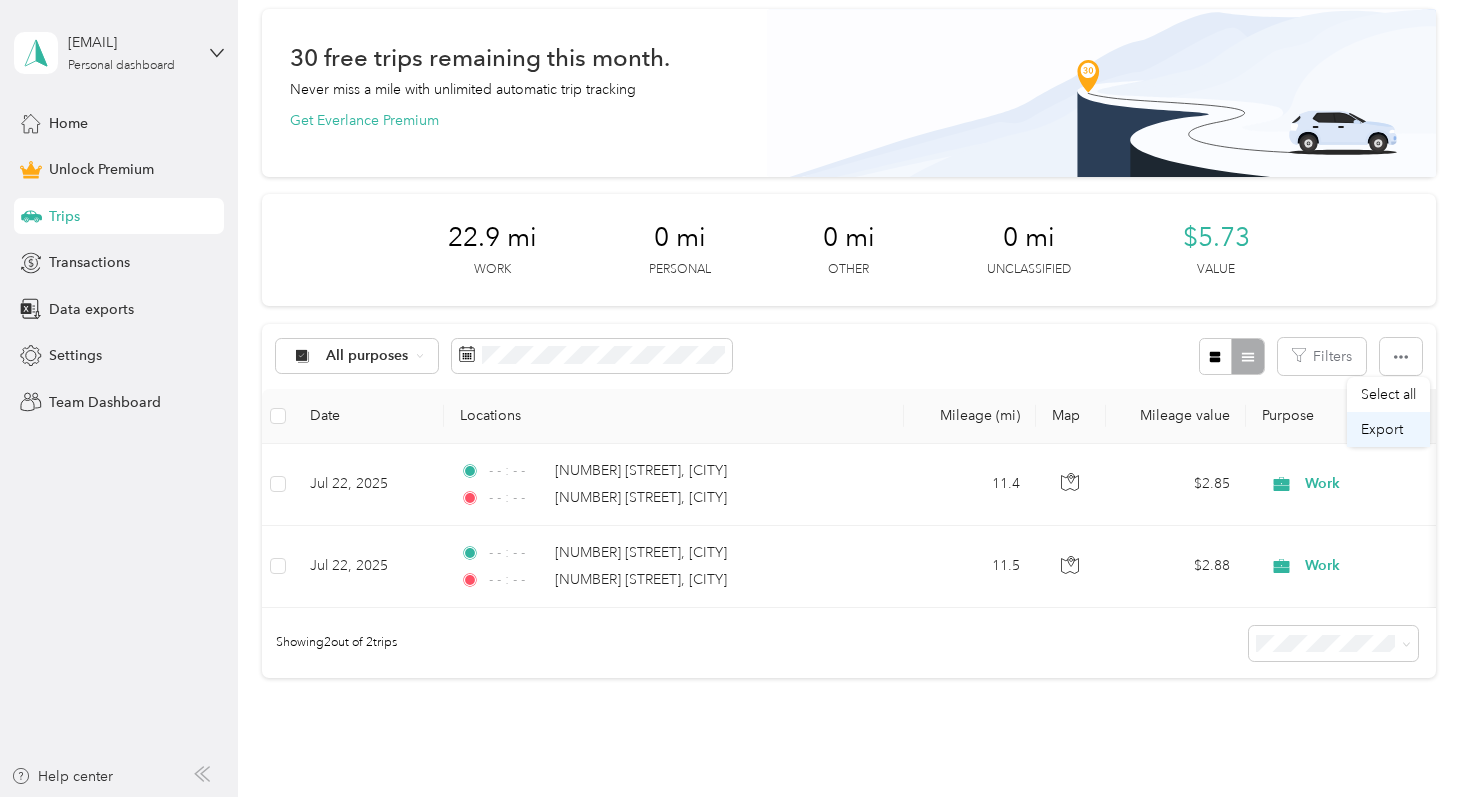 click on "Export" at bounding box center (1382, 429) 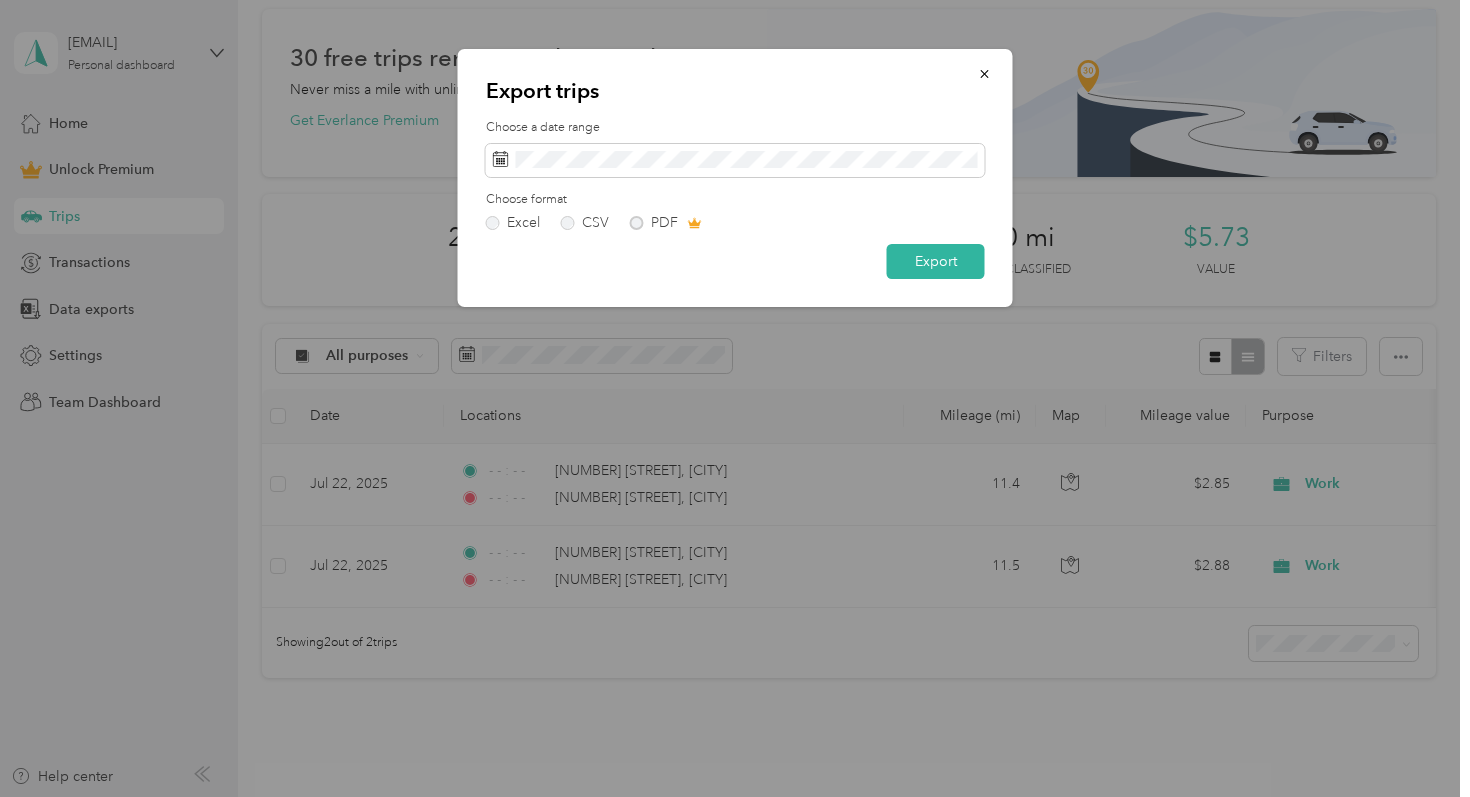 click on "Excel CSV PDF" at bounding box center (735, 223) 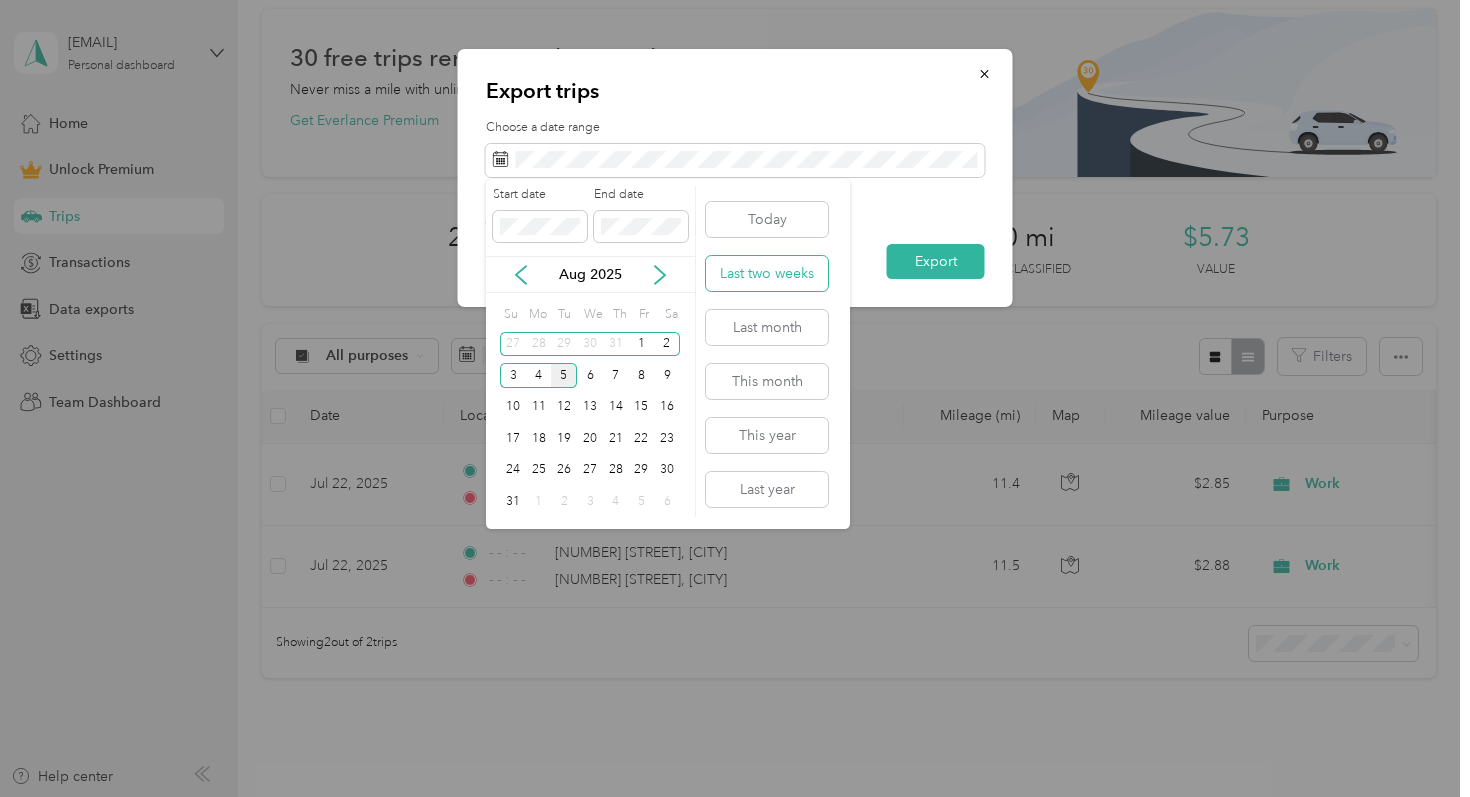 click on "Last two weeks" at bounding box center (767, 273) 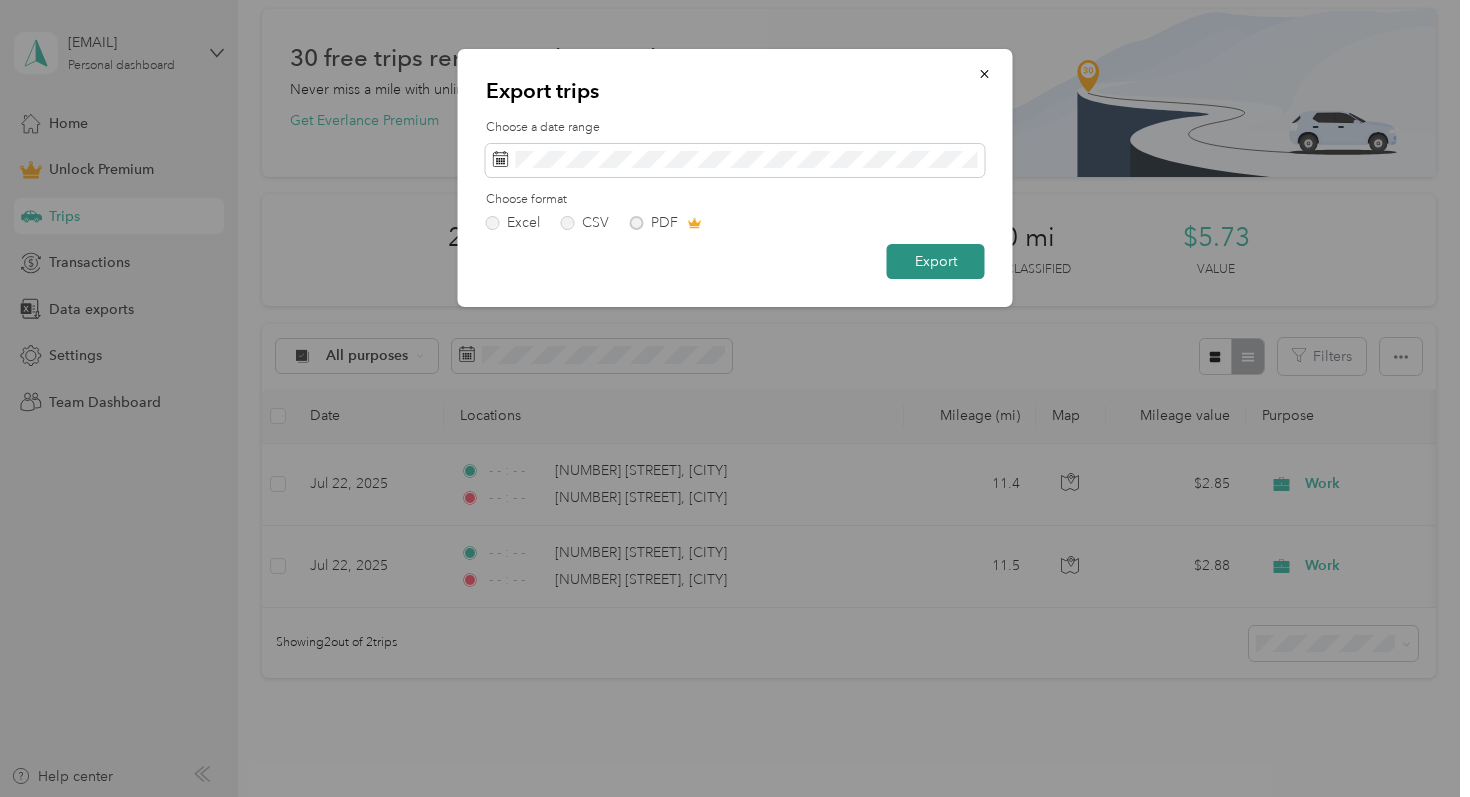 click on "Export" at bounding box center [936, 261] 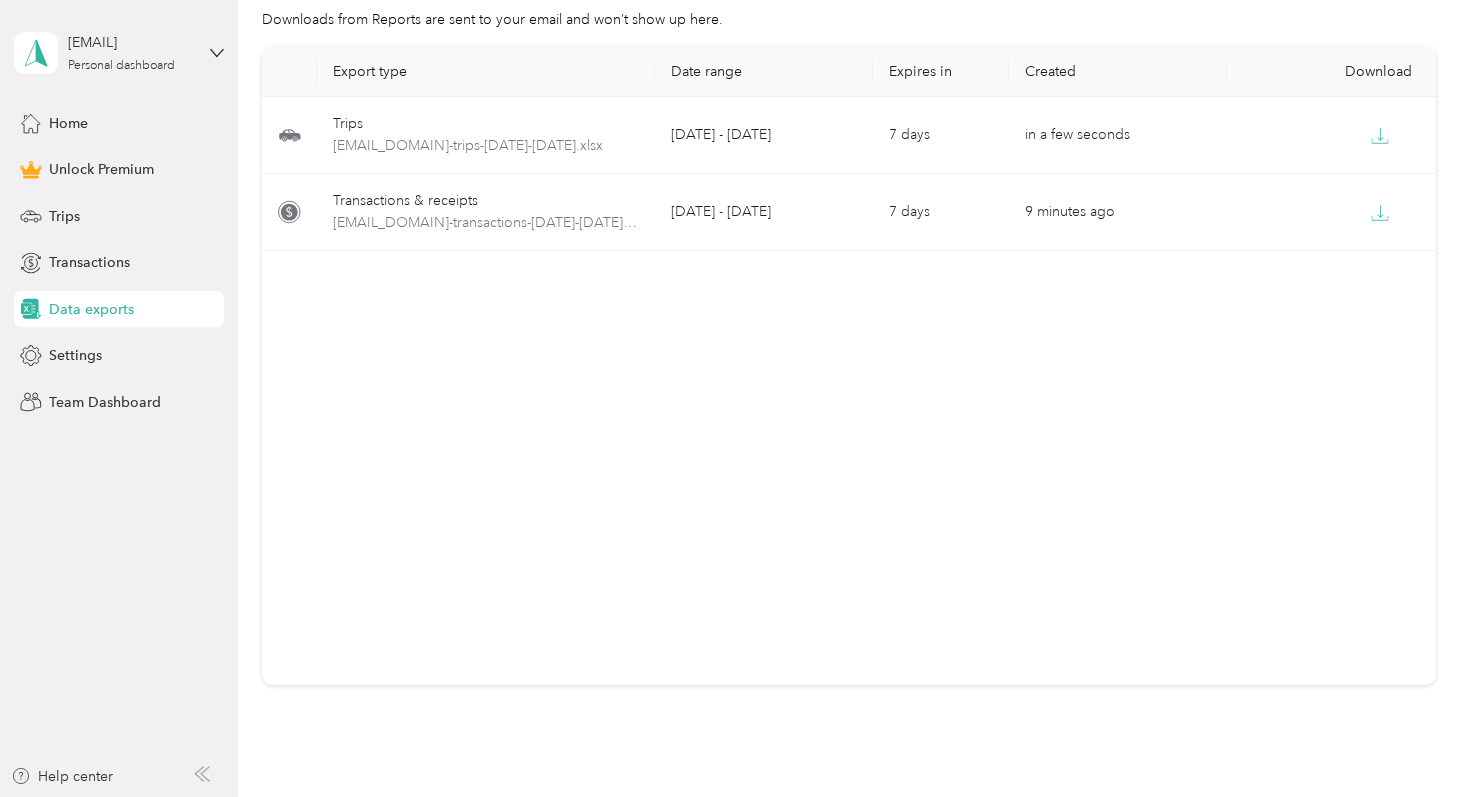 scroll, scrollTop: 0, scrollLeft: 0, axis: both 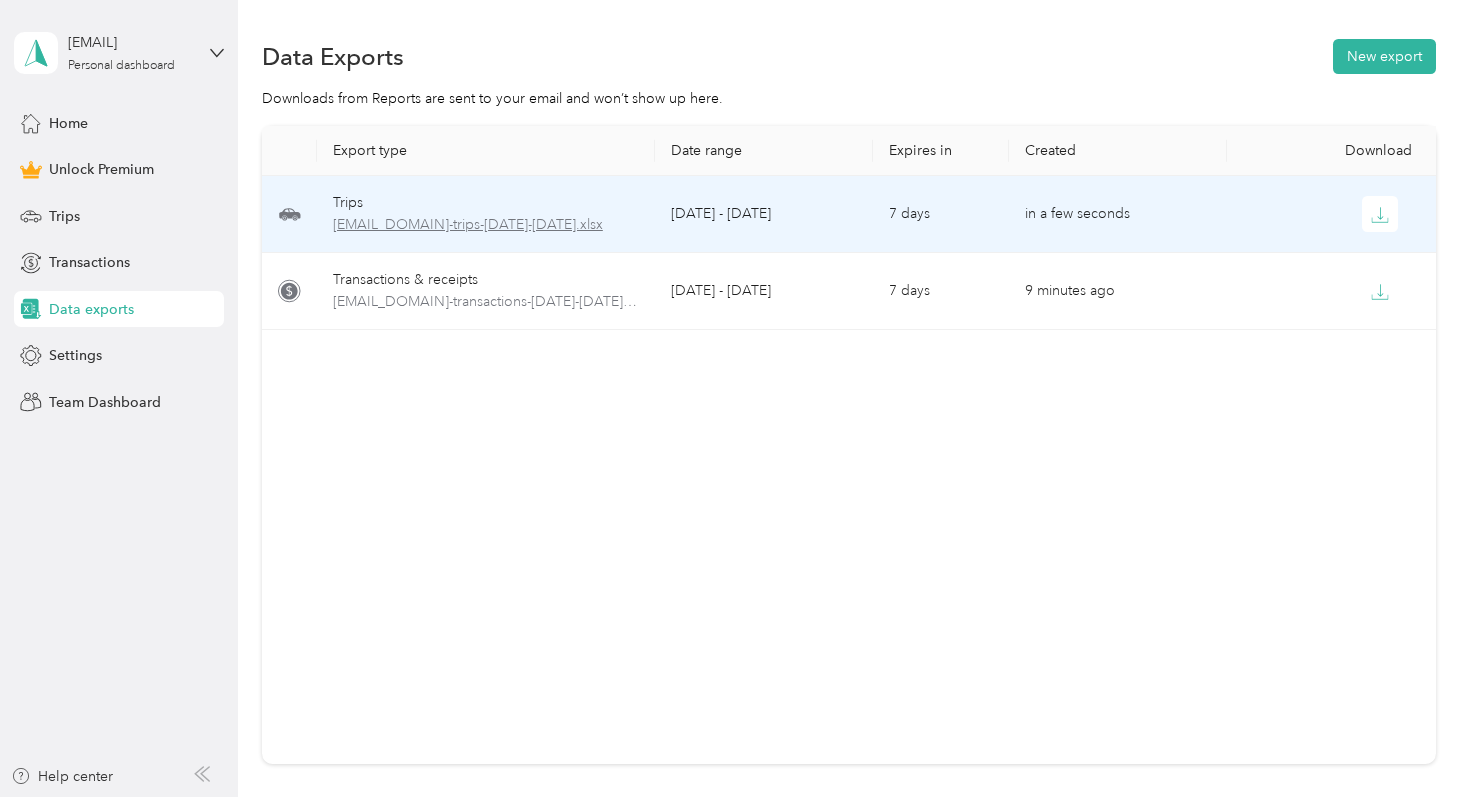 click on "gabriela-biohax.com-trips-2025-07-22-2025-08-05.xlsx" at bounding box center (486, 225) 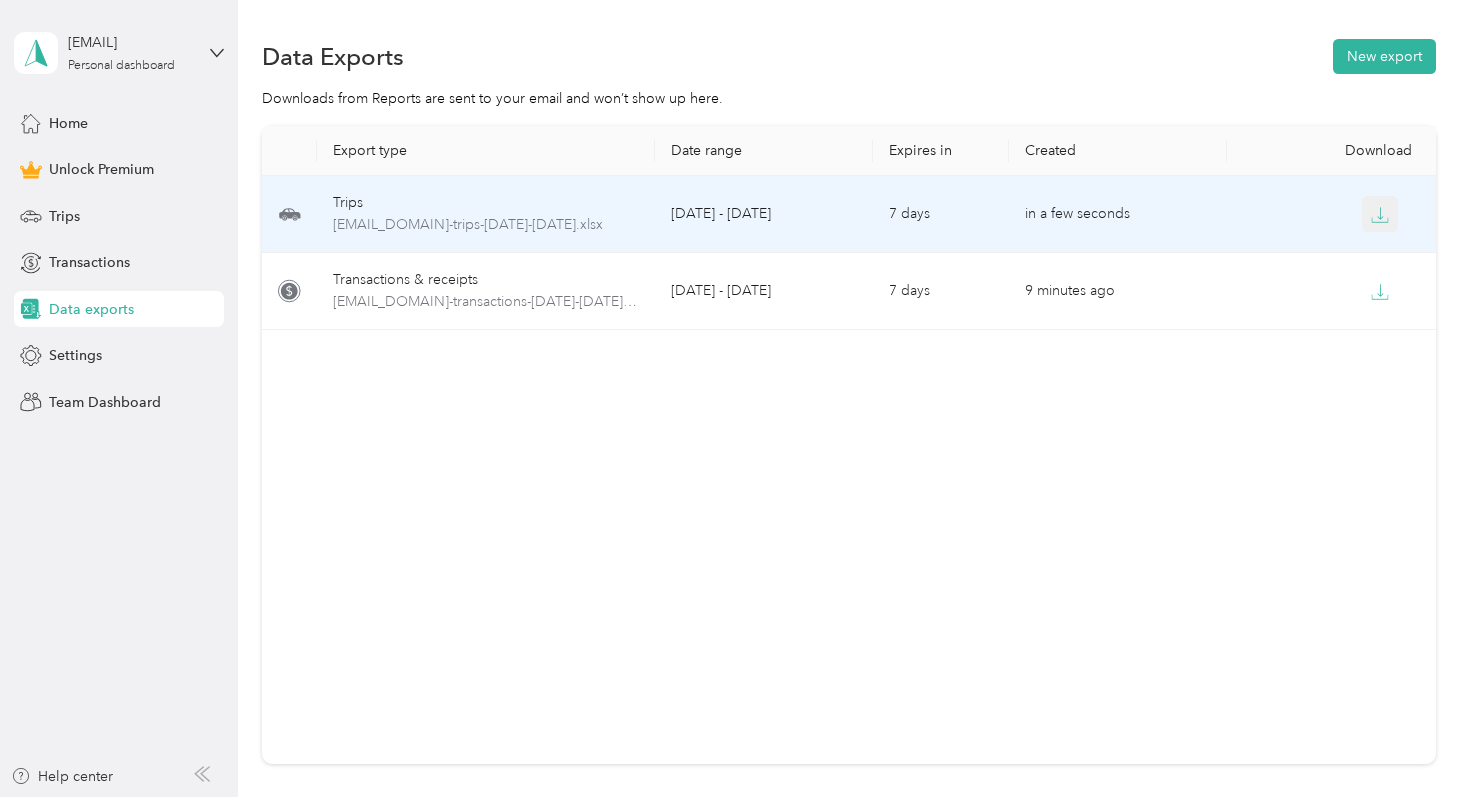 click 